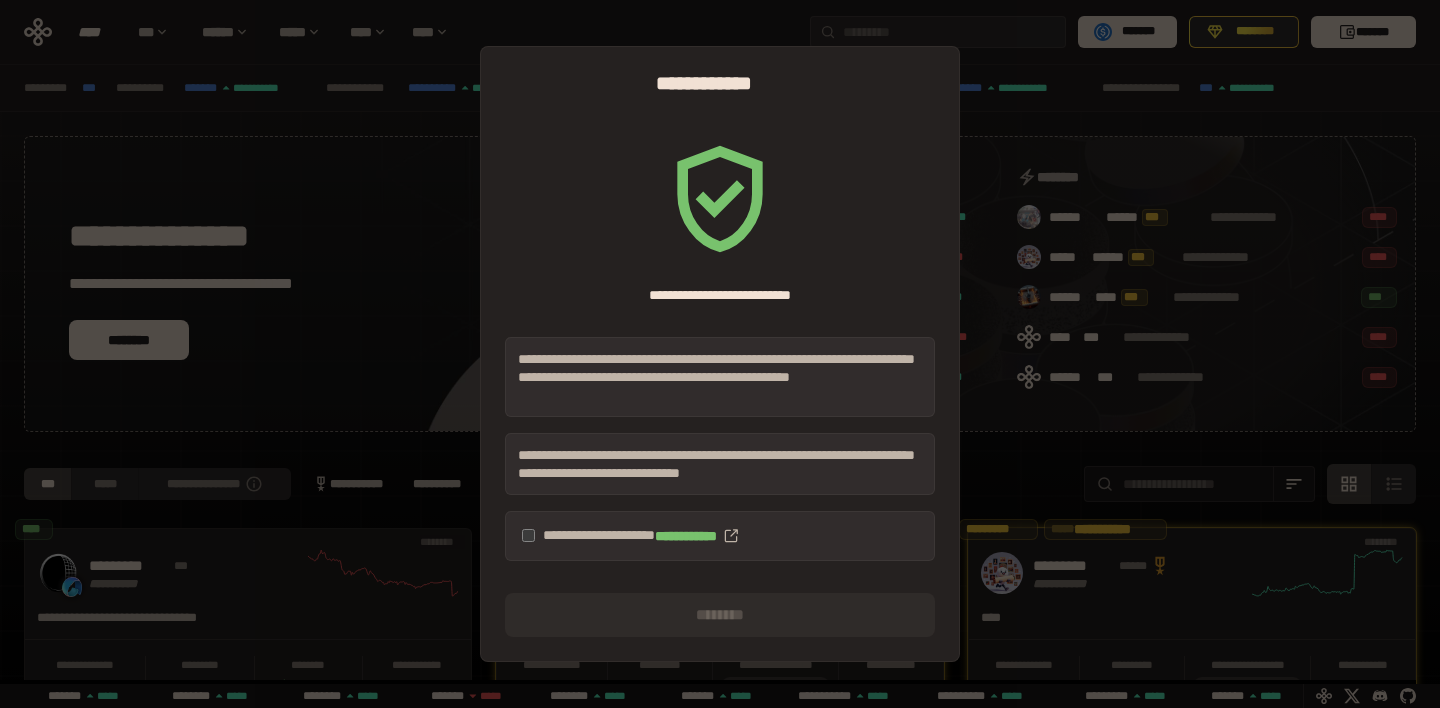 scroll, scrollTop: 0, scrollLeft: 0, axis: both 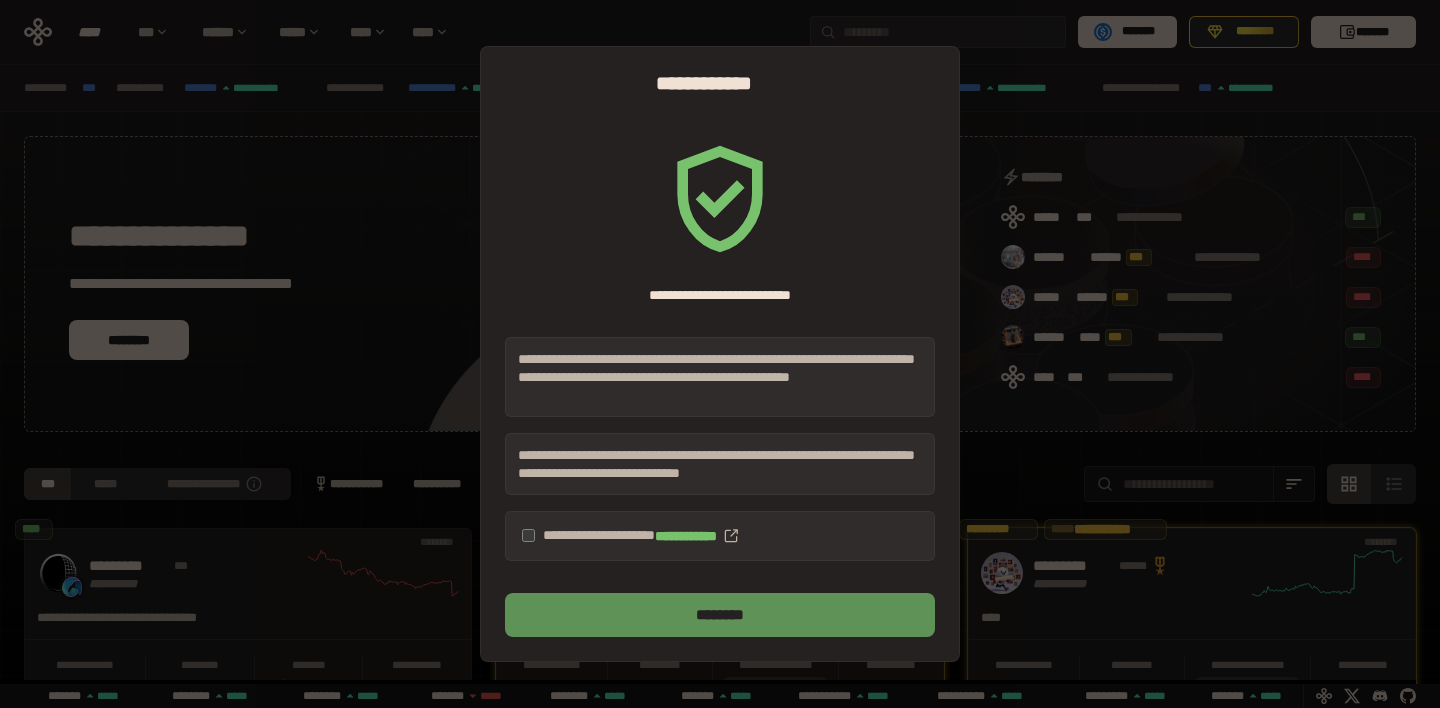 click on "********" at bounding box center [720, 615] 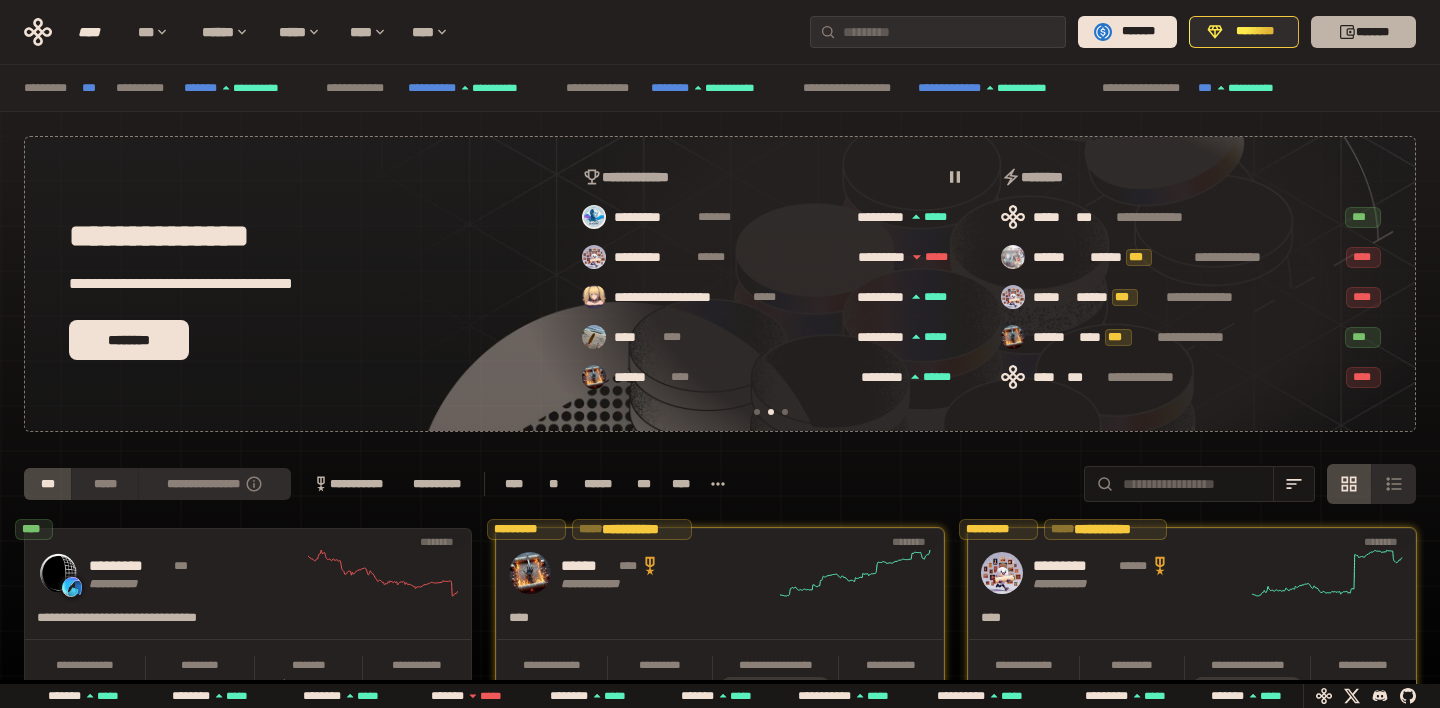 scroll, scrollTop: 0, scrollLeft: 436, axis: horizontal 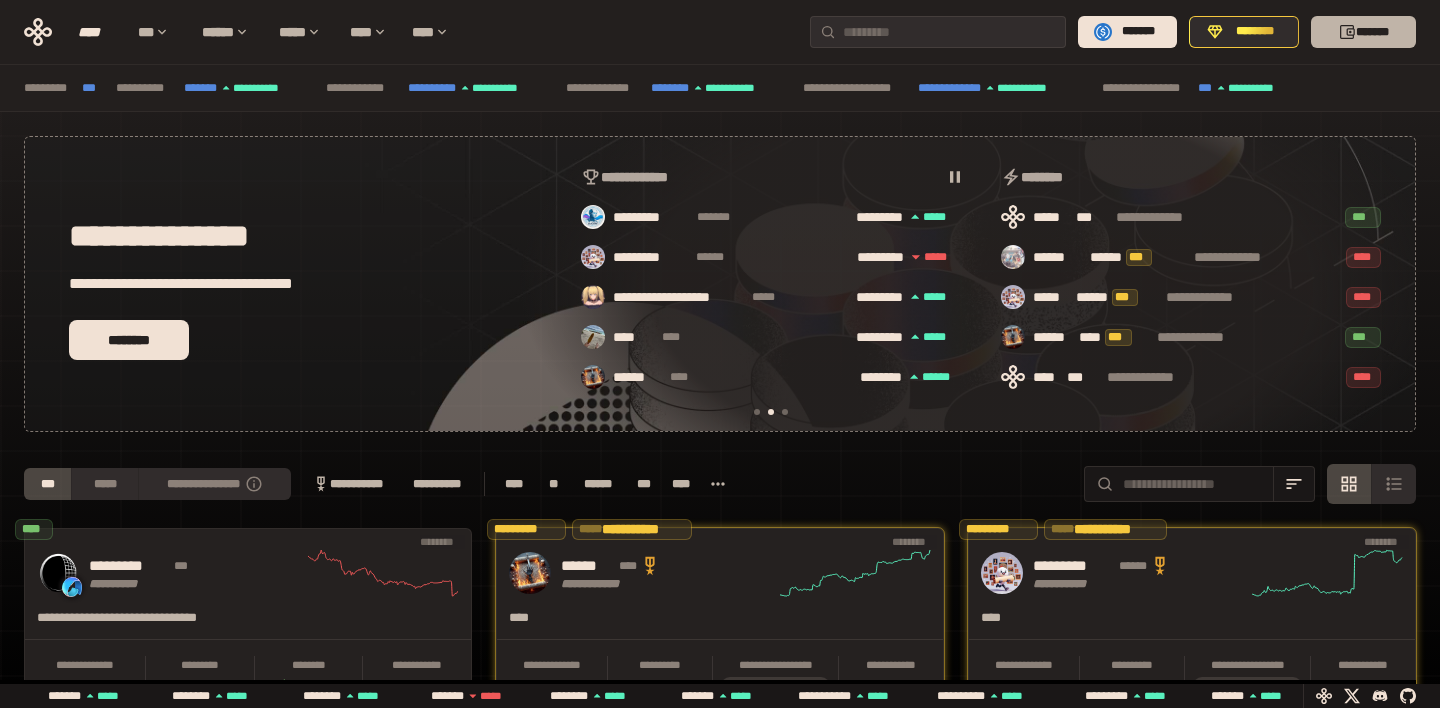 click on "*******" at bounding box center (1363, 32) 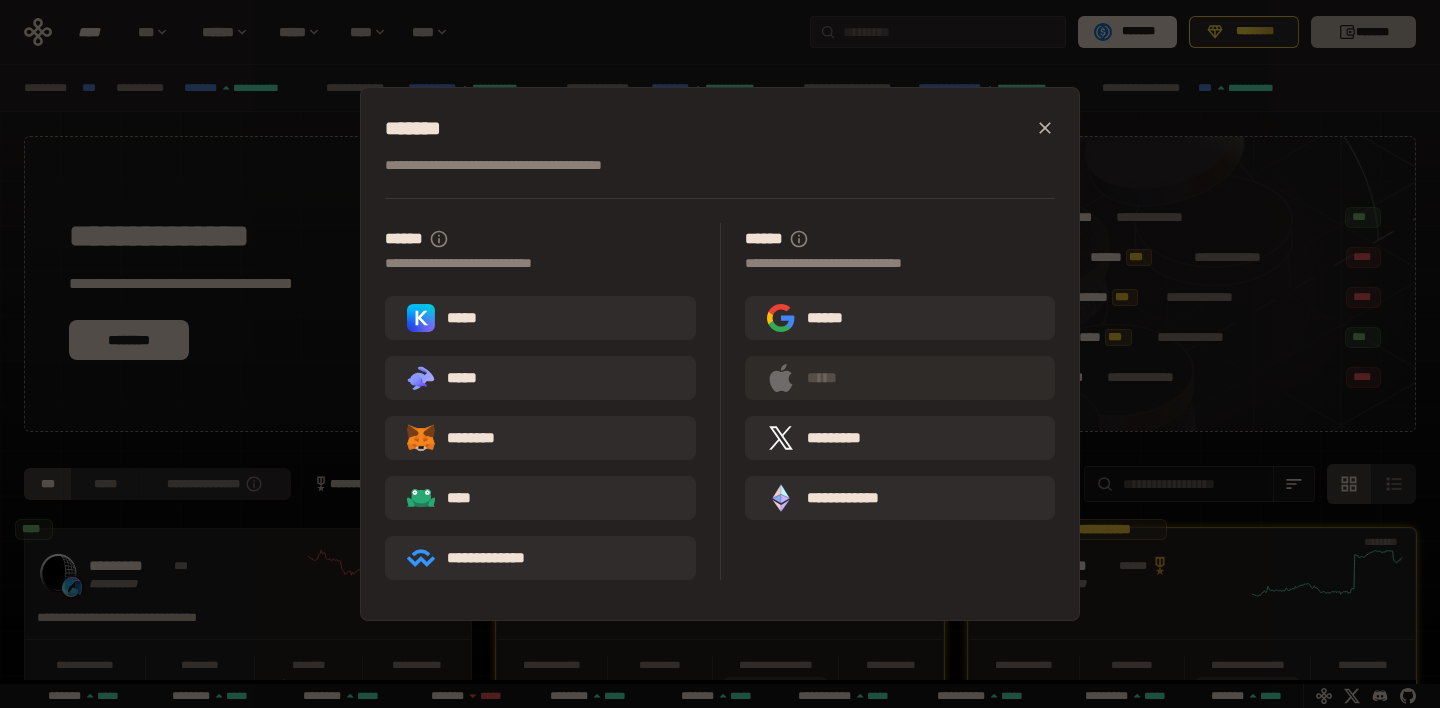 scroll, scrollTop: 0, scrollLeft: 856, axis: horizontal 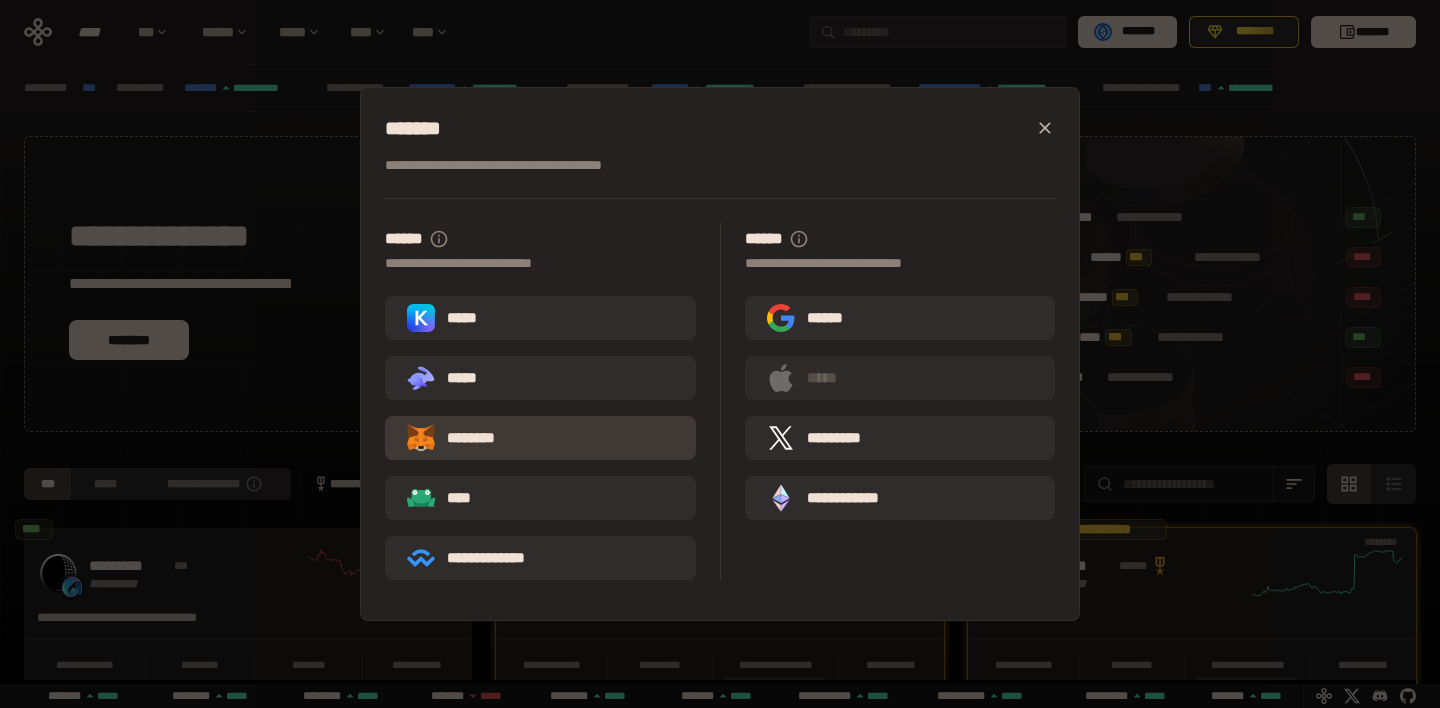 click on "********" at bounding box center (465, 438) 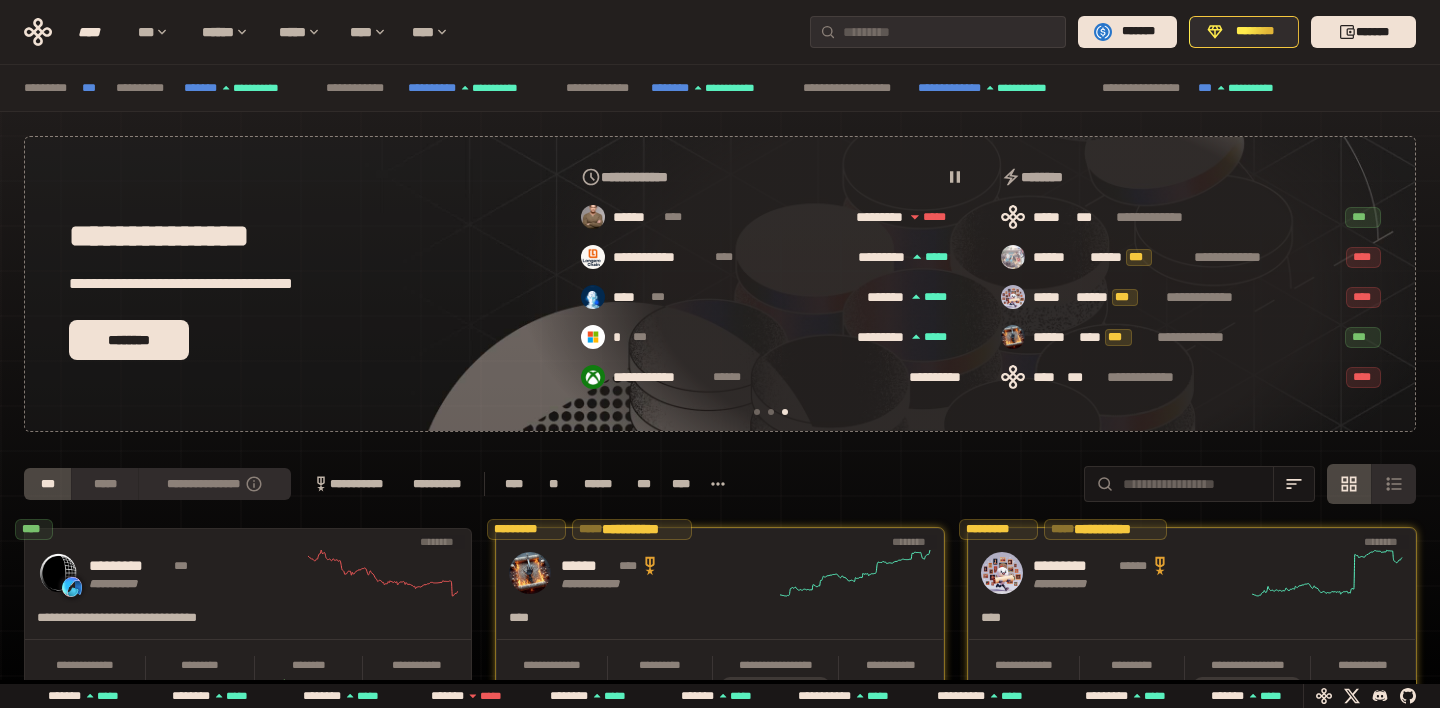 scroll, scrollTop: 0, scrollLeft: 436, axis: horizontal 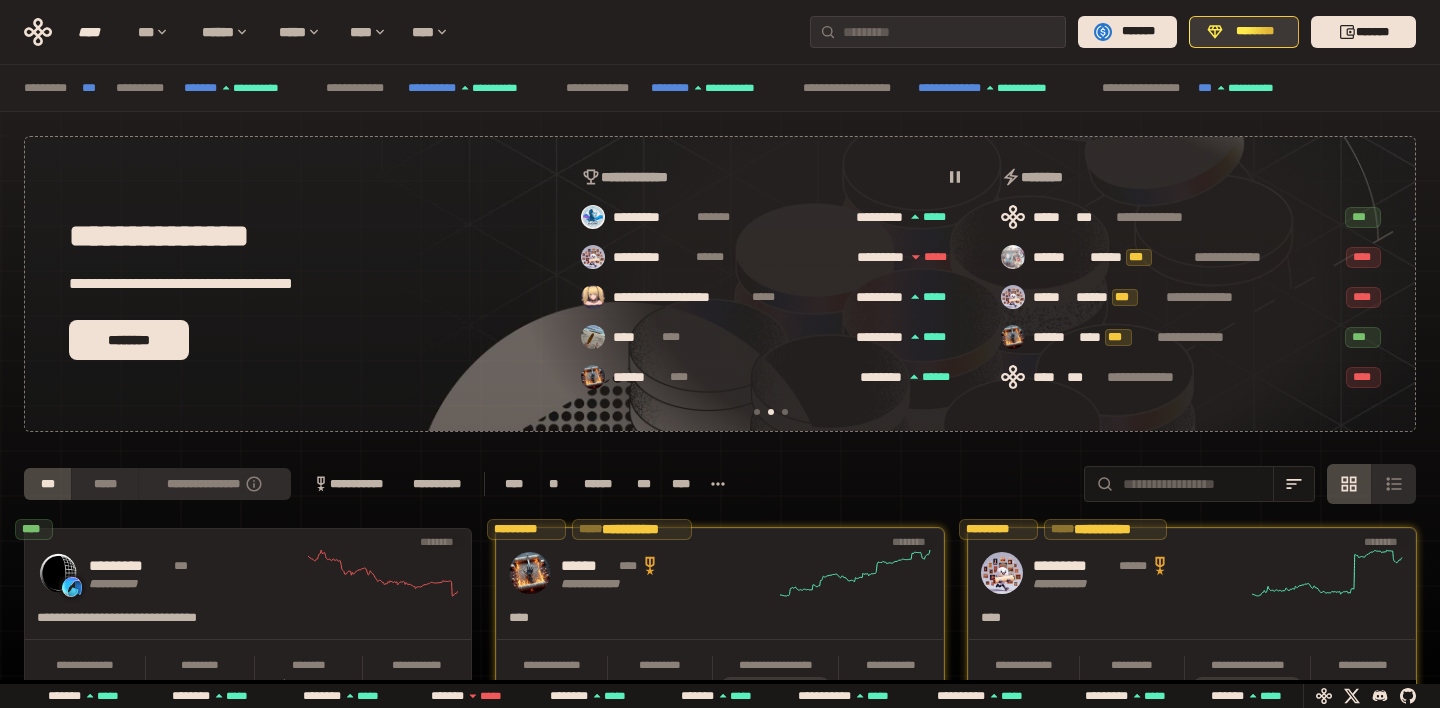 click 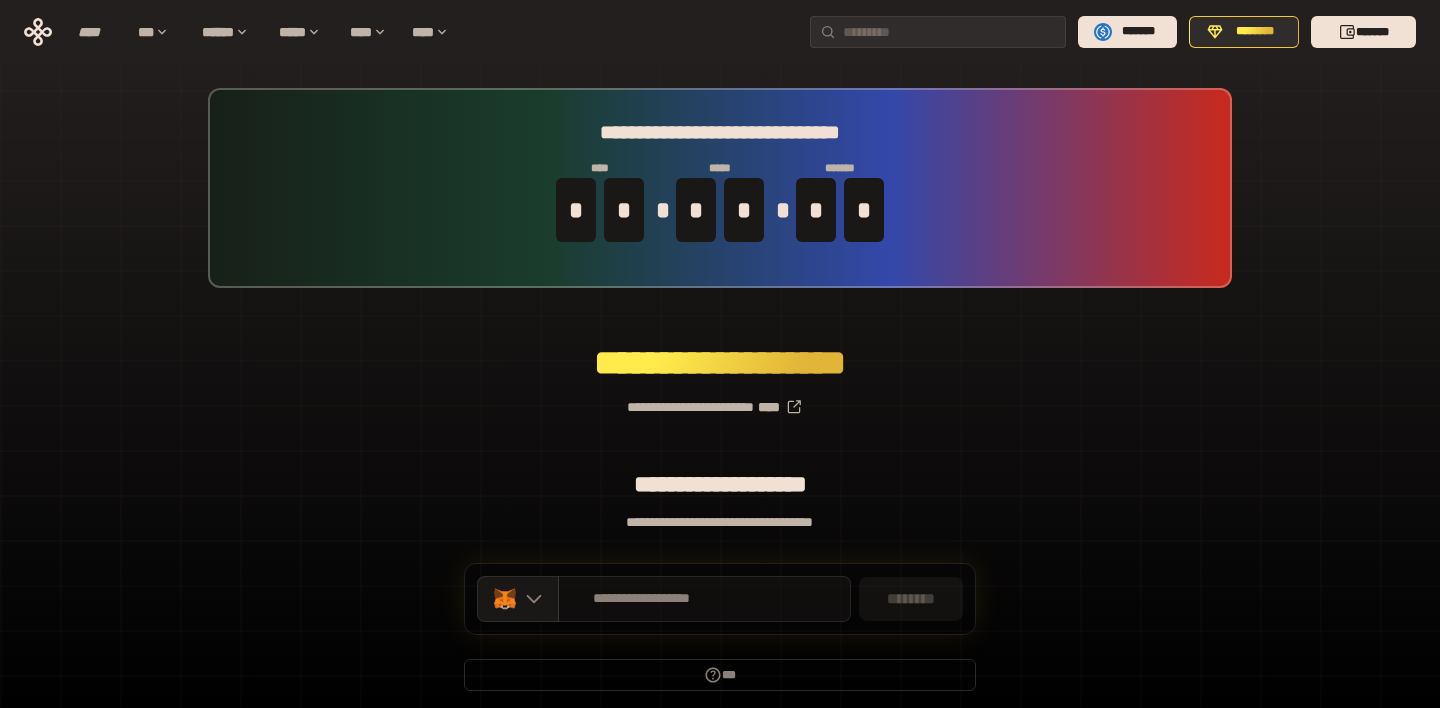 click on "**********" at bounding box center [704, 599] 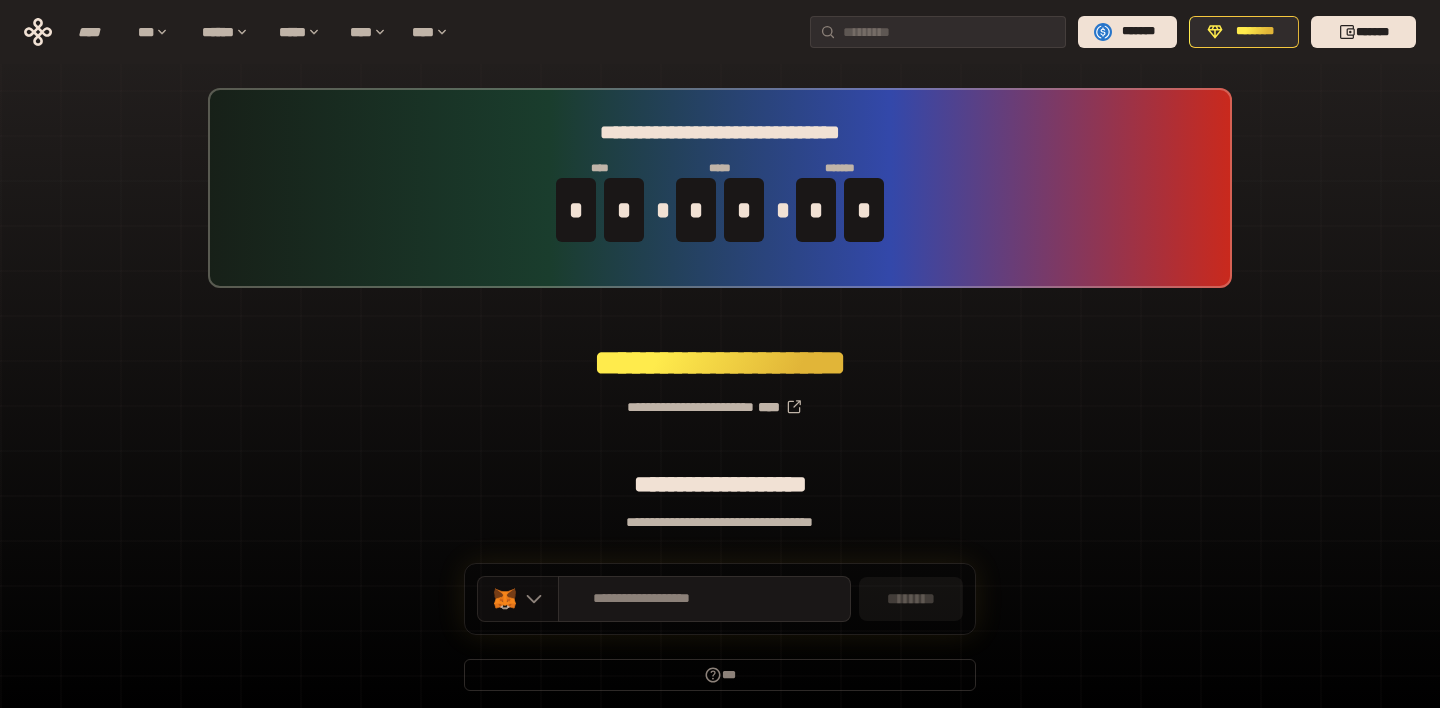 click 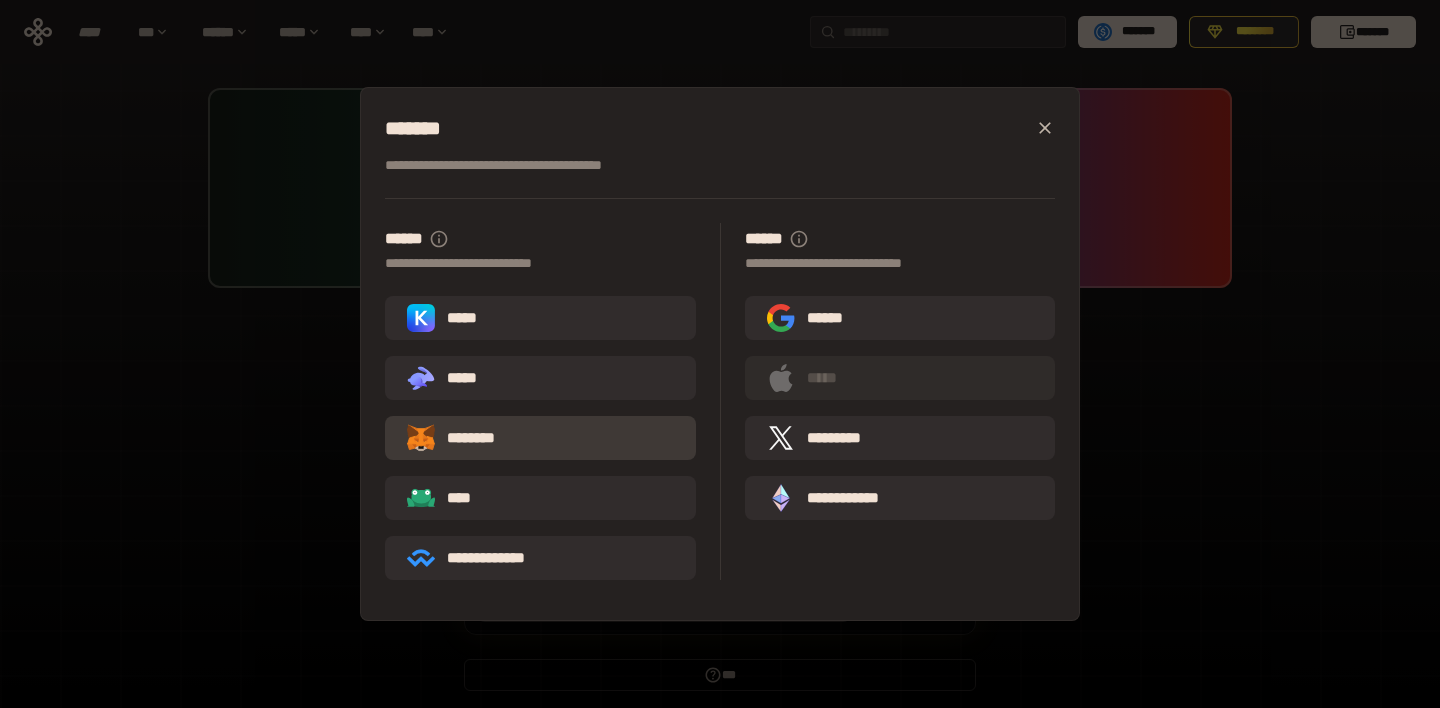 click on "********" at bounding box center [465, 438] 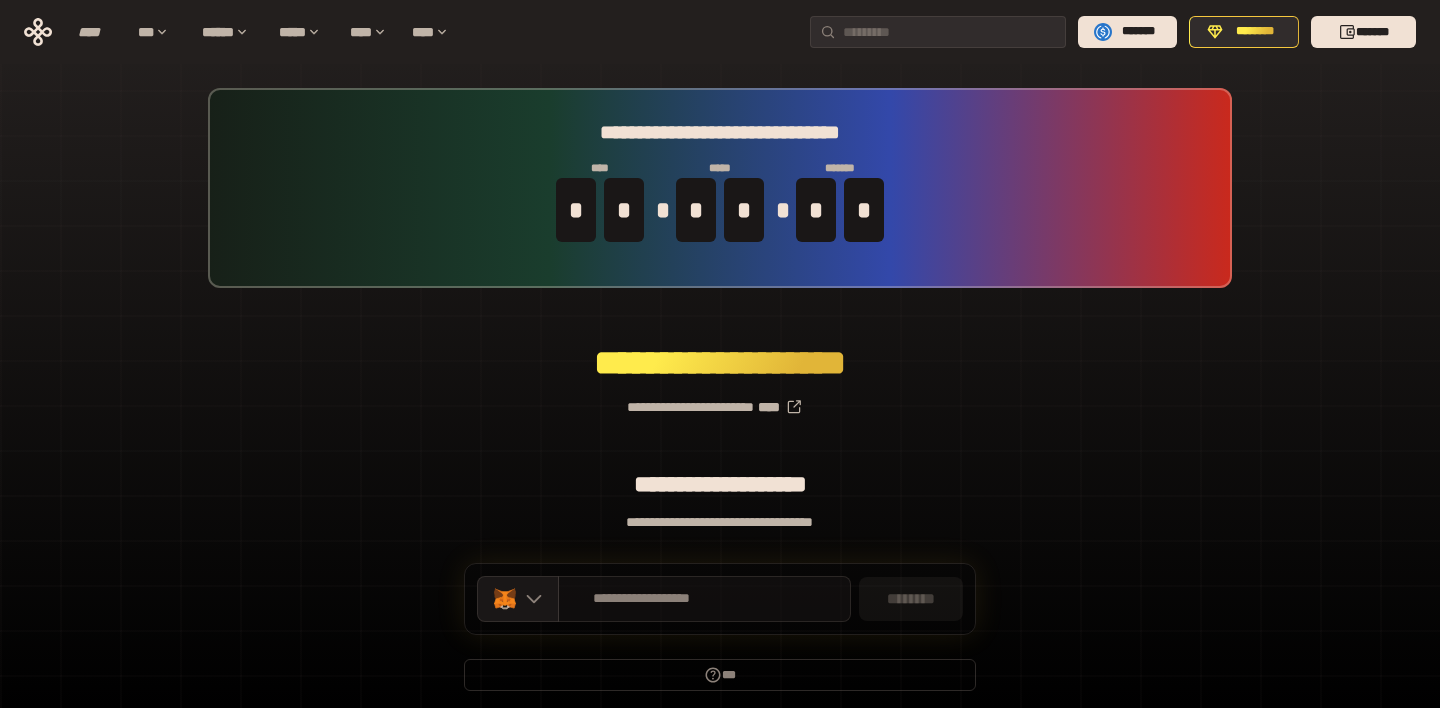 click on "**********" at bounding box center [642, 599] 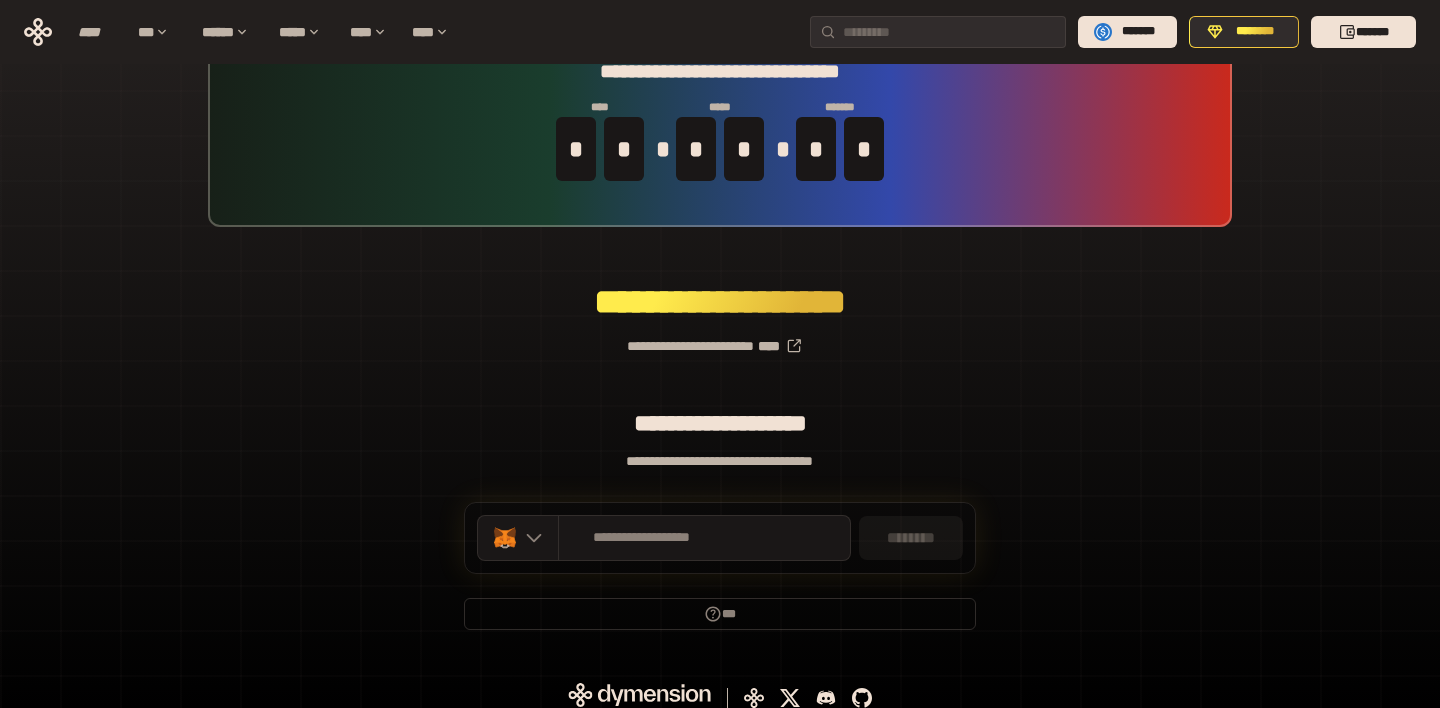scroll, scrollTop: 75, scrollLeft: 0, axis: vertical 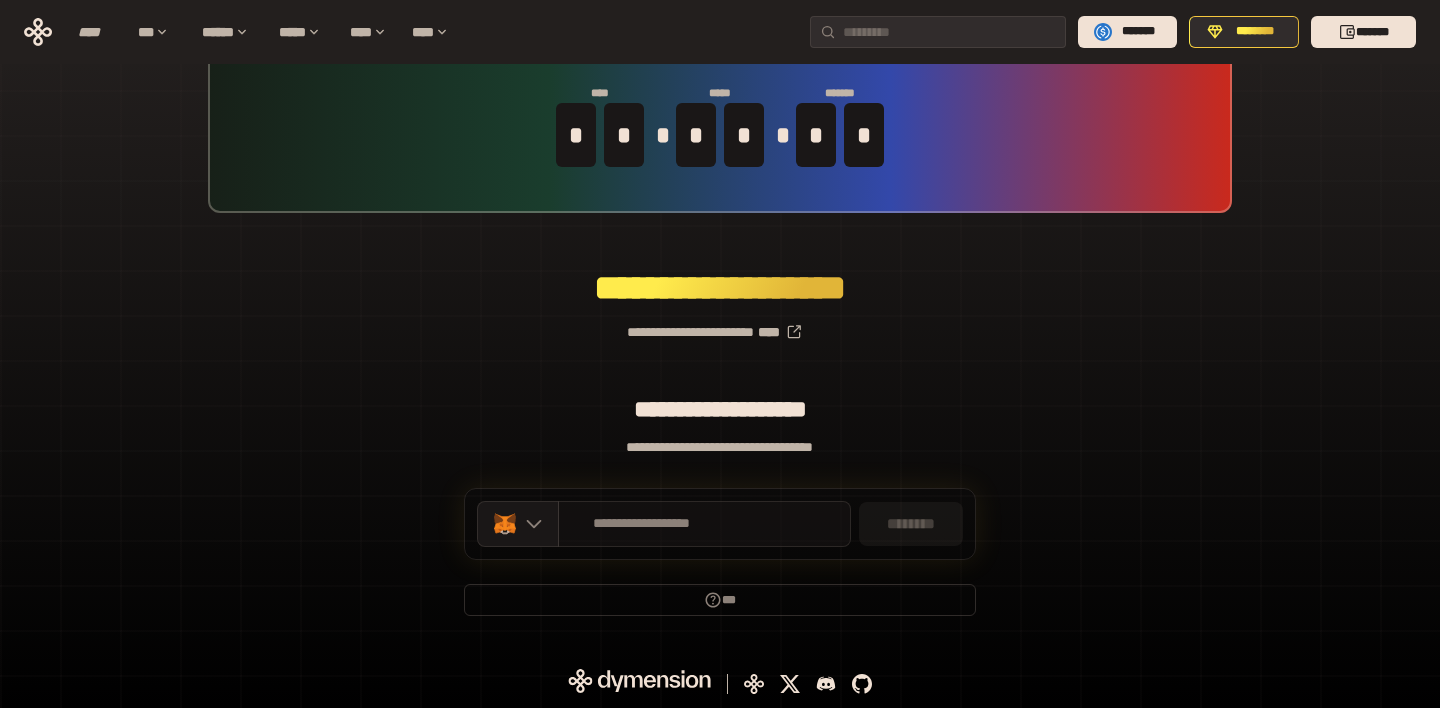 click on "**********" at bounding box center [642, 524] 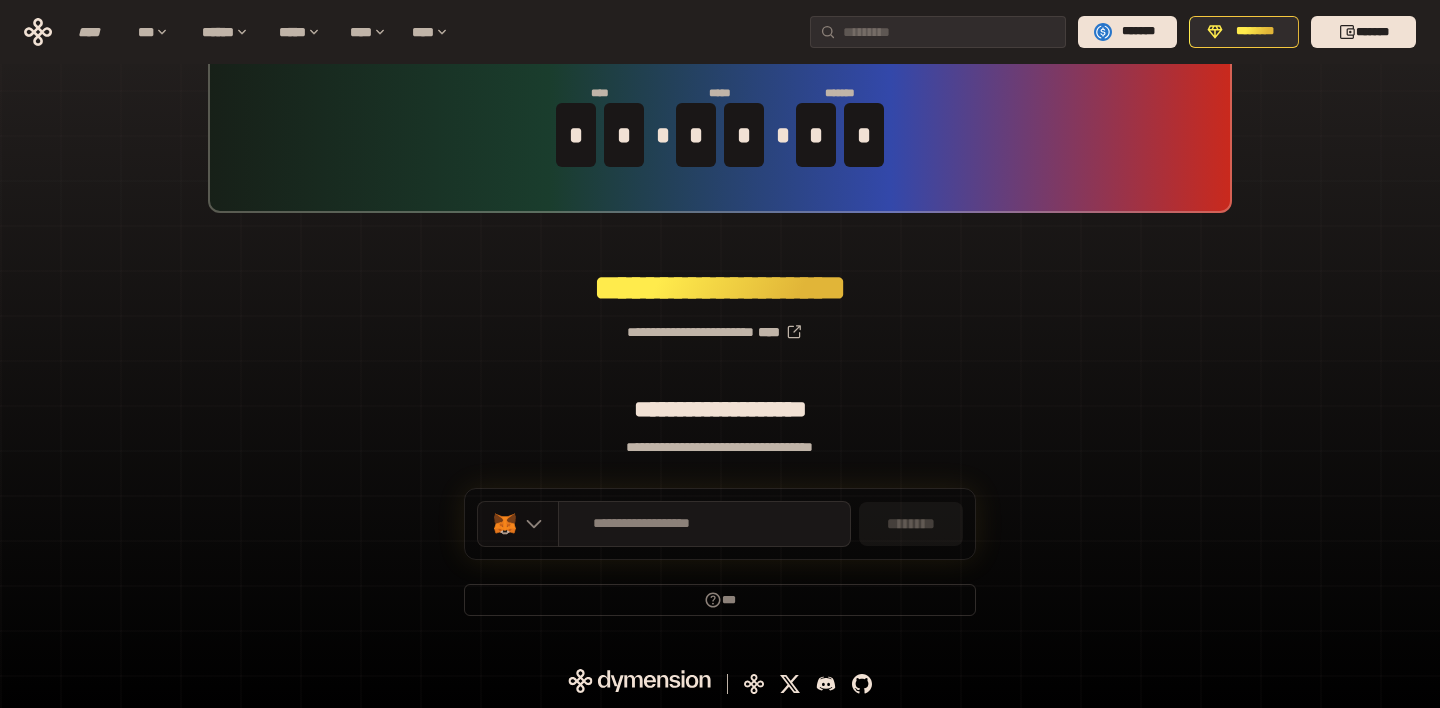 click 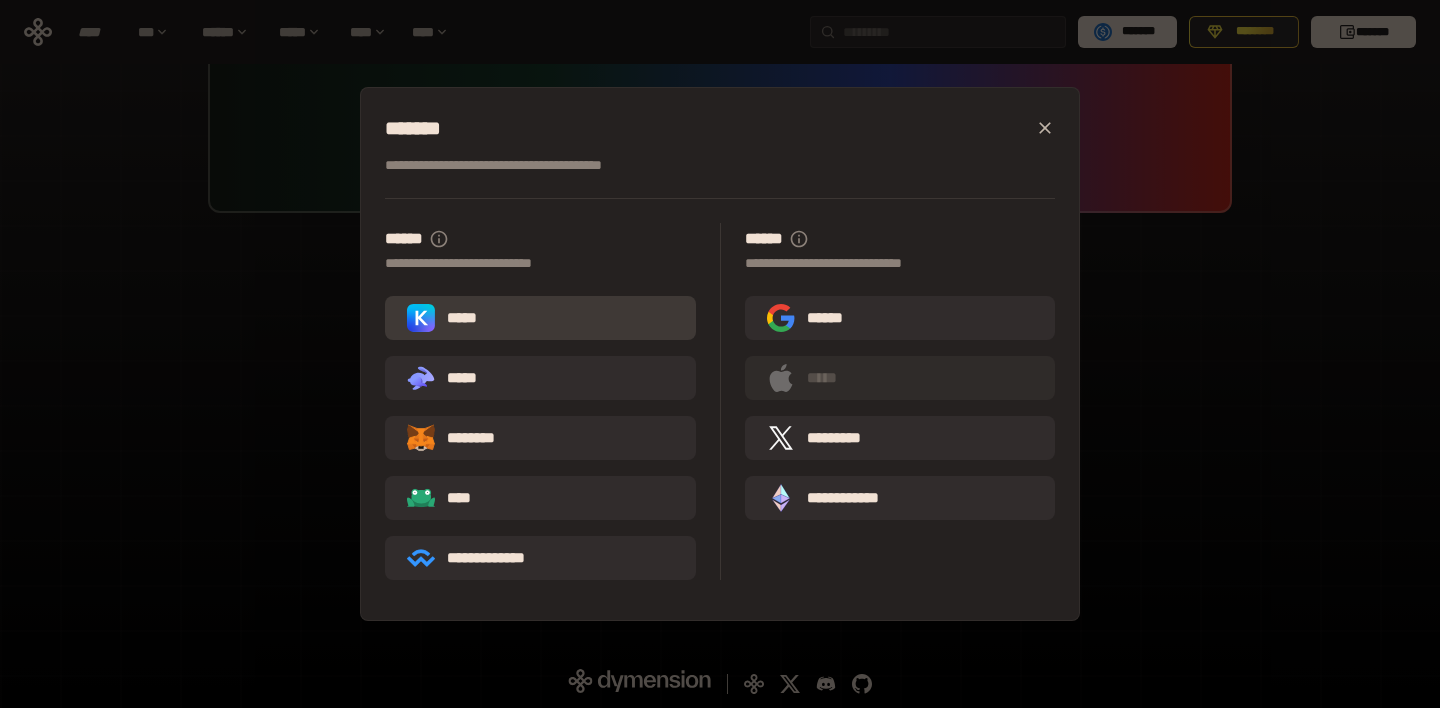 click on "*****" at bounding box center [540, 318] 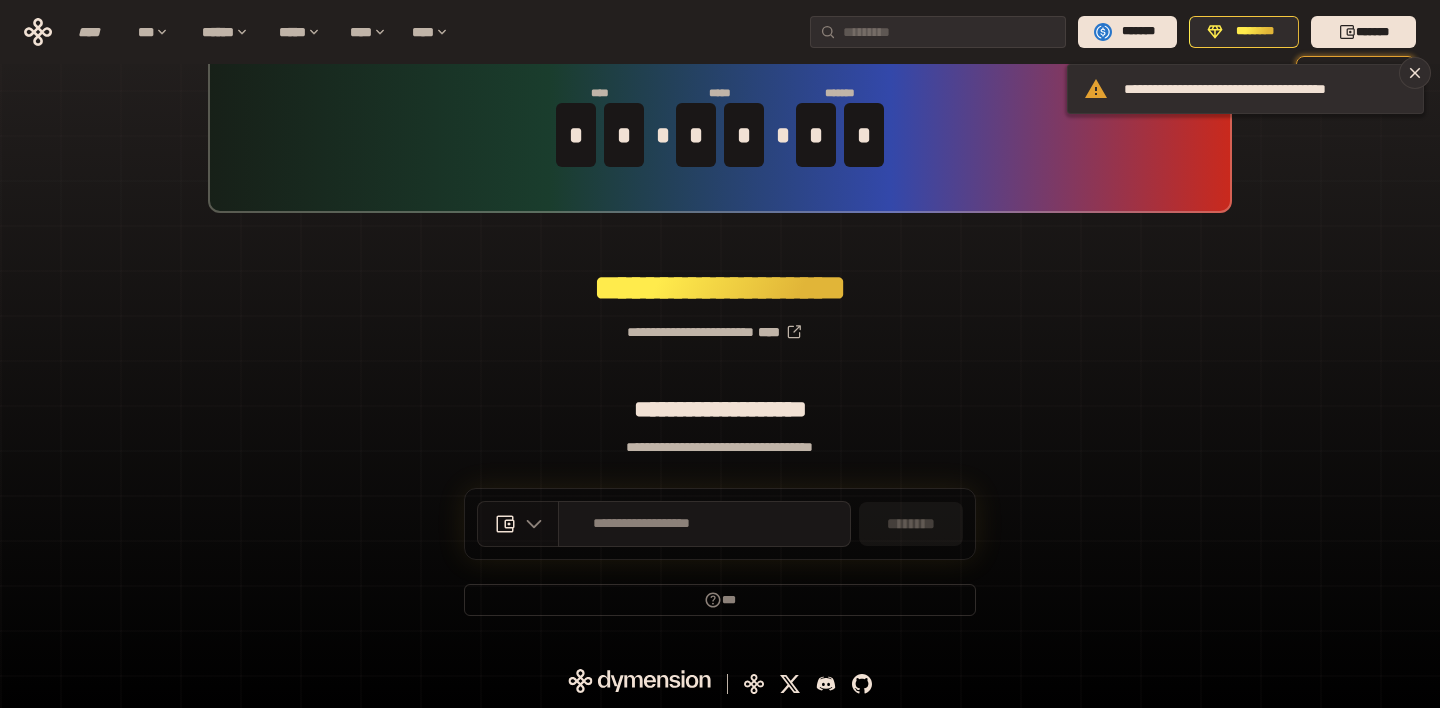 click 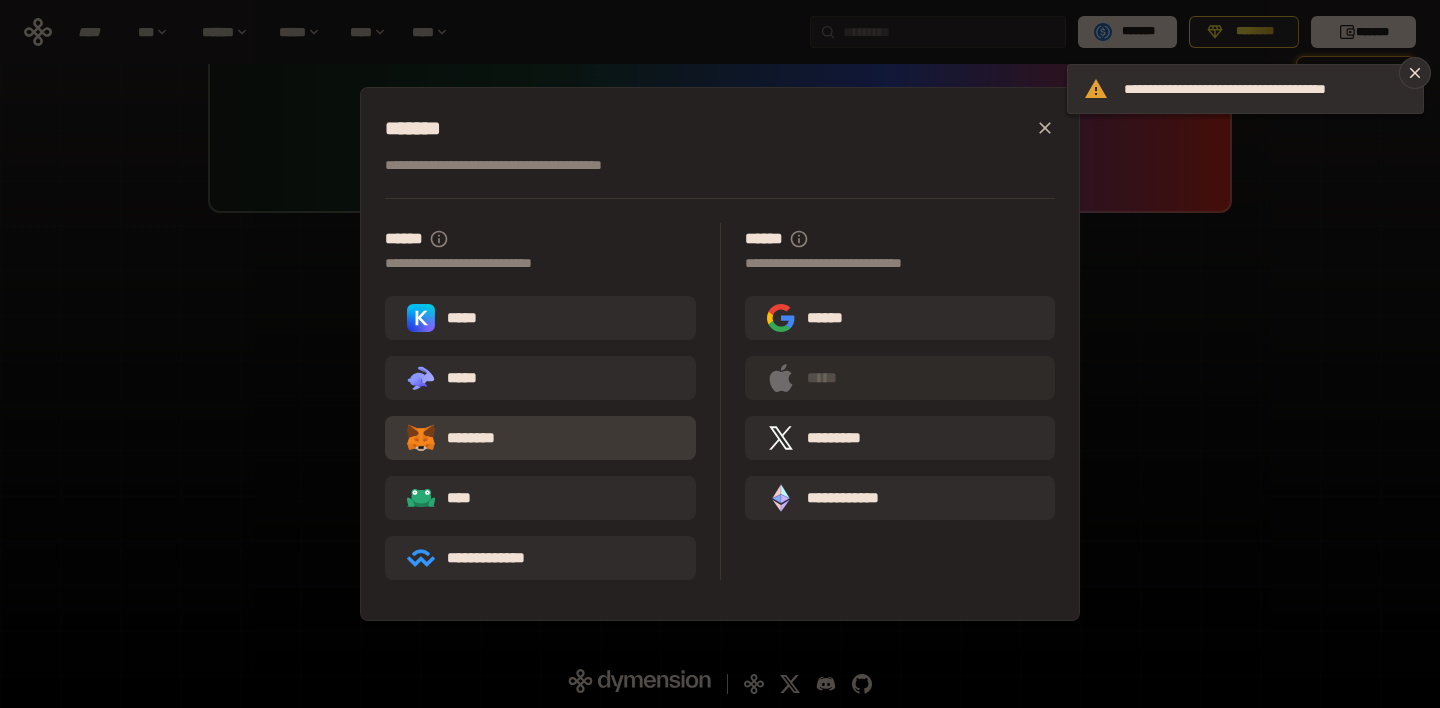click on "********" at bounding box center [465, 438] 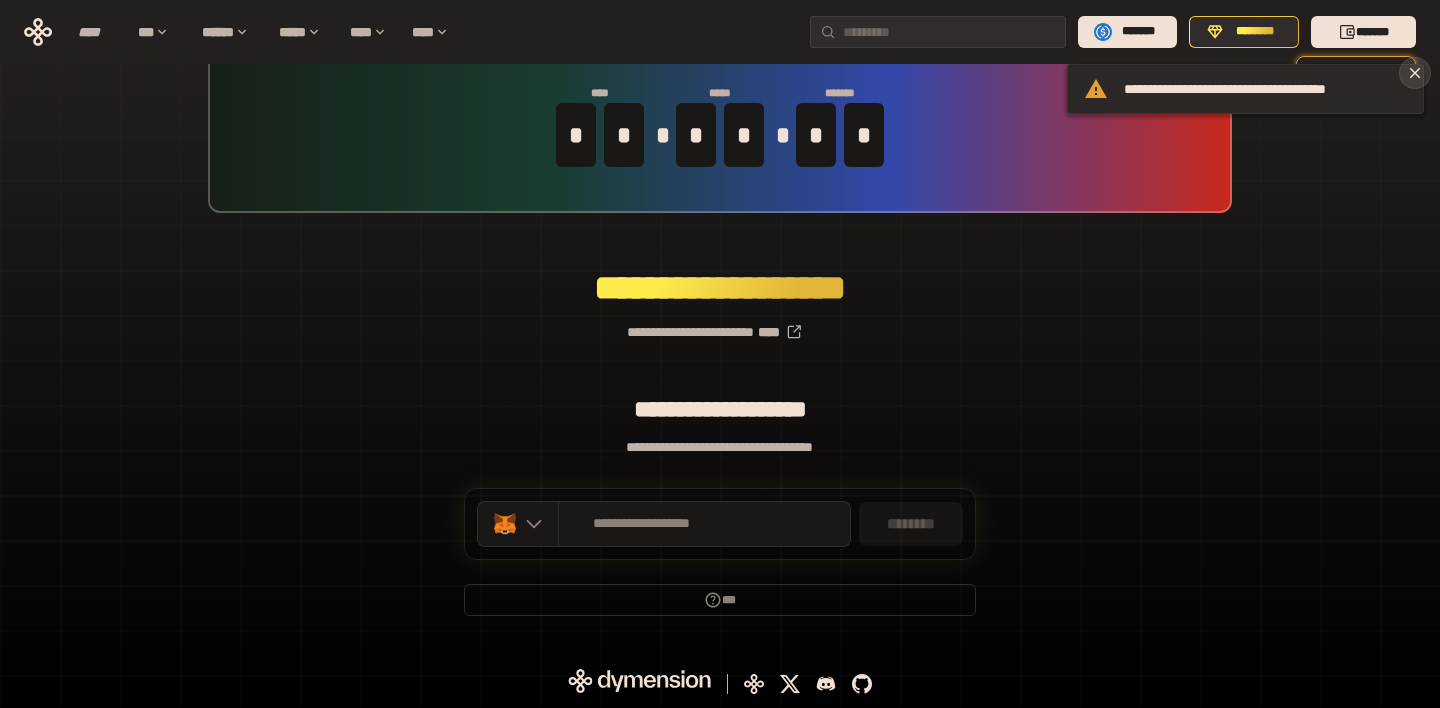 click 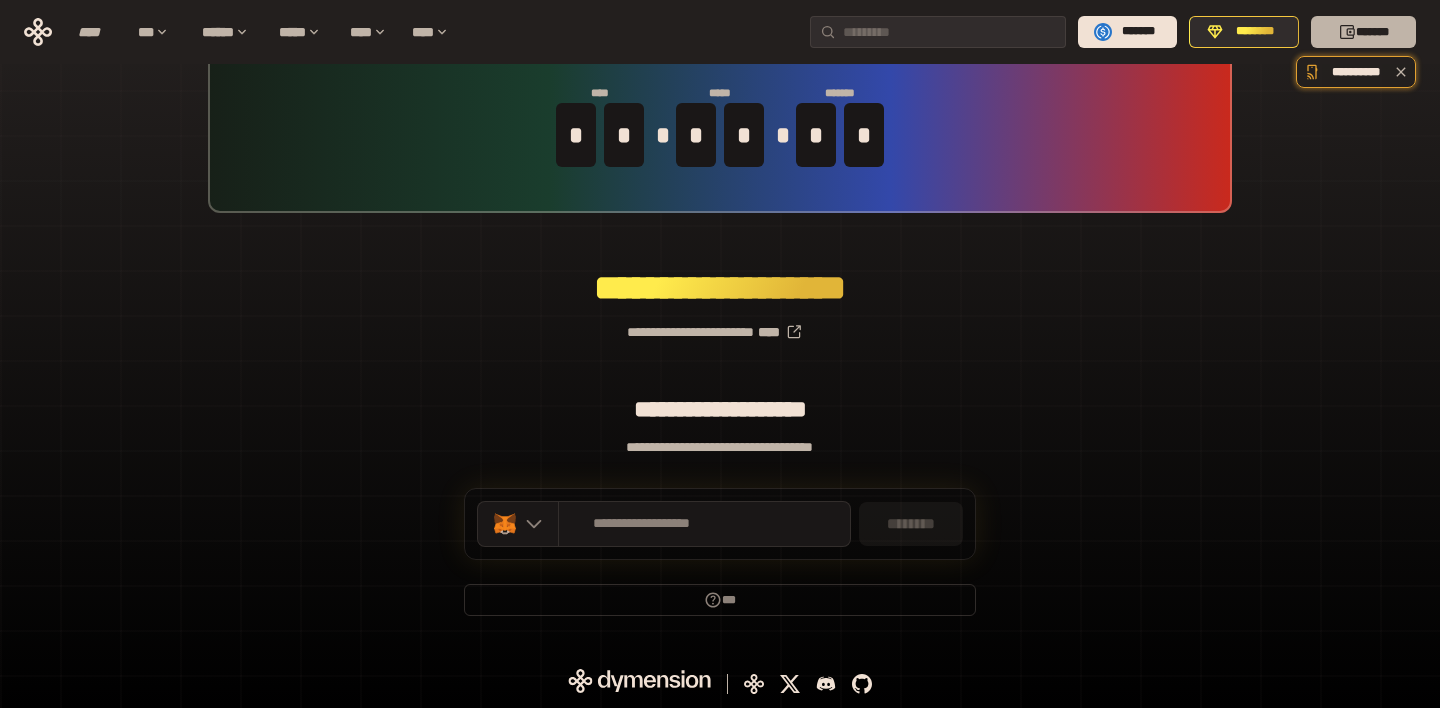 click on "*******" at bounding box center [1363, 32] 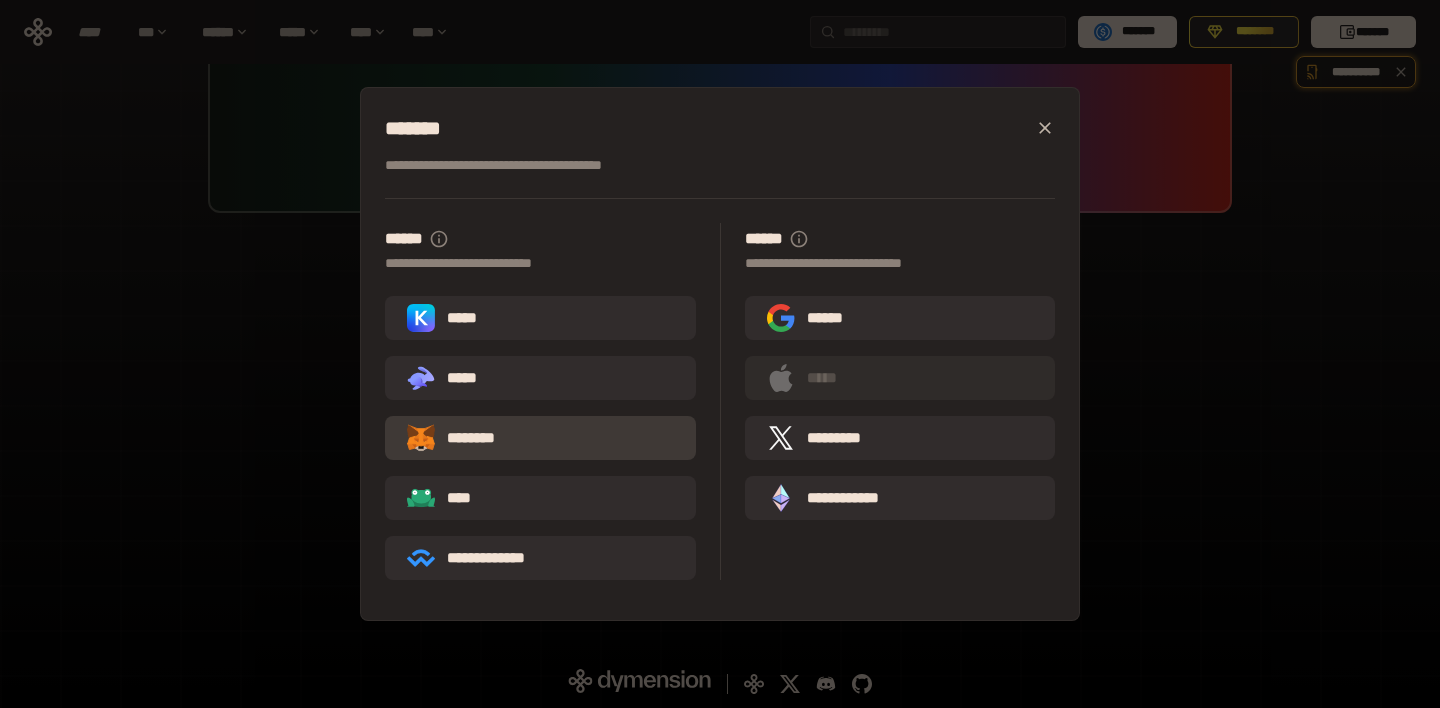 click on "********" at bounding box center (465, 438) 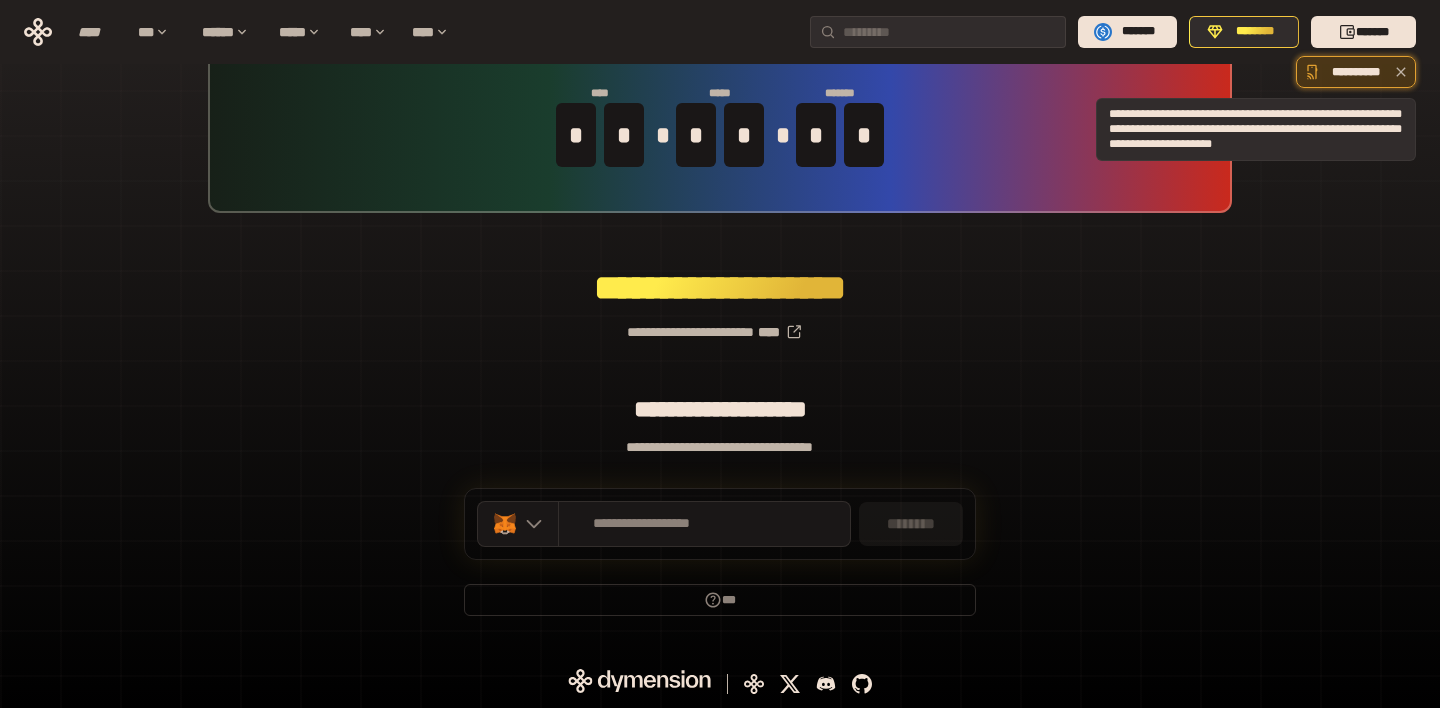 click 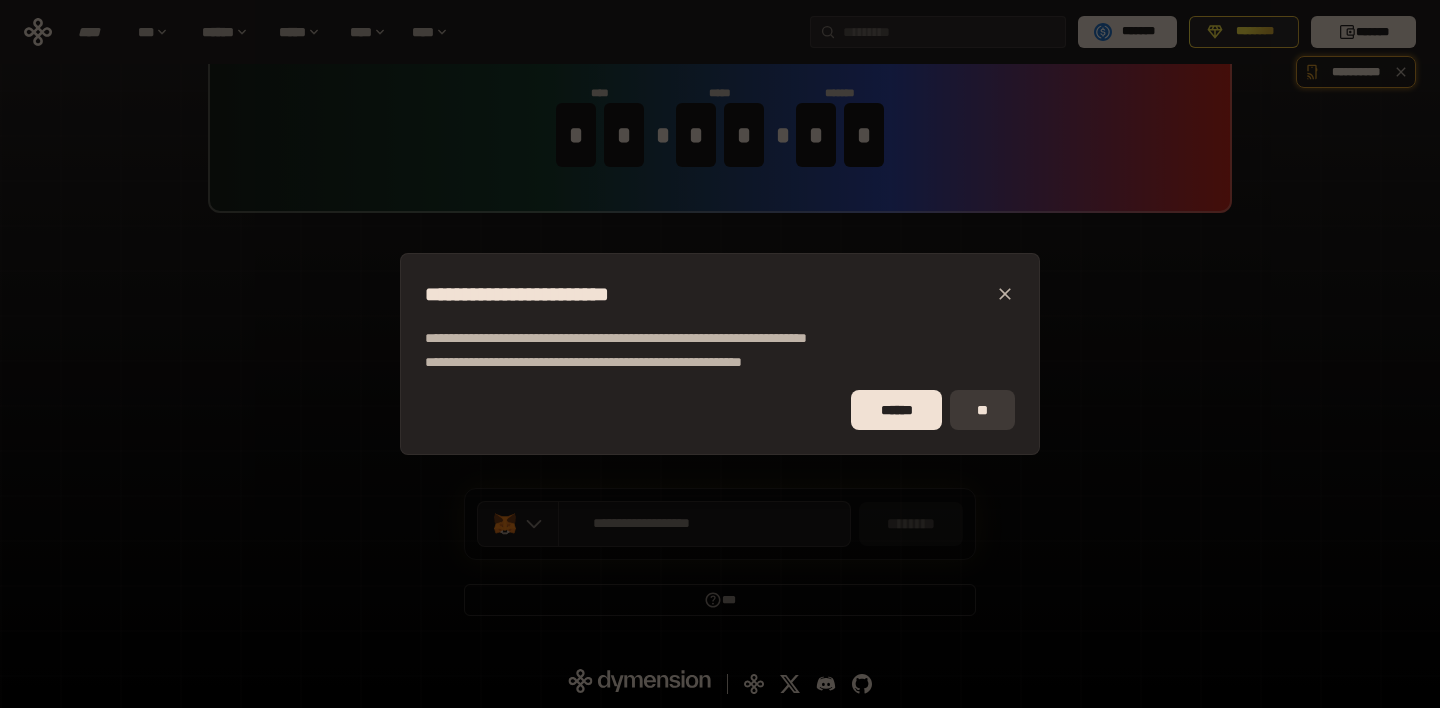 click on "**" at bounding box center (982, 410) 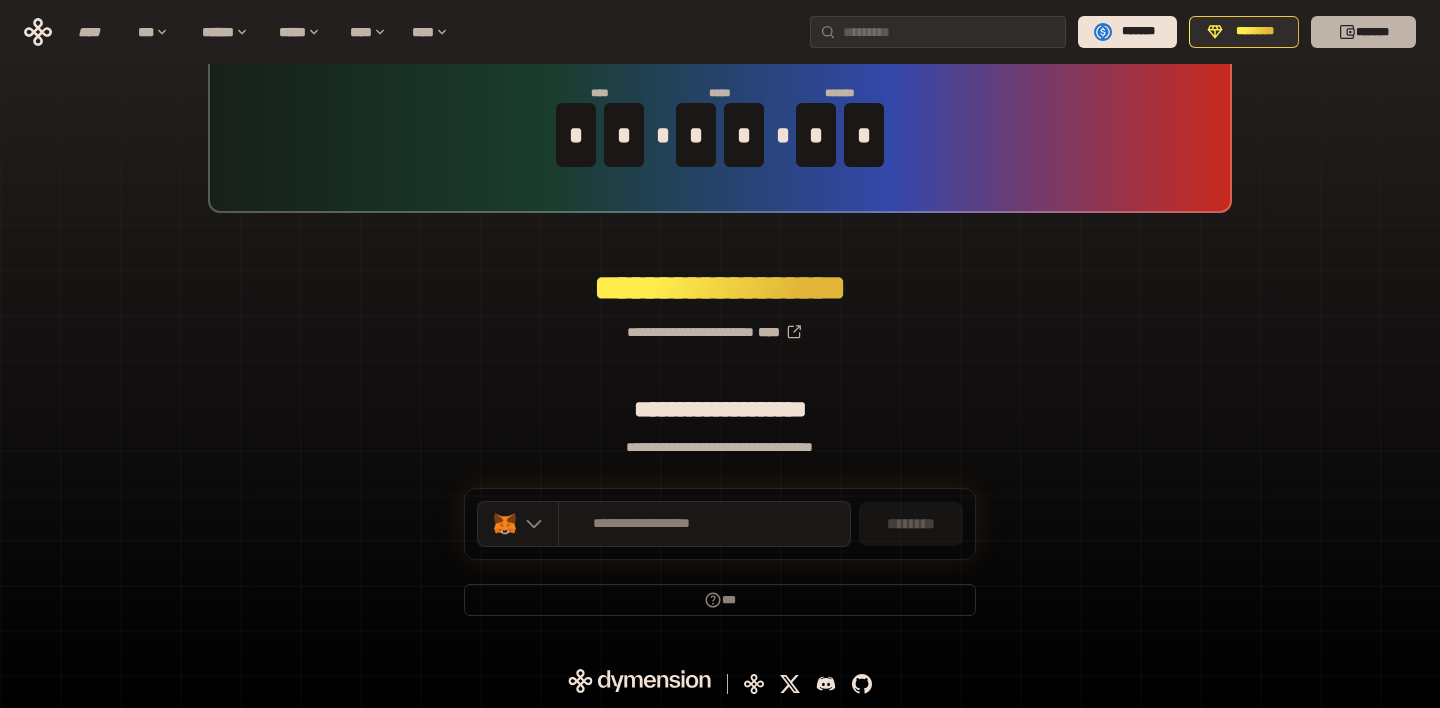 click 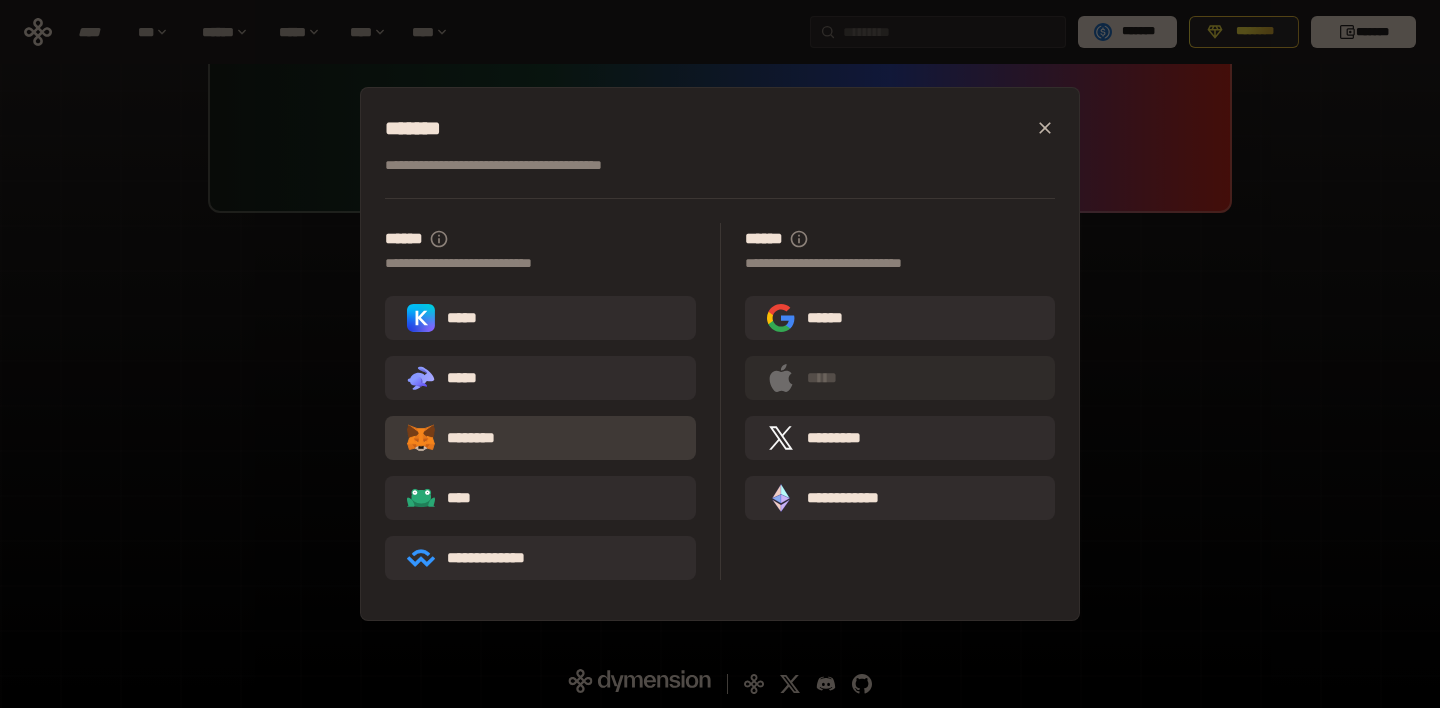 click on "********" at bounding box center [465, 438] 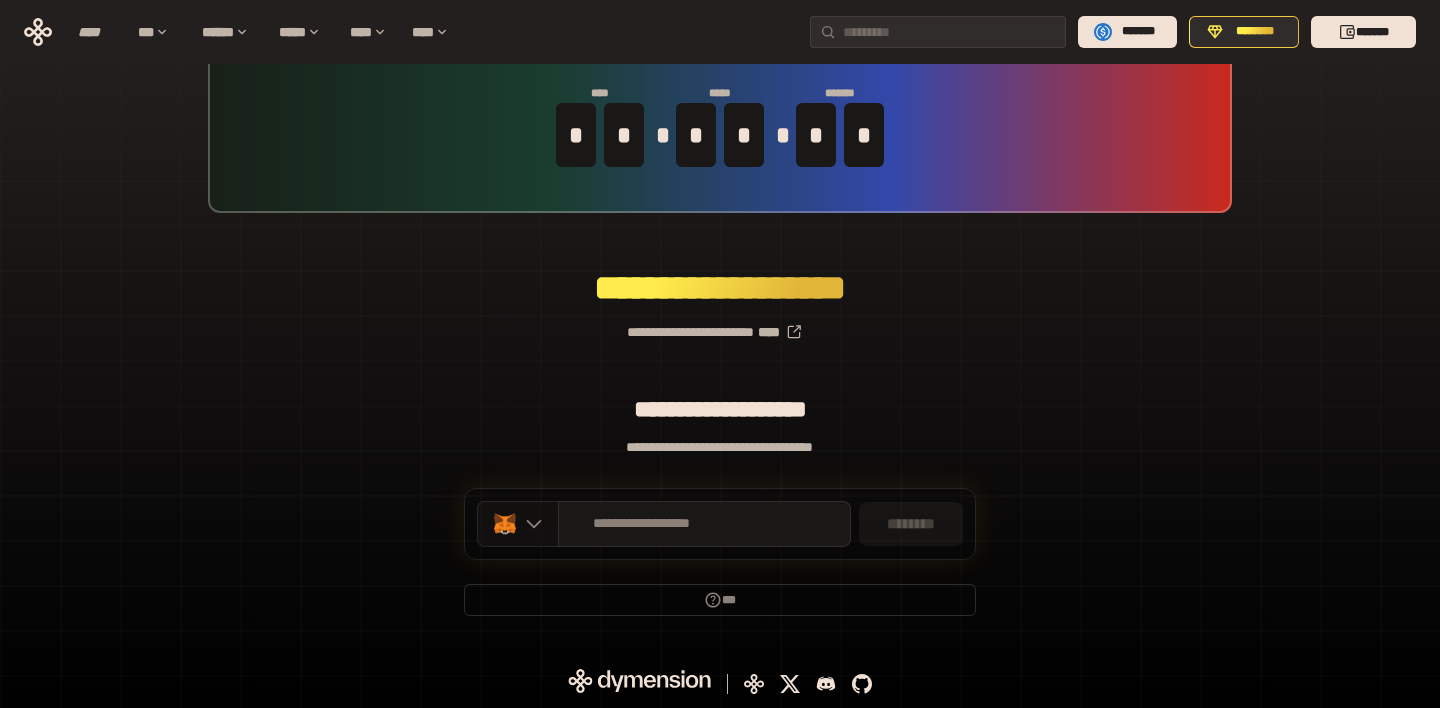 click at bounding box center (518, 524) 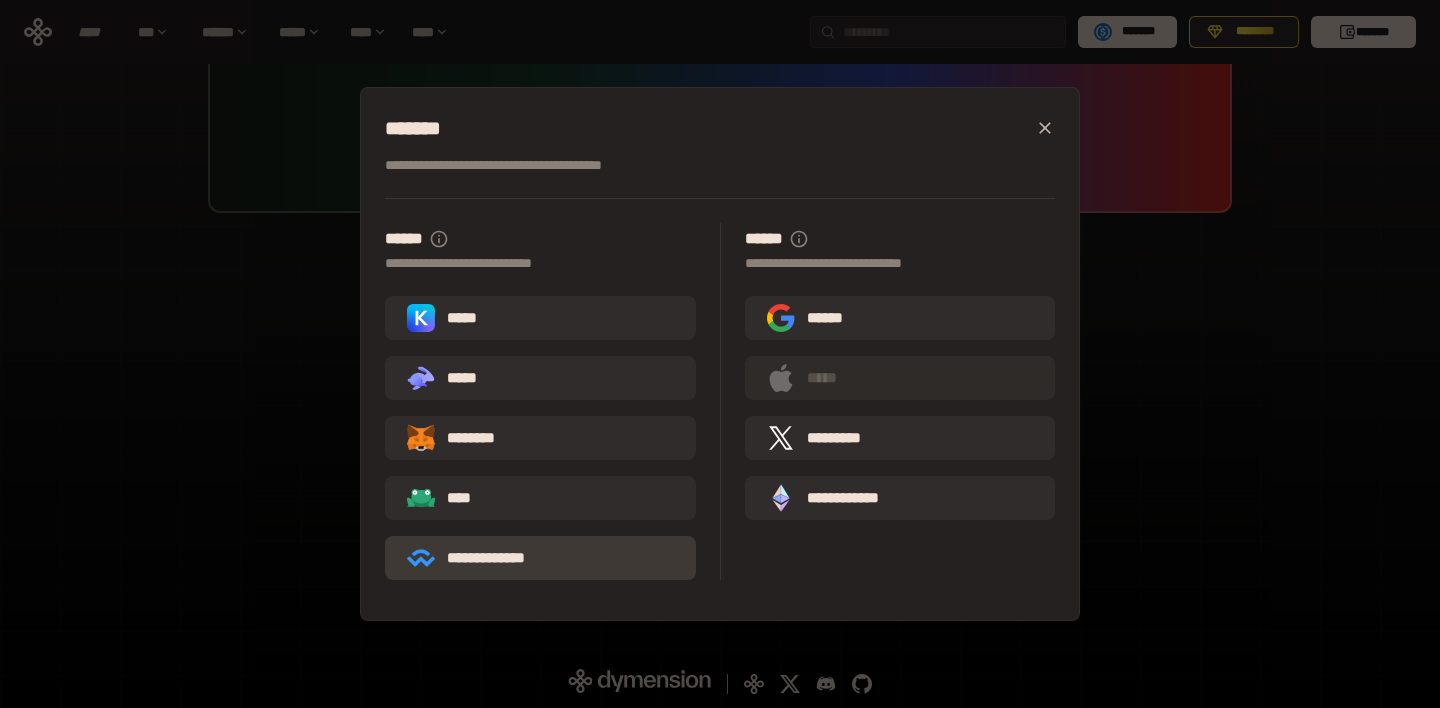 click on "**********" at bounding box center [480, 558] 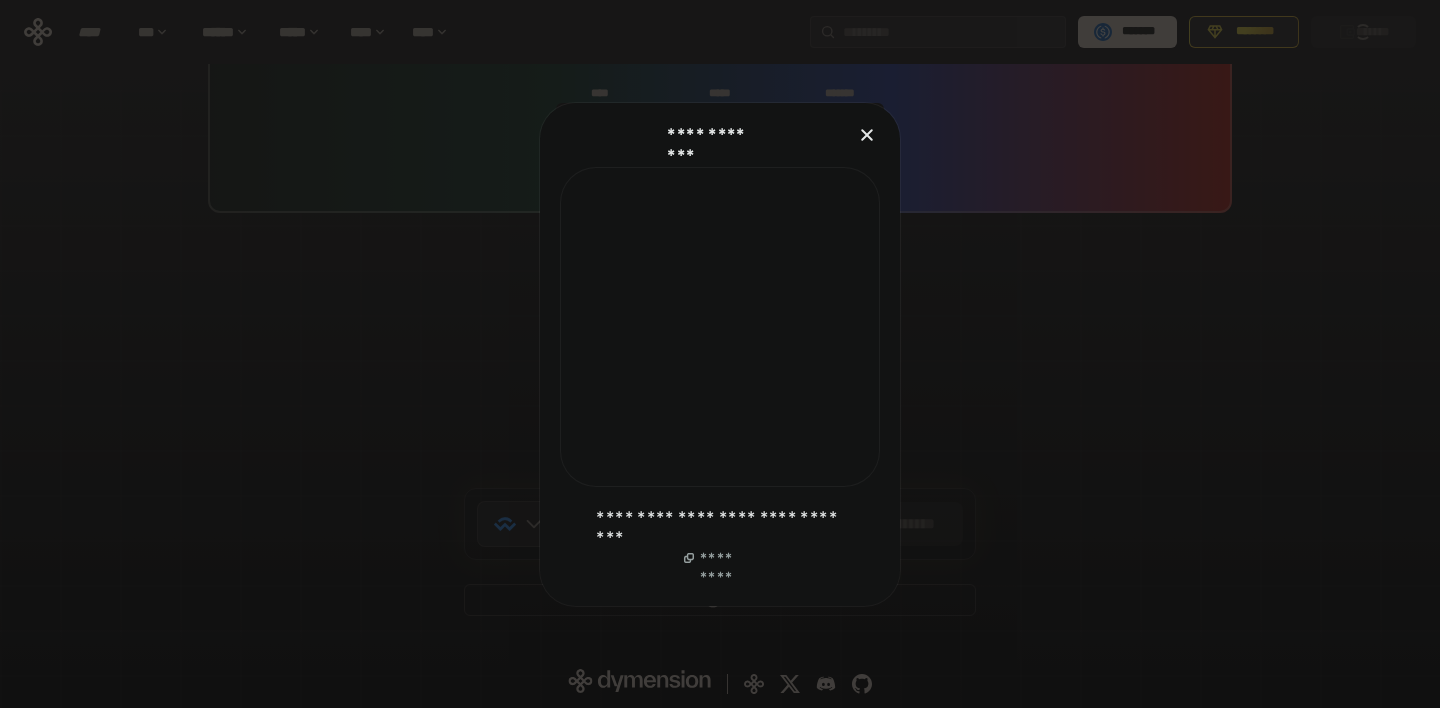 click 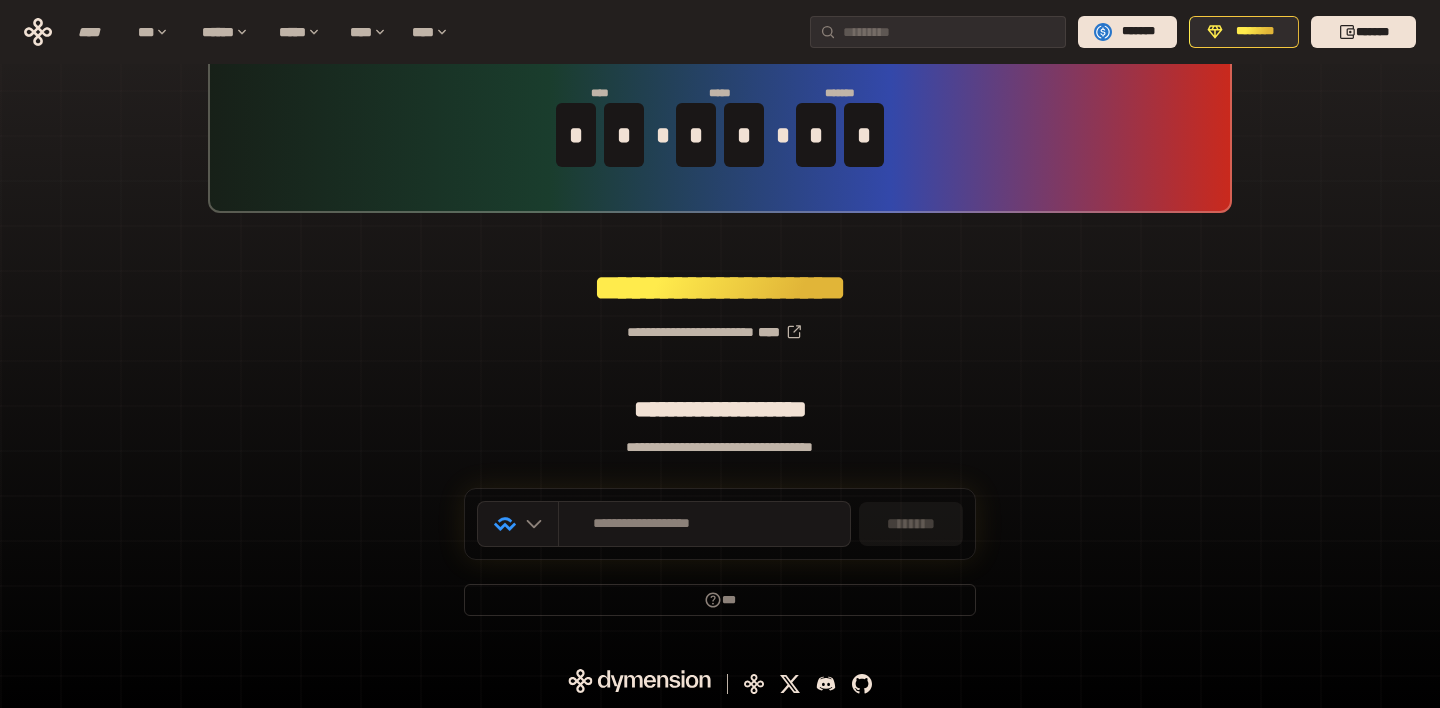 scroll, scrollTop: 0, scrollLeft: 0, axis: both 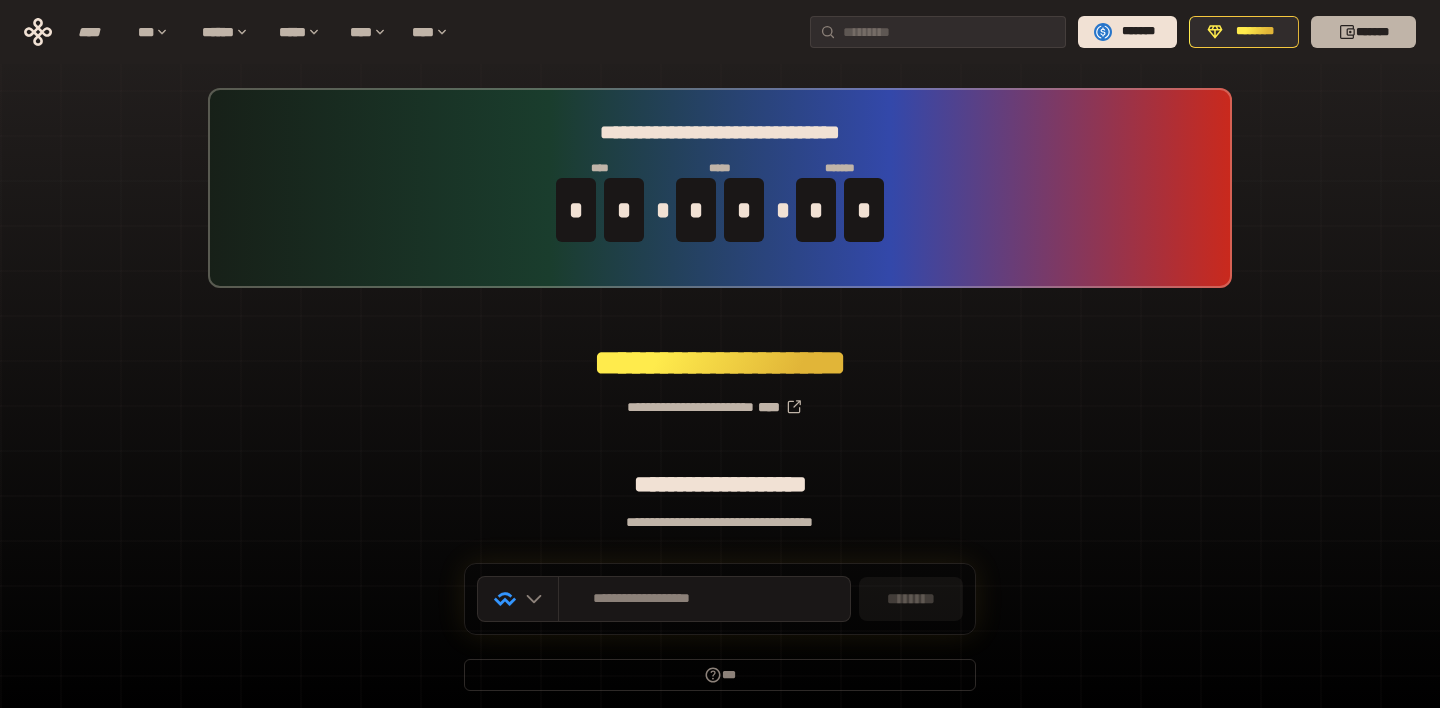 click on "*******" at bounding box center (1363, 32) 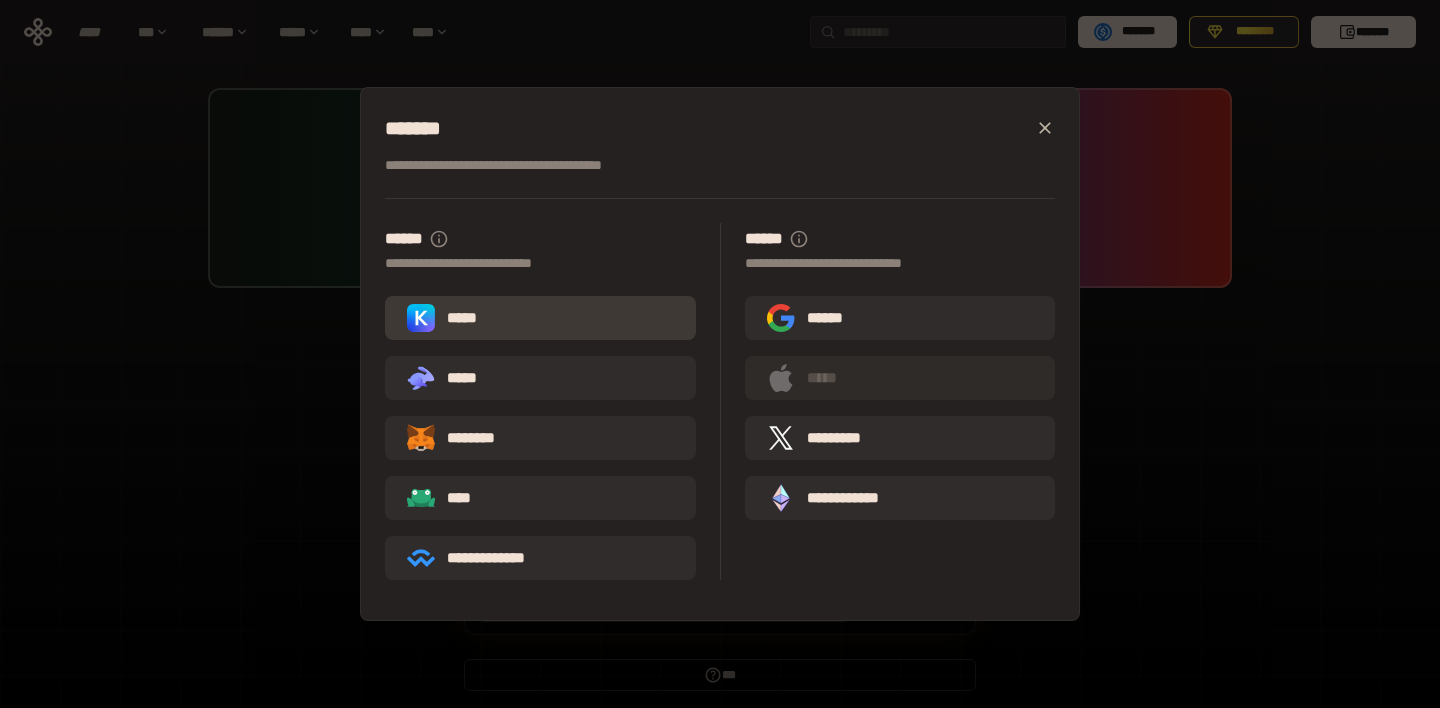 click on "*****" at bounding box center (540, 318) 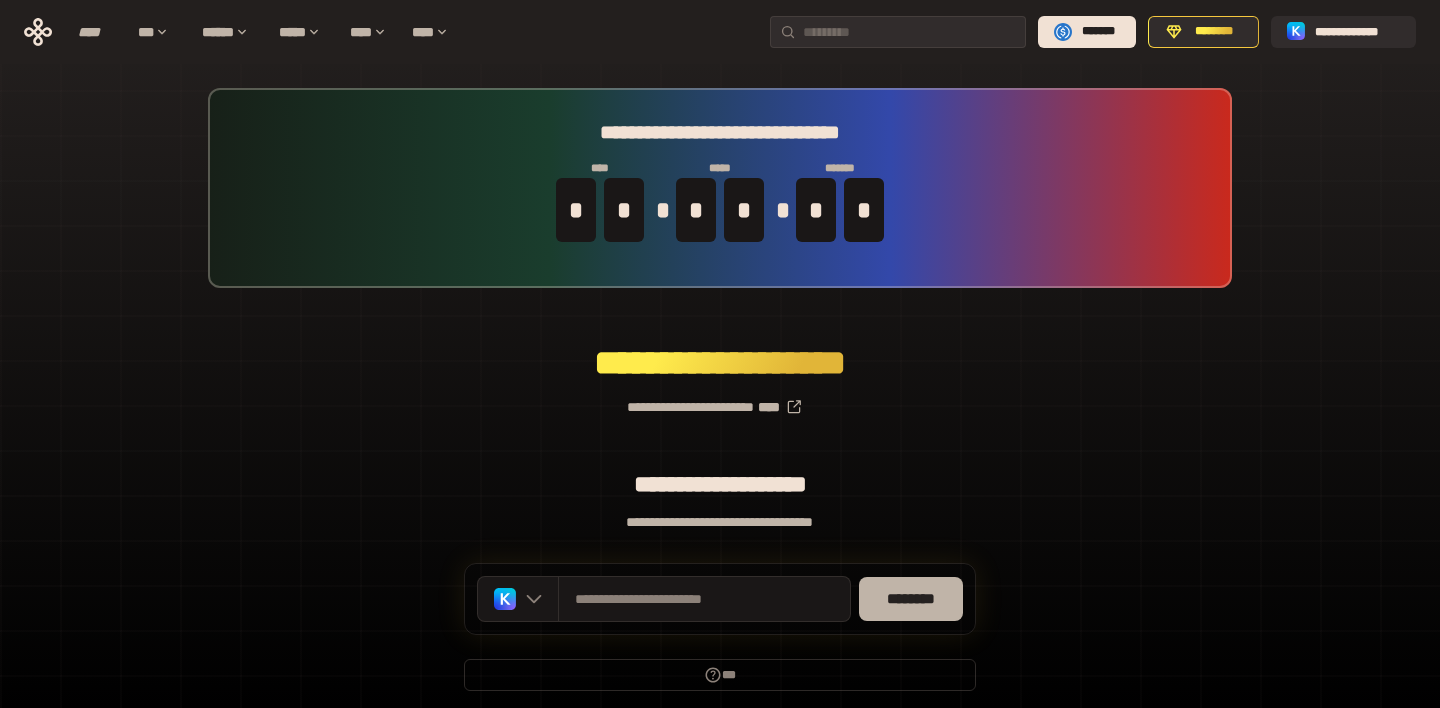 click on "********" at bounding box center (911, 599) 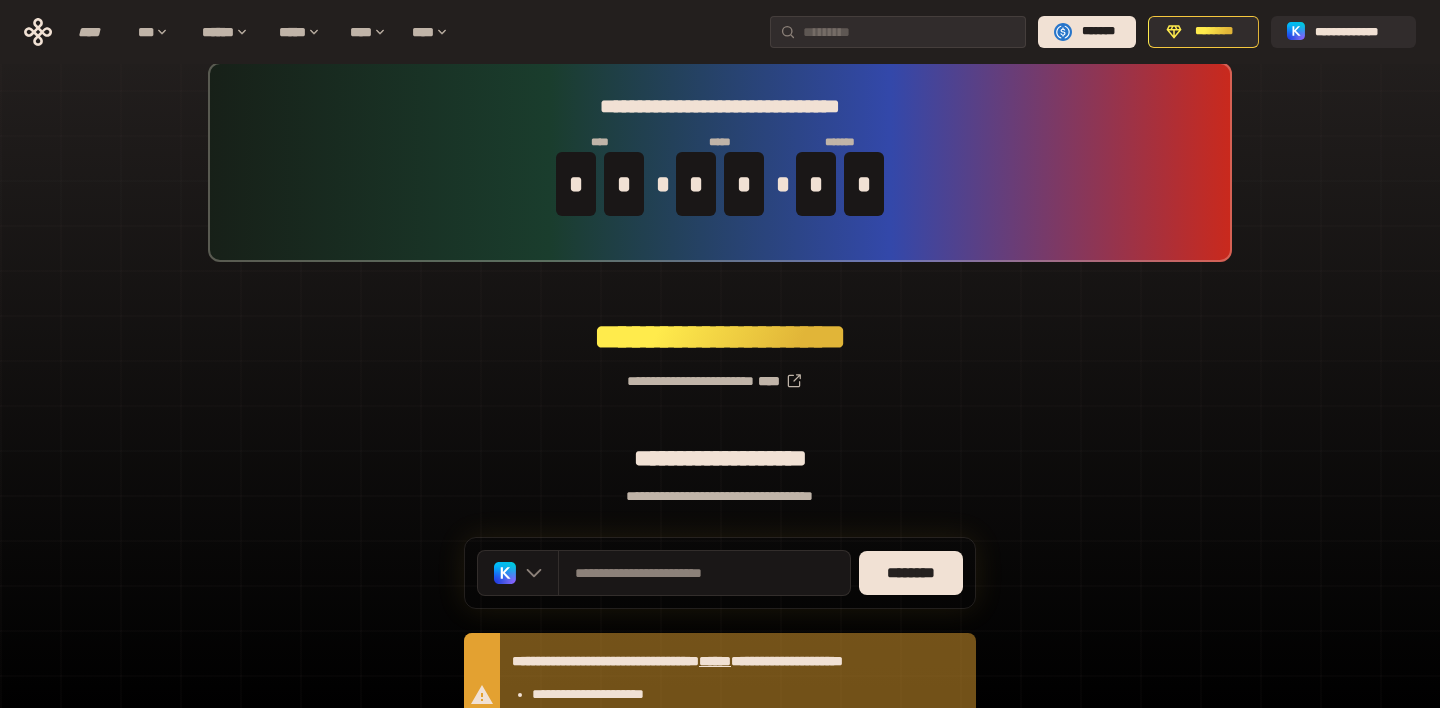 scroll, scrollTop: 0, scrollLeft: 0, axis: both 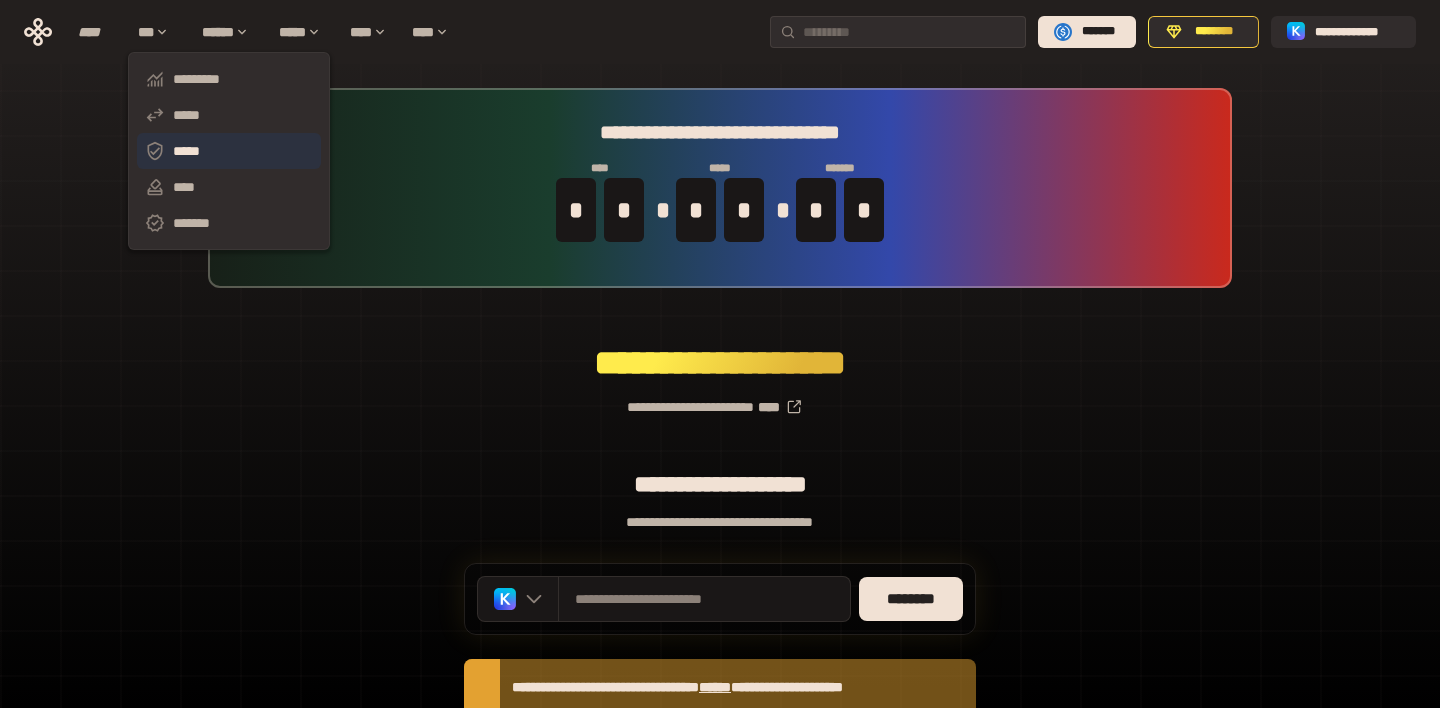 click on "*****" at bounding box center (229, 151) 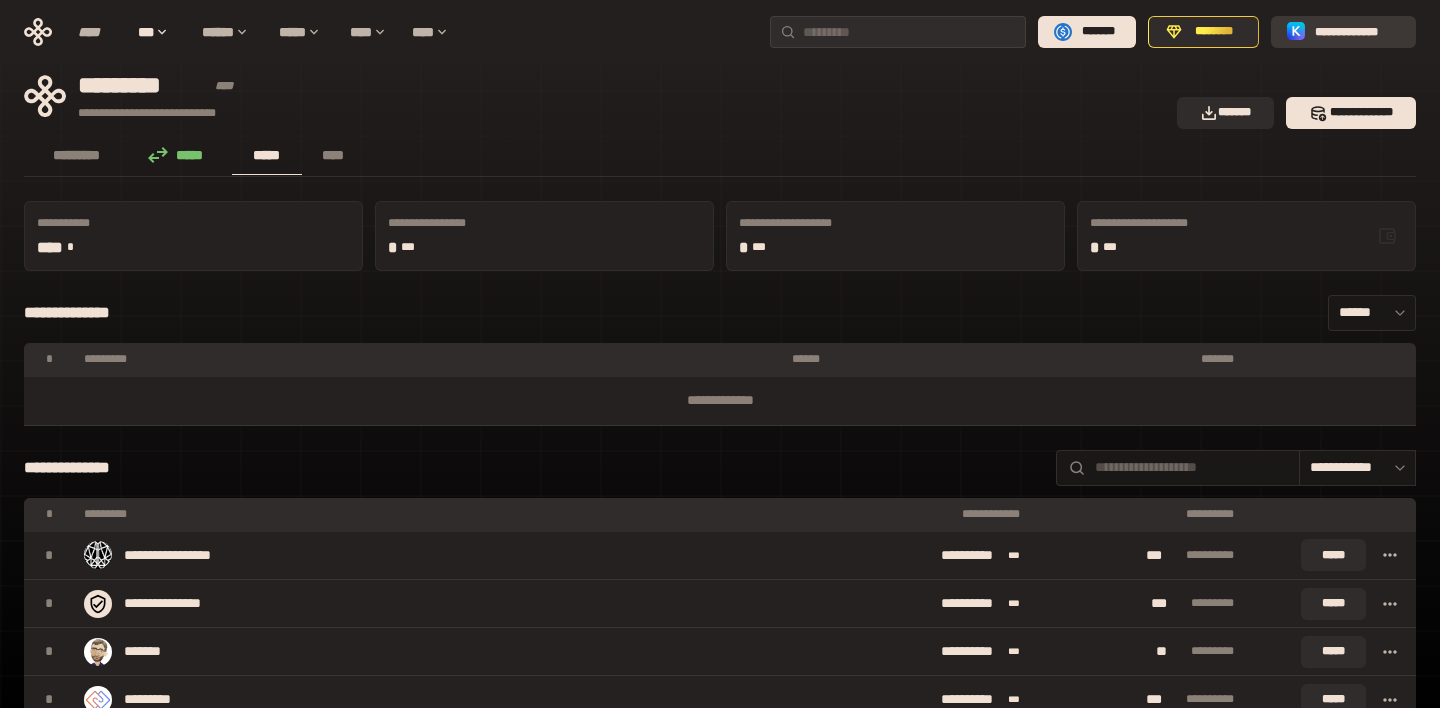 click on "**********" at bounding box center (1358, 32) 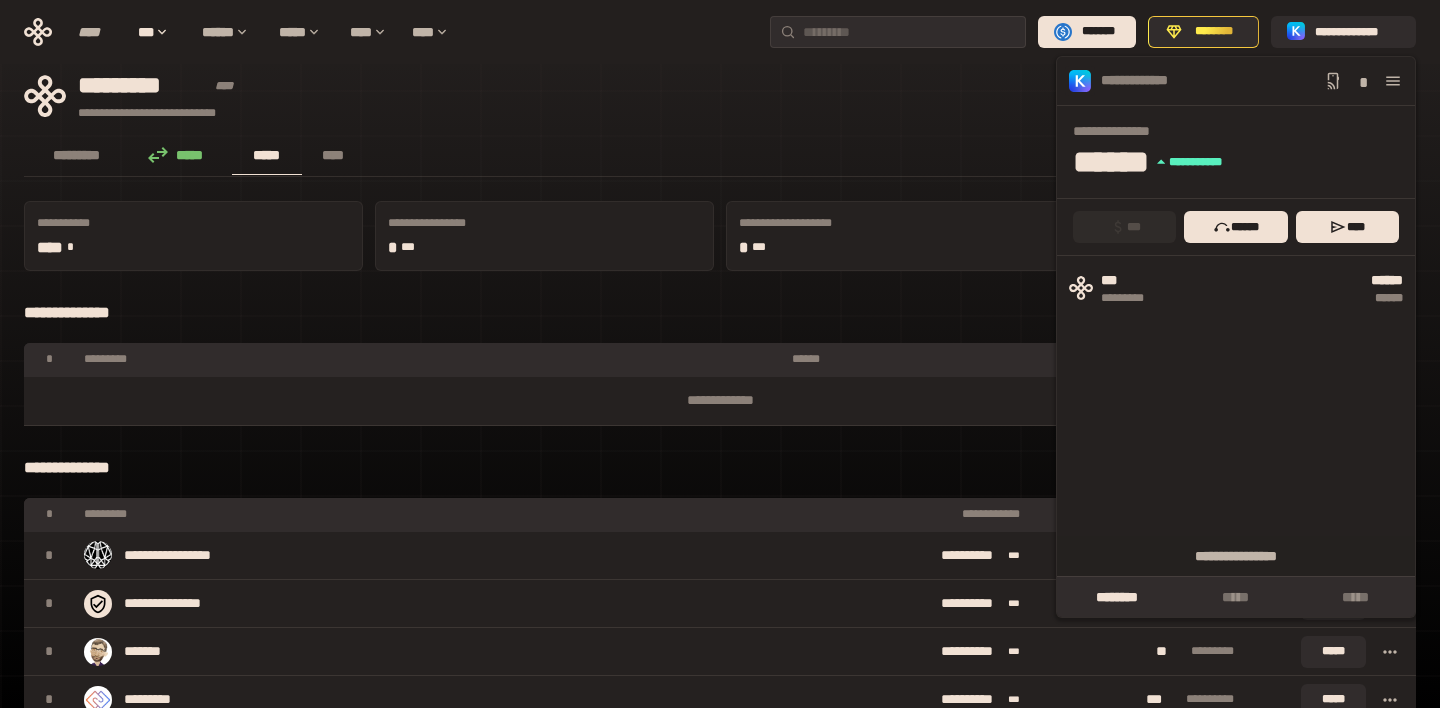 click on "**********" at bounding box center [1236, 81] 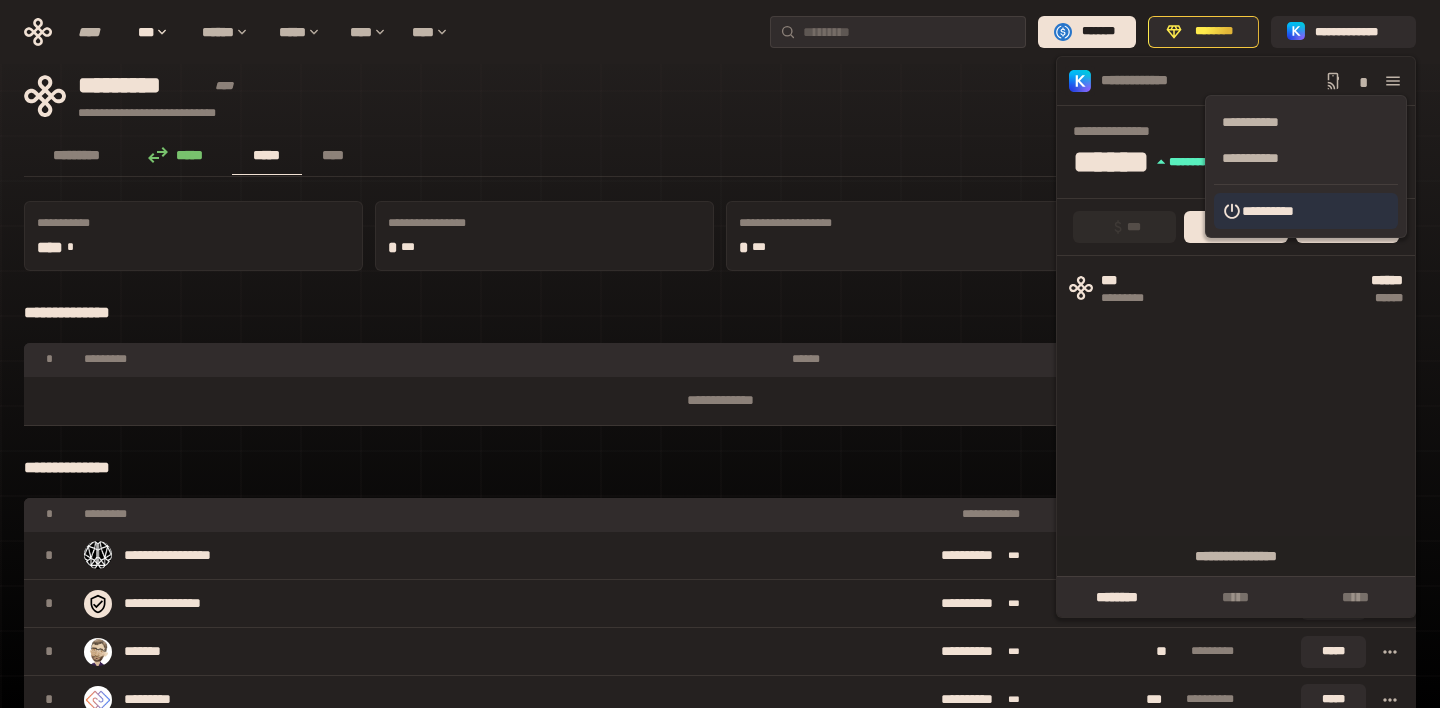 click on "**********" at bounding box center (1306, 211) 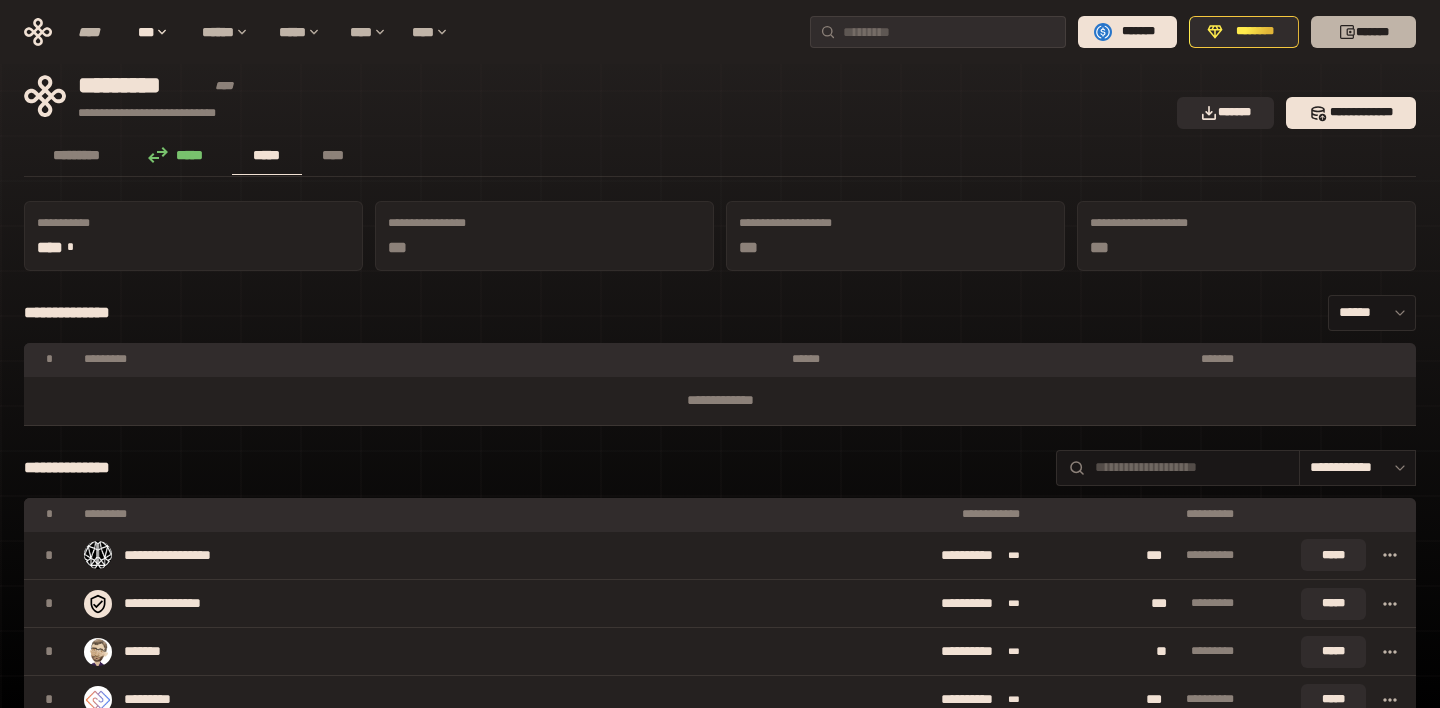 click on "*******" at bounding box center (1363, 32) 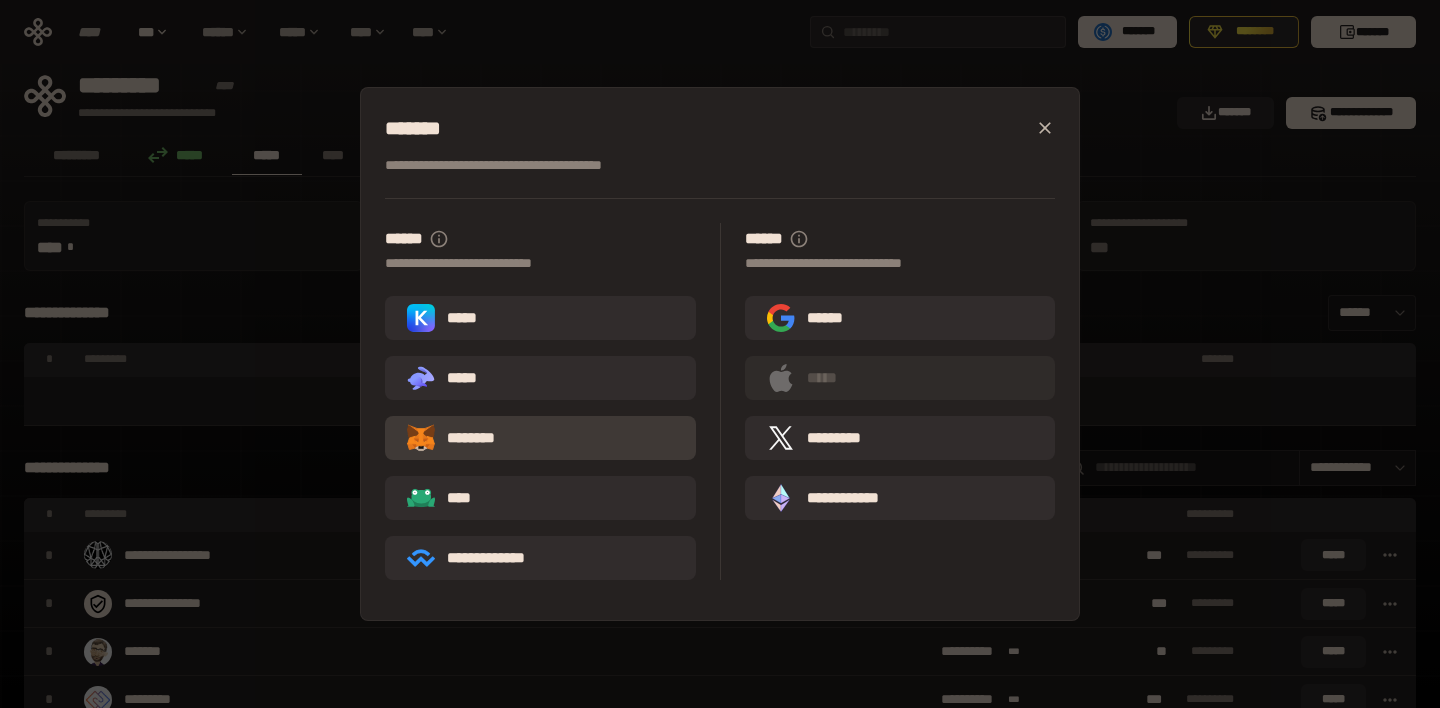 click on "********" at bounding box center [540, 438] 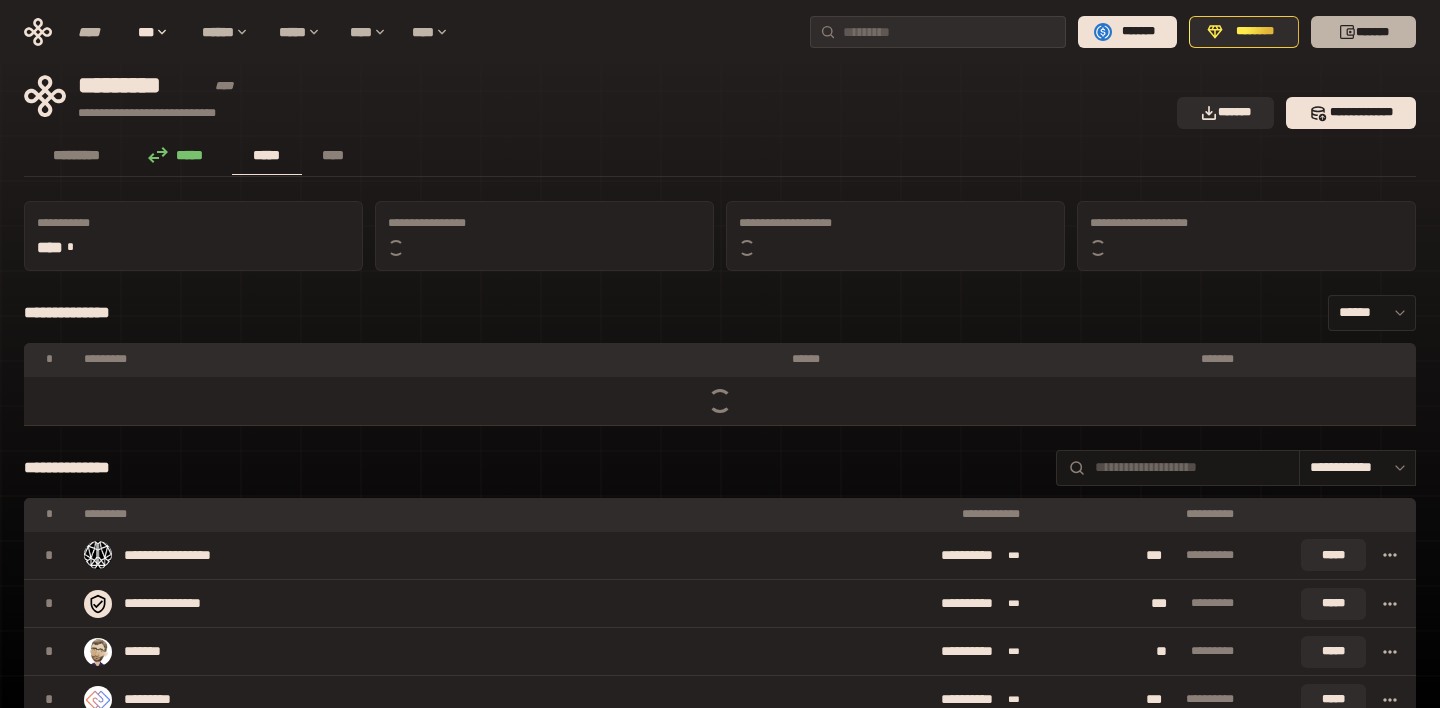 click 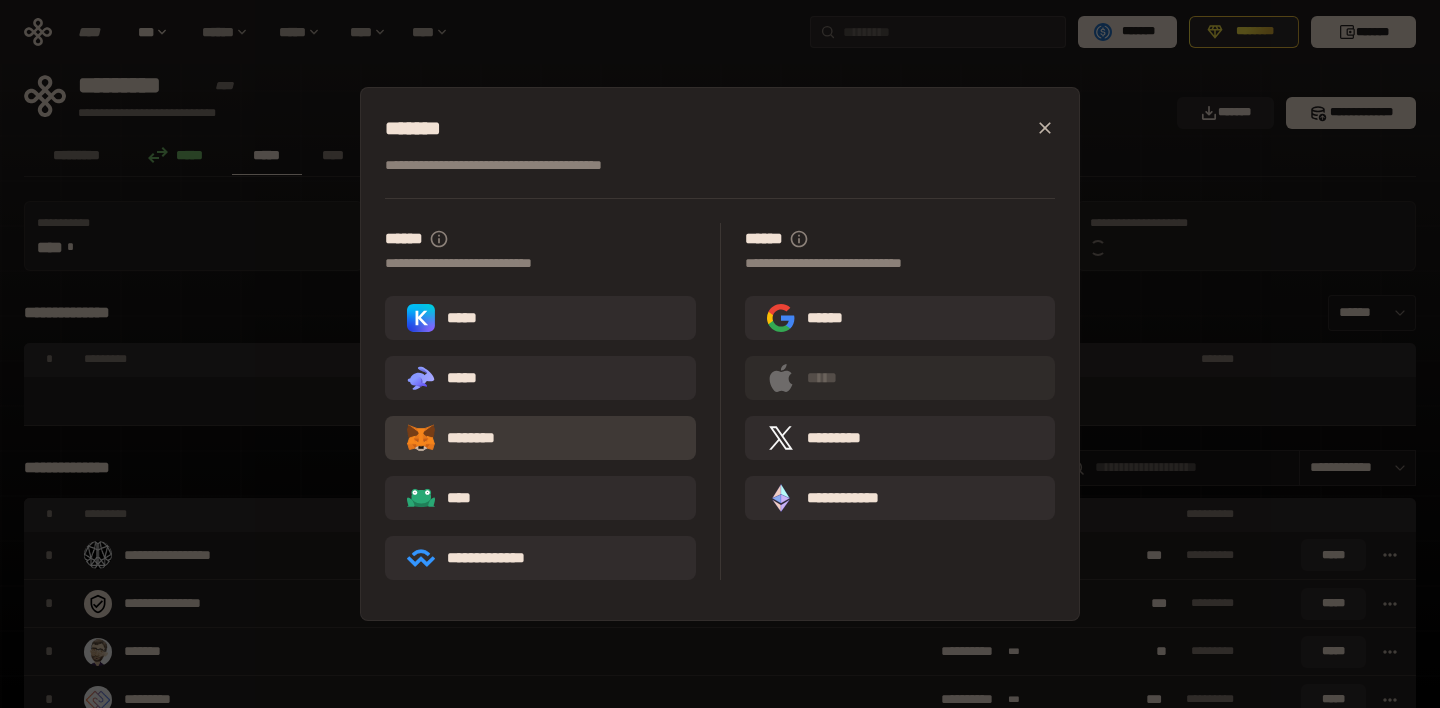 click on "********" at bounding box center [465, 438] 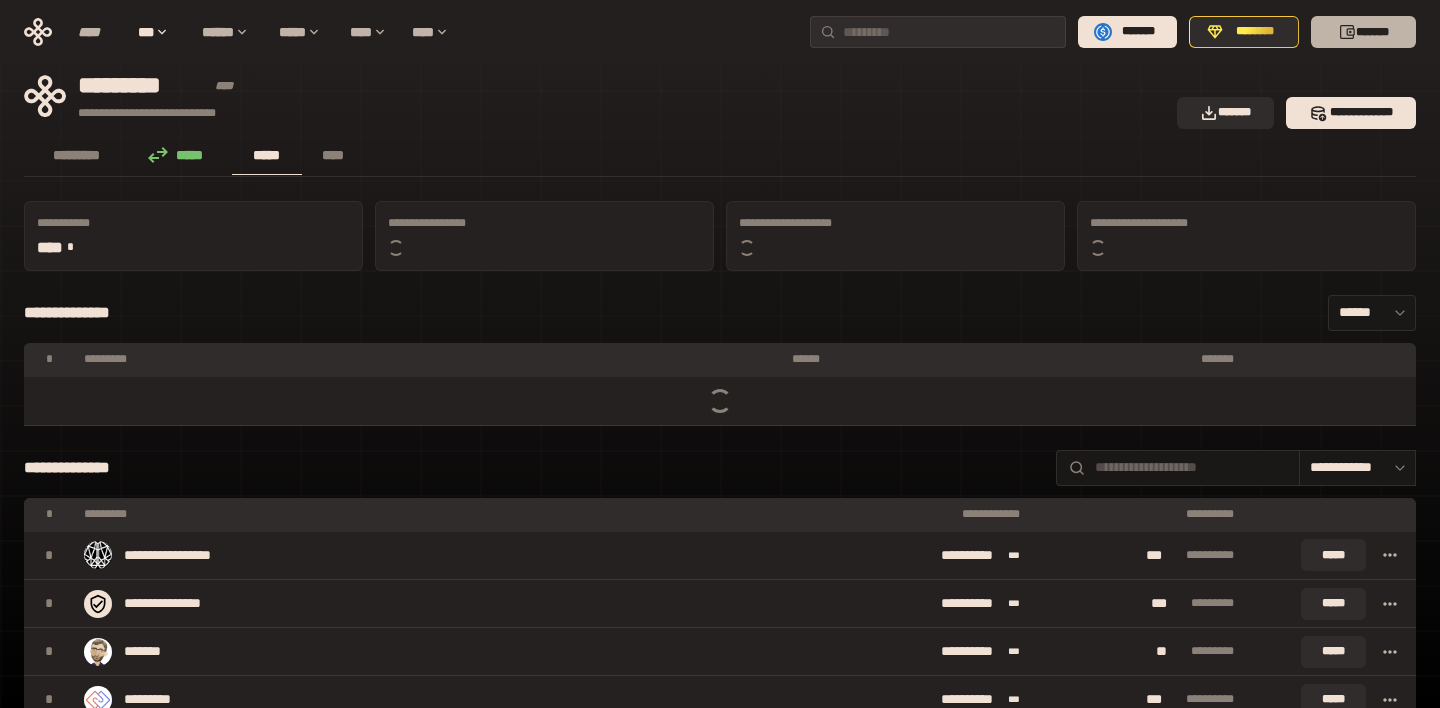 click on "*******" at bounding box center [1363, 32] 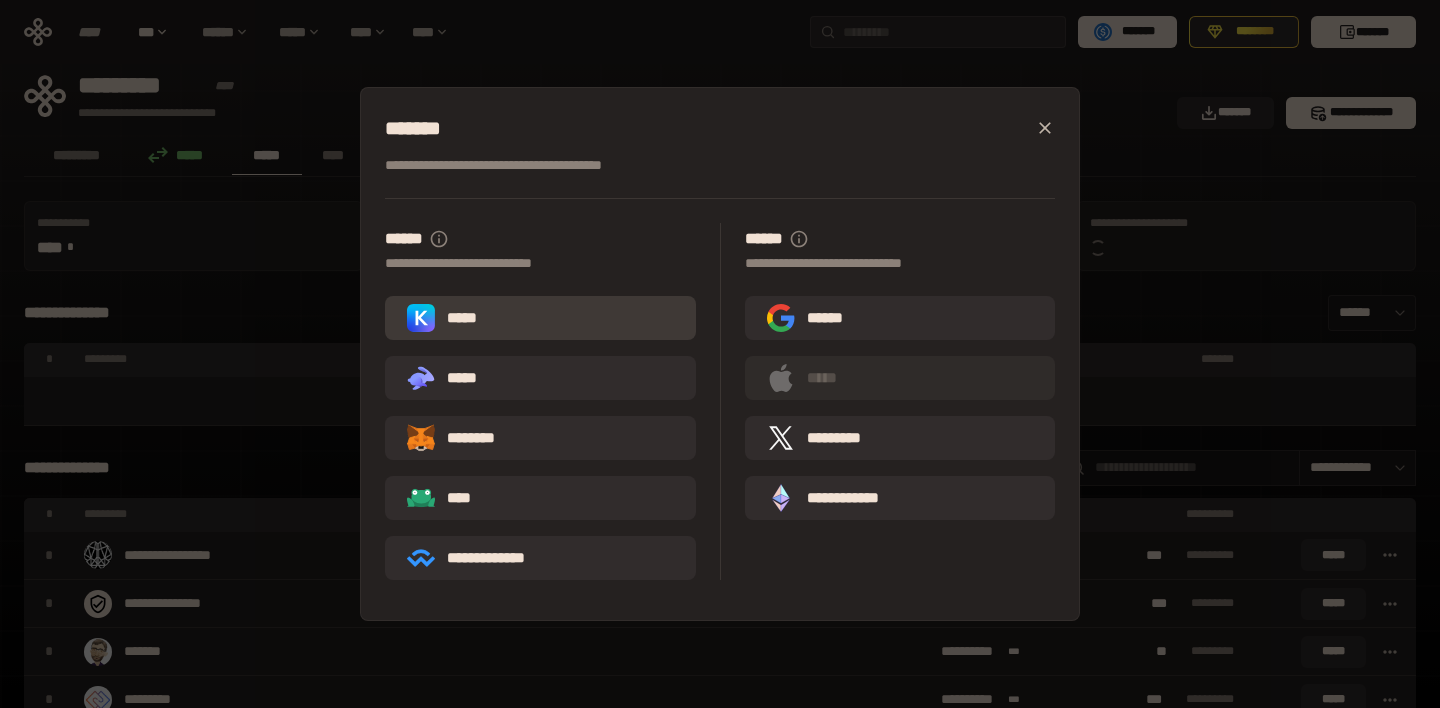 click on "*****" at bounding box center (446, 318) 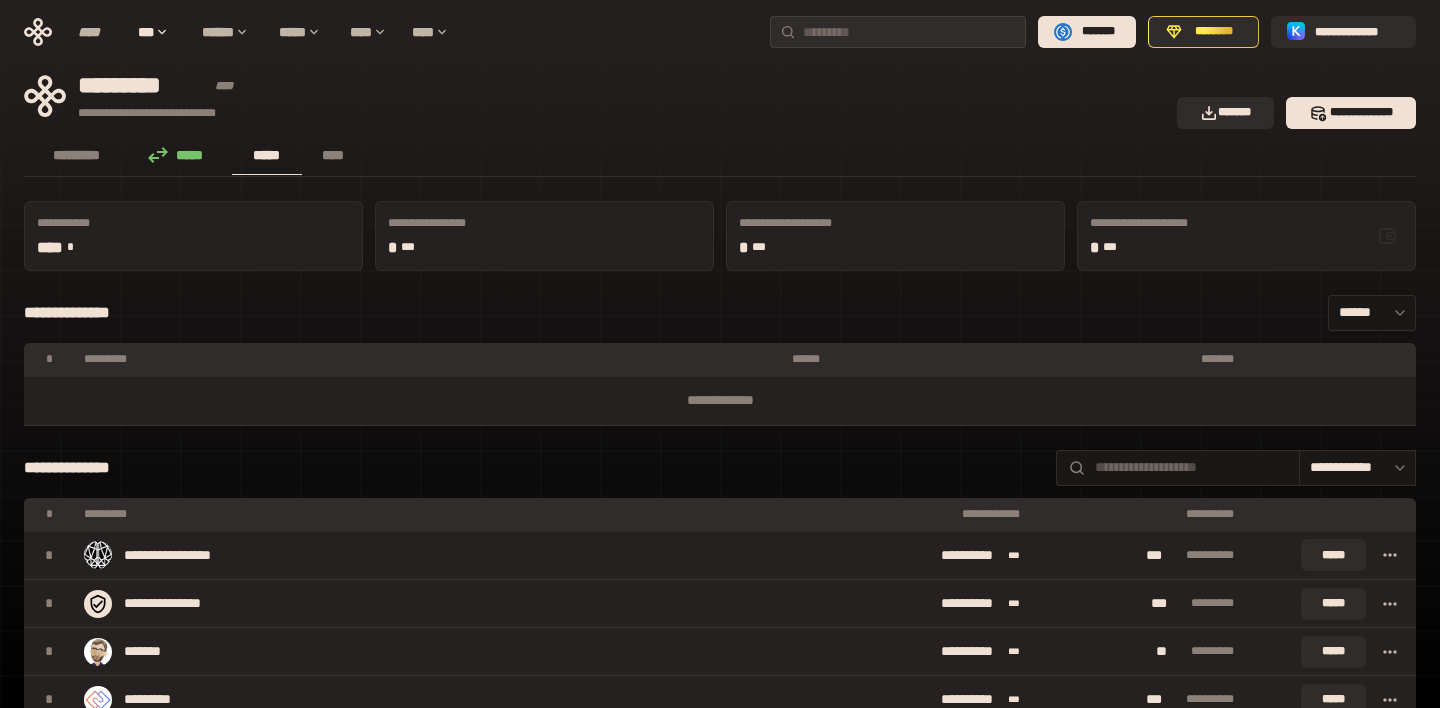 click on "*****" at bounding box center [267, 155] 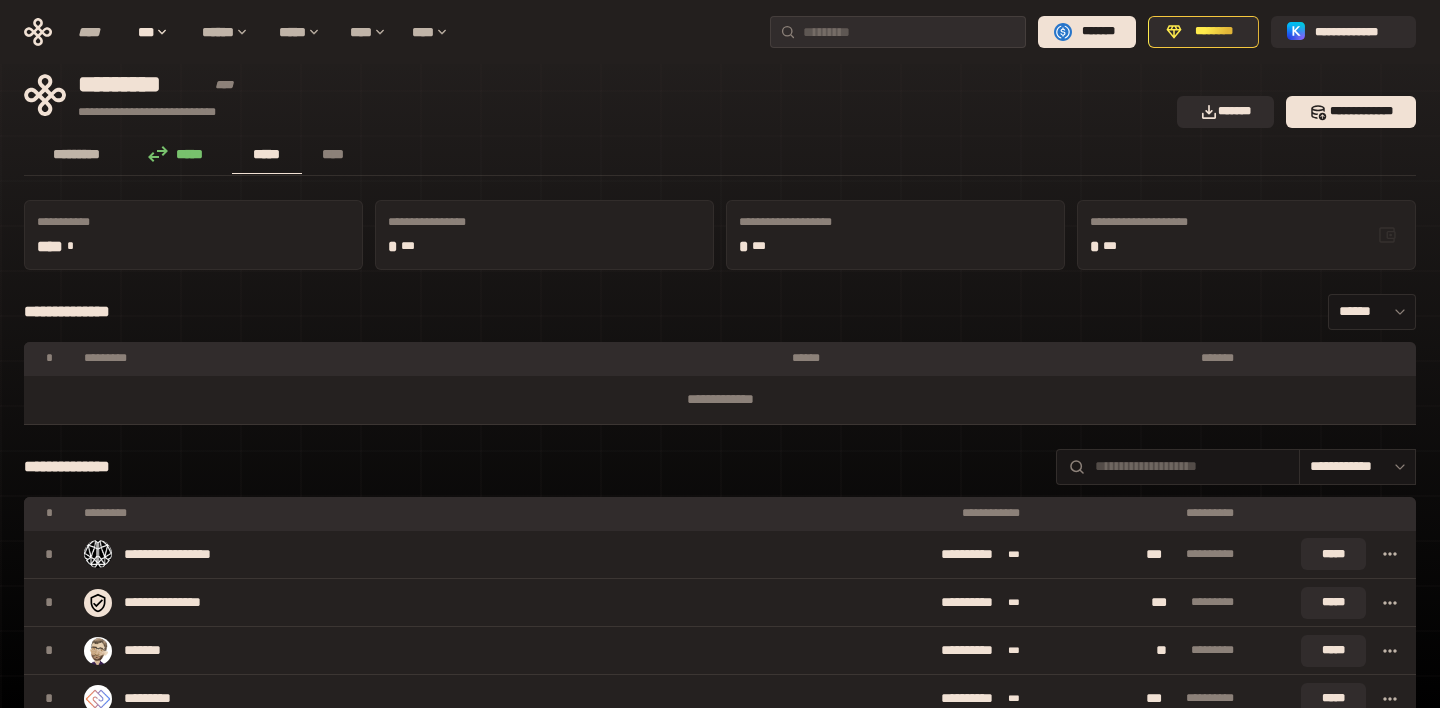click on "*********" at bounding box center [77, 154] 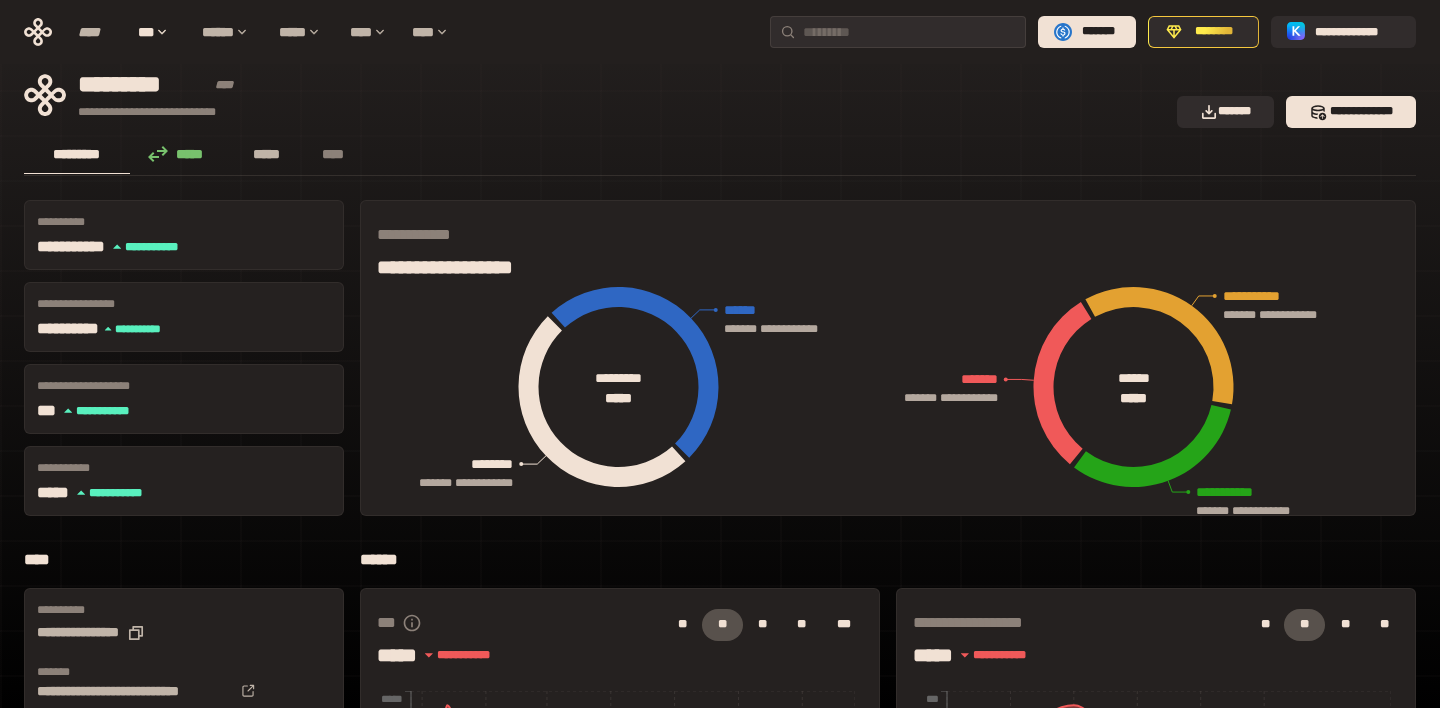 click on "*****" at bounding box center [267, 154] 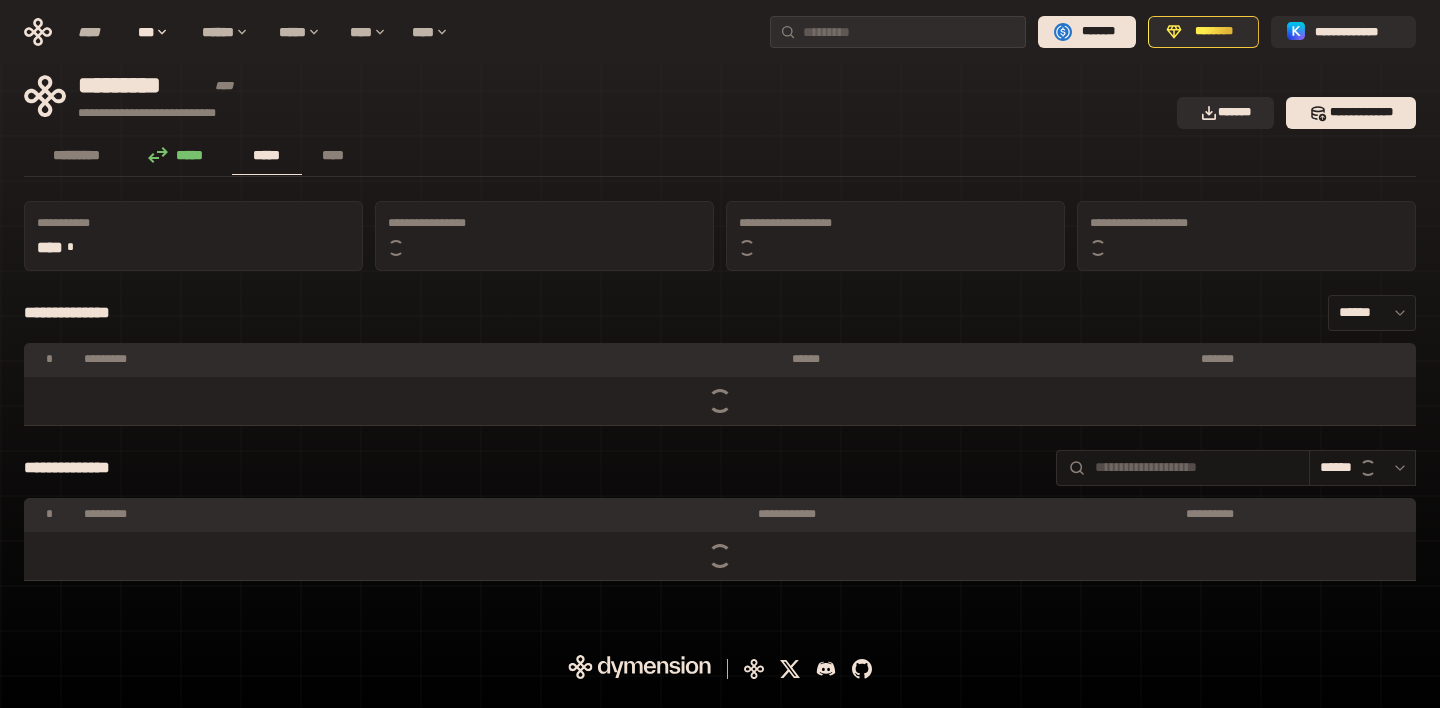 scroll, scrollTop: 0, scrollLeft: 0, axis: both 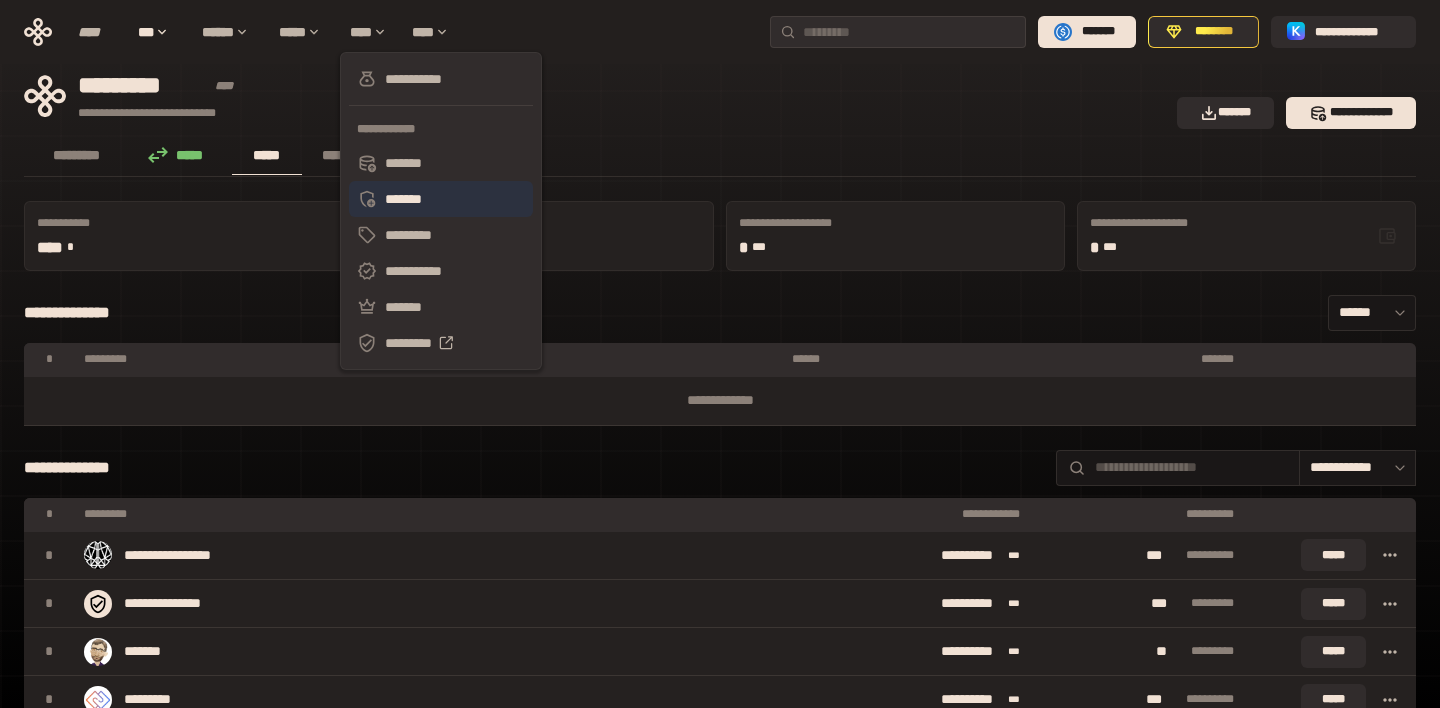 click on "*******" at bounding box center (441, 199) 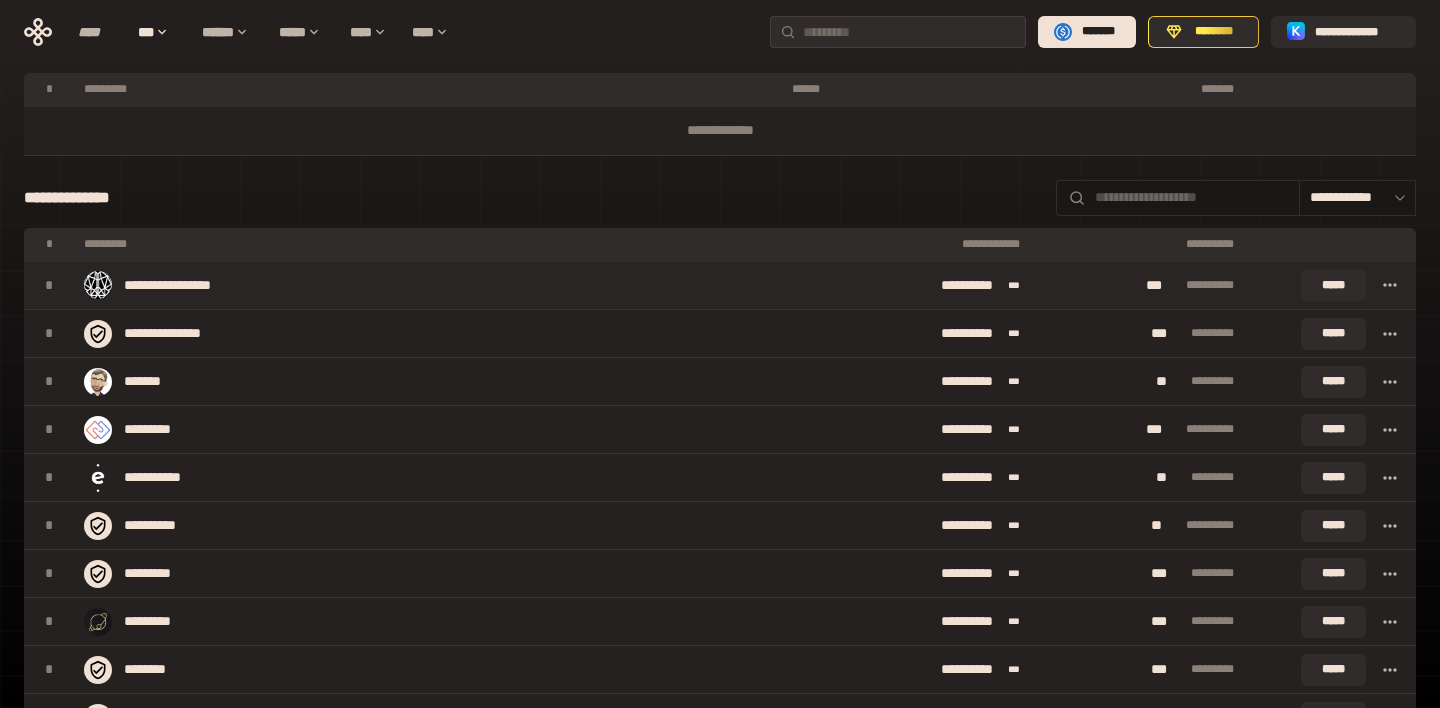 scroll, scrollTop: 281, scrollLeft: 0, axis: vertical 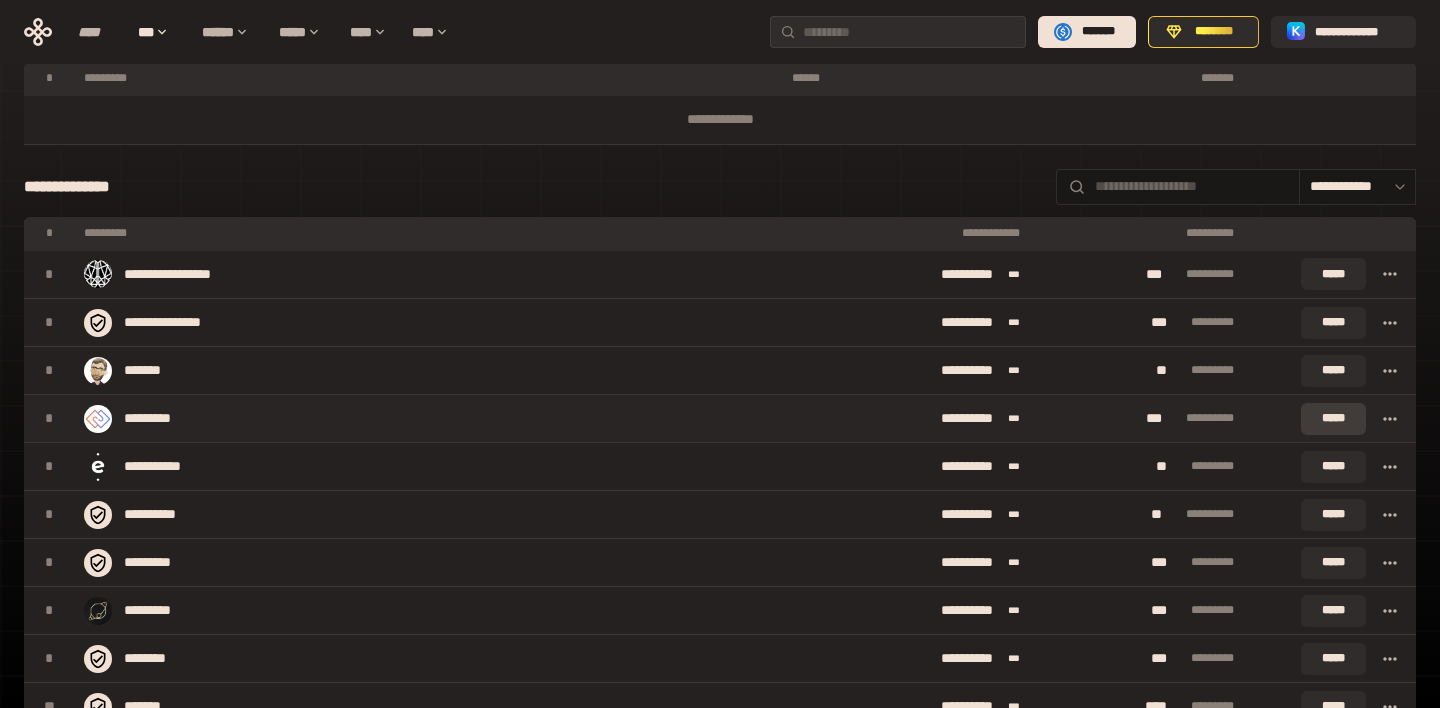 click on "*****" at bounding box center (1333, 419) 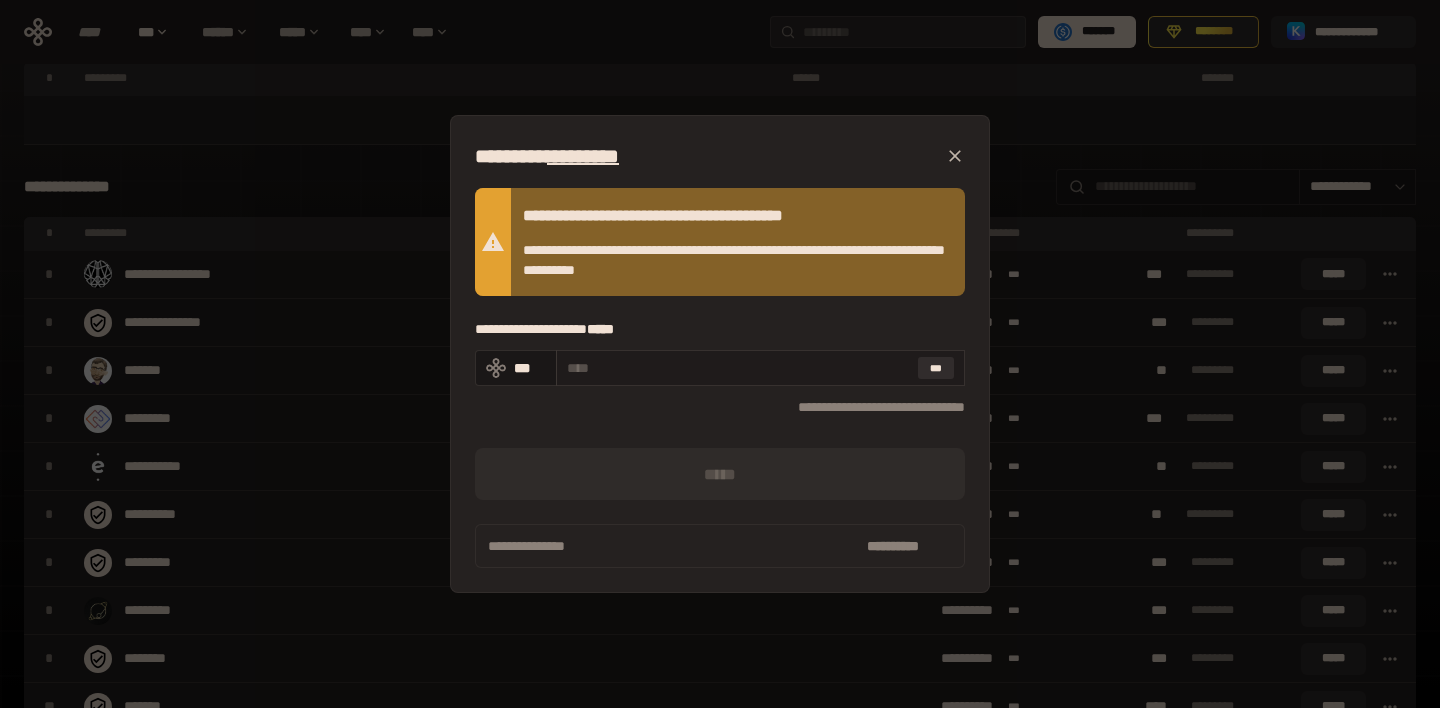 click at bounding box center (738, 368) 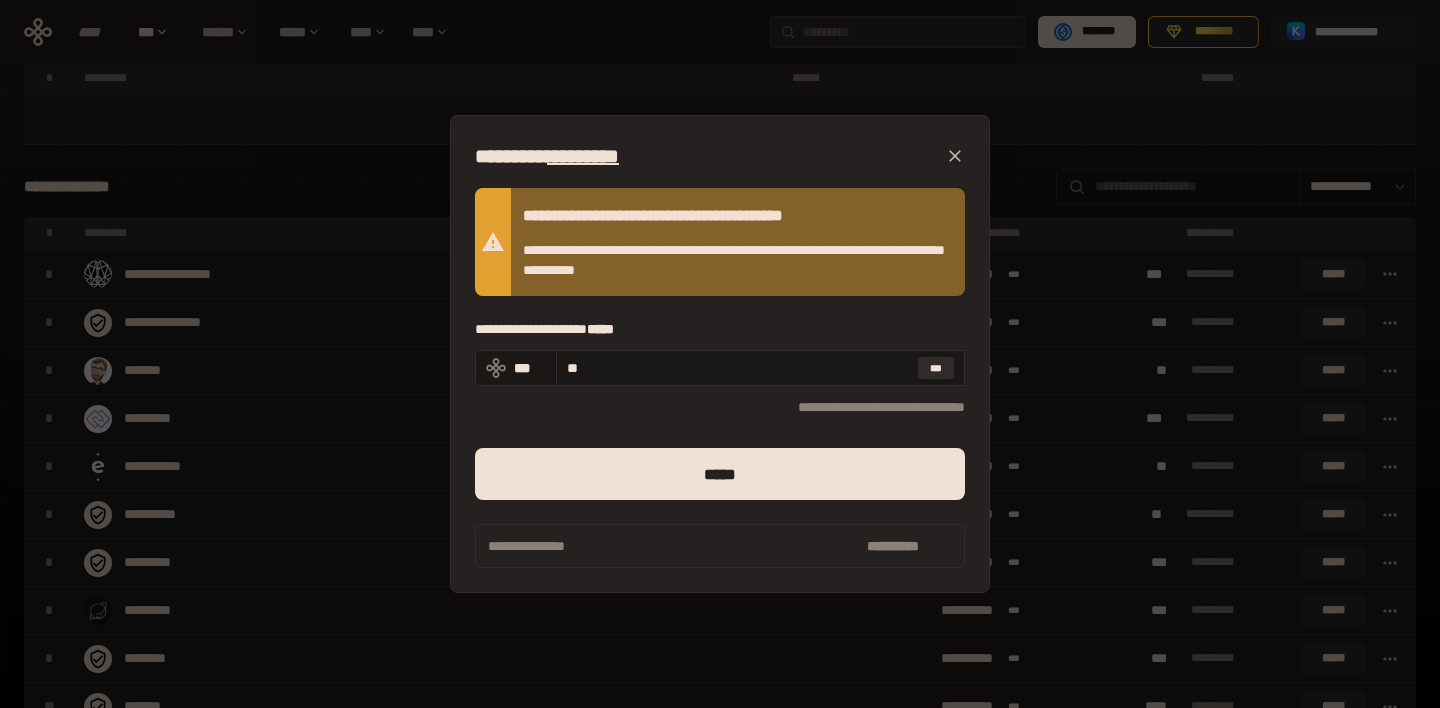 type on "*" 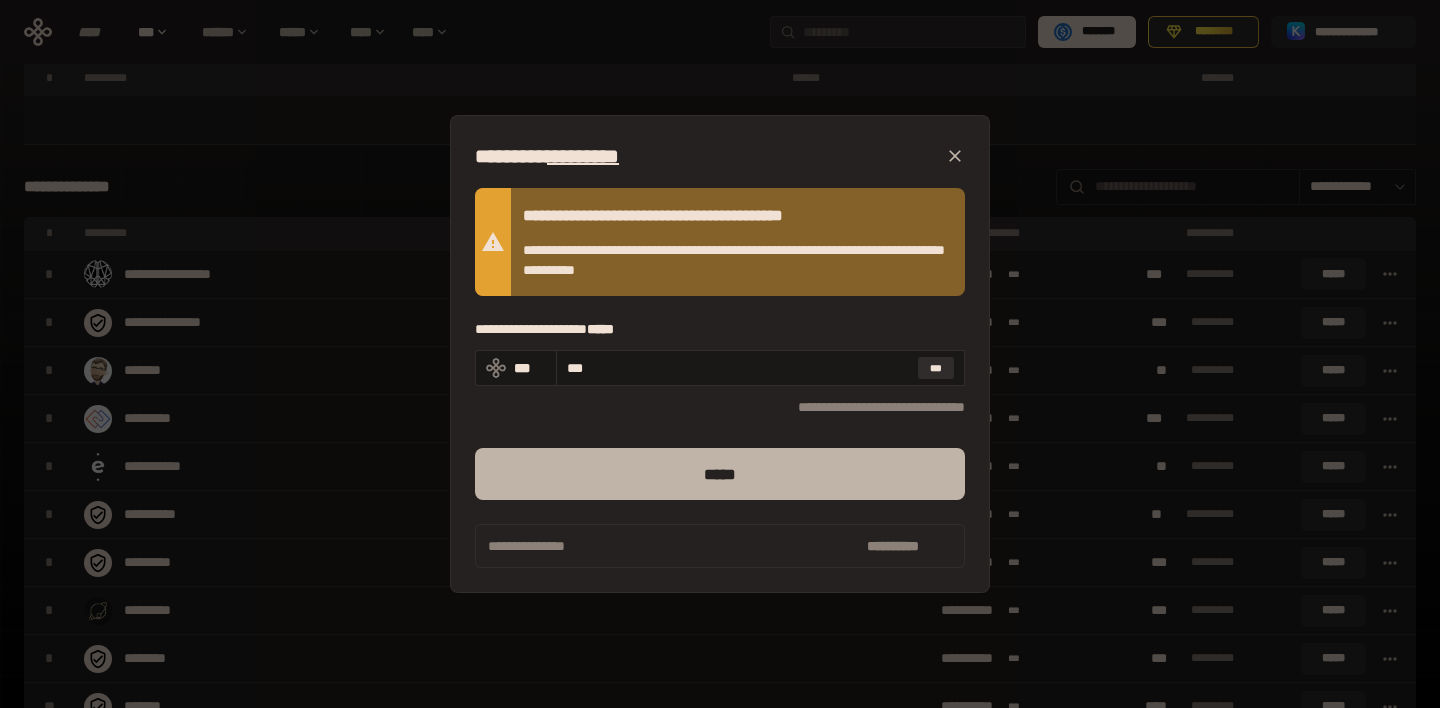 type on "***" 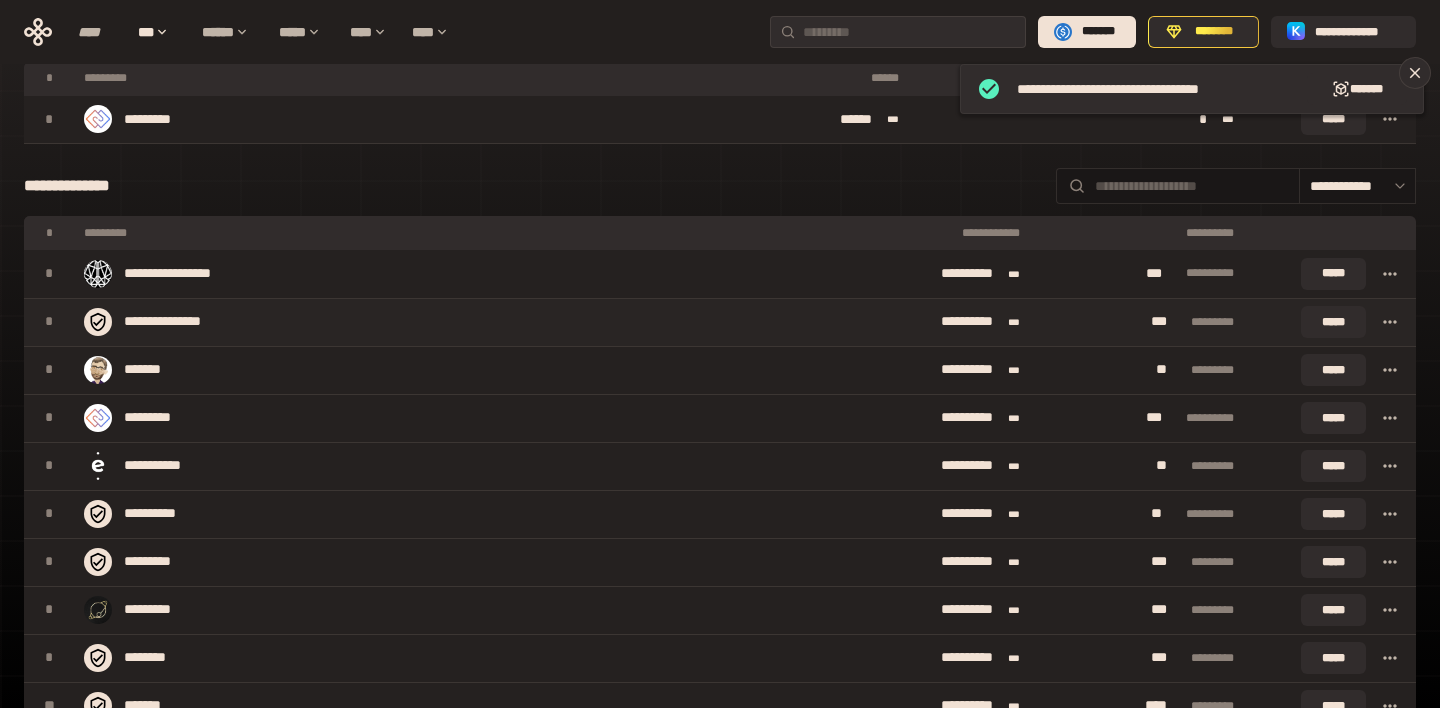 scroll, scrollTop: 0, scrollLeft: 0, axis: both 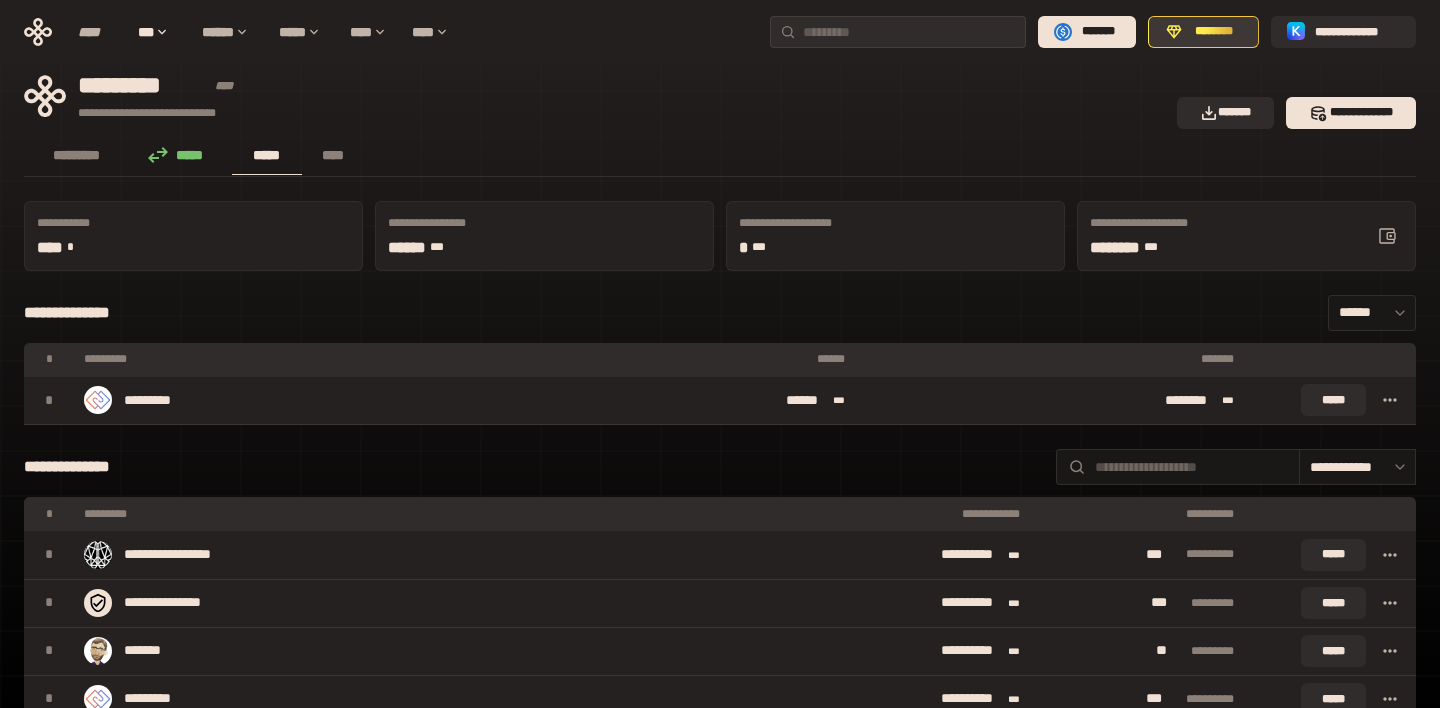 click on "********" at bounding box center (1214, 32) 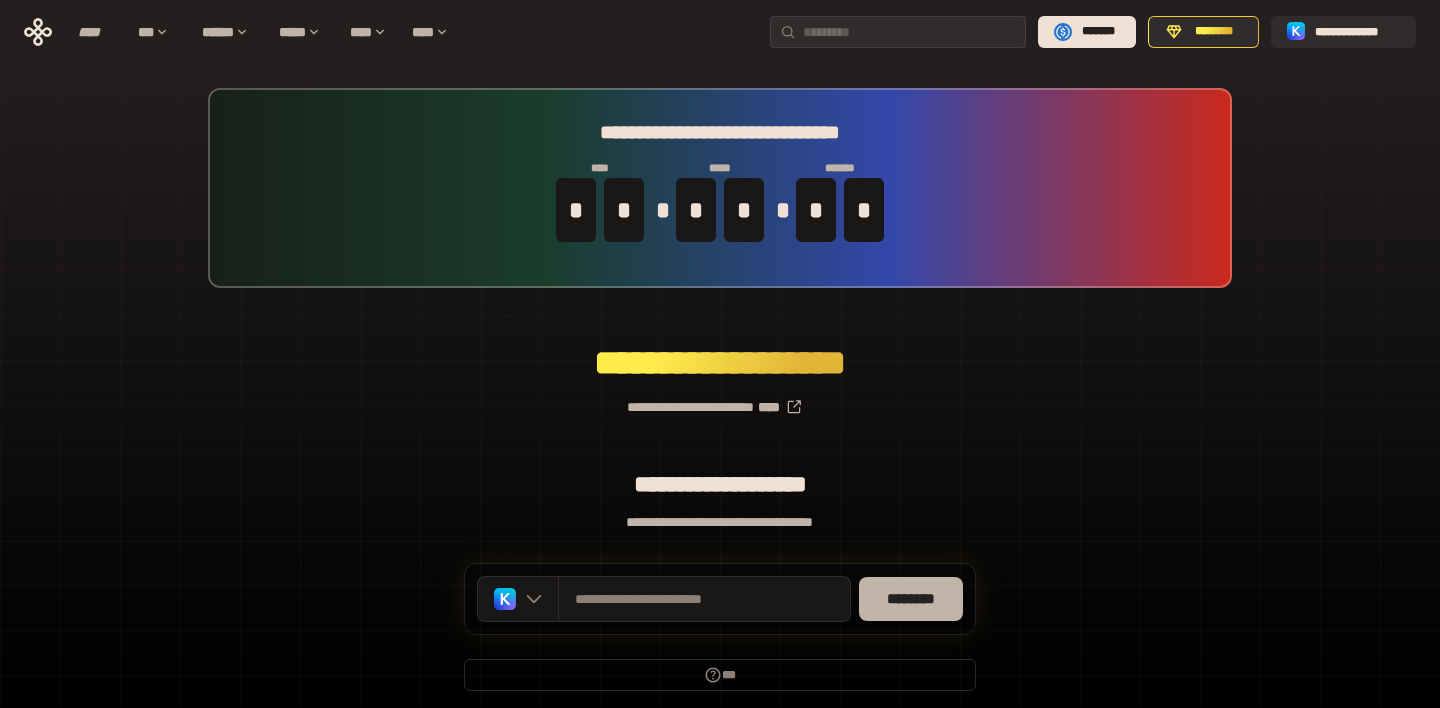 click on "********" at bounding box center (911, 599) 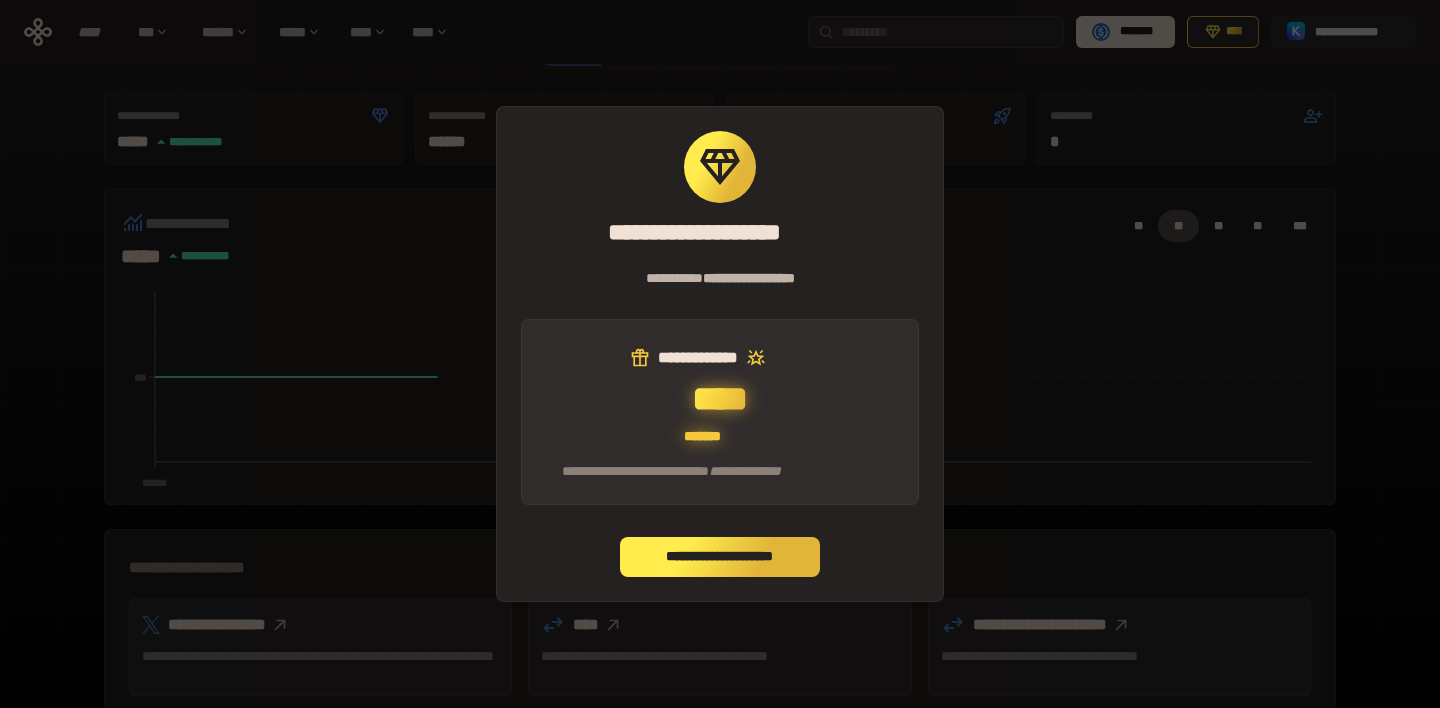 scroll, scrollTop: 147, scrollLeft: 0, axis: vertical 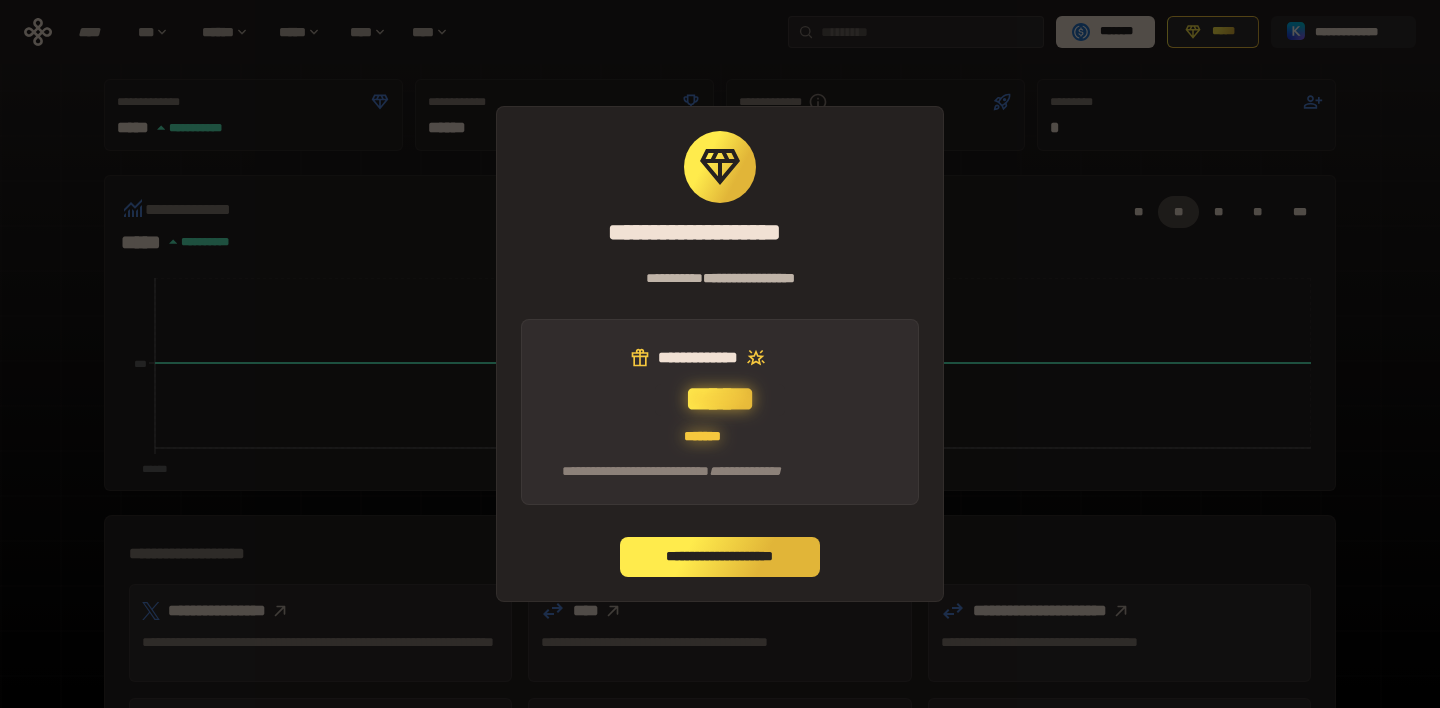 click on "**********" at bounding box center [720, 557] 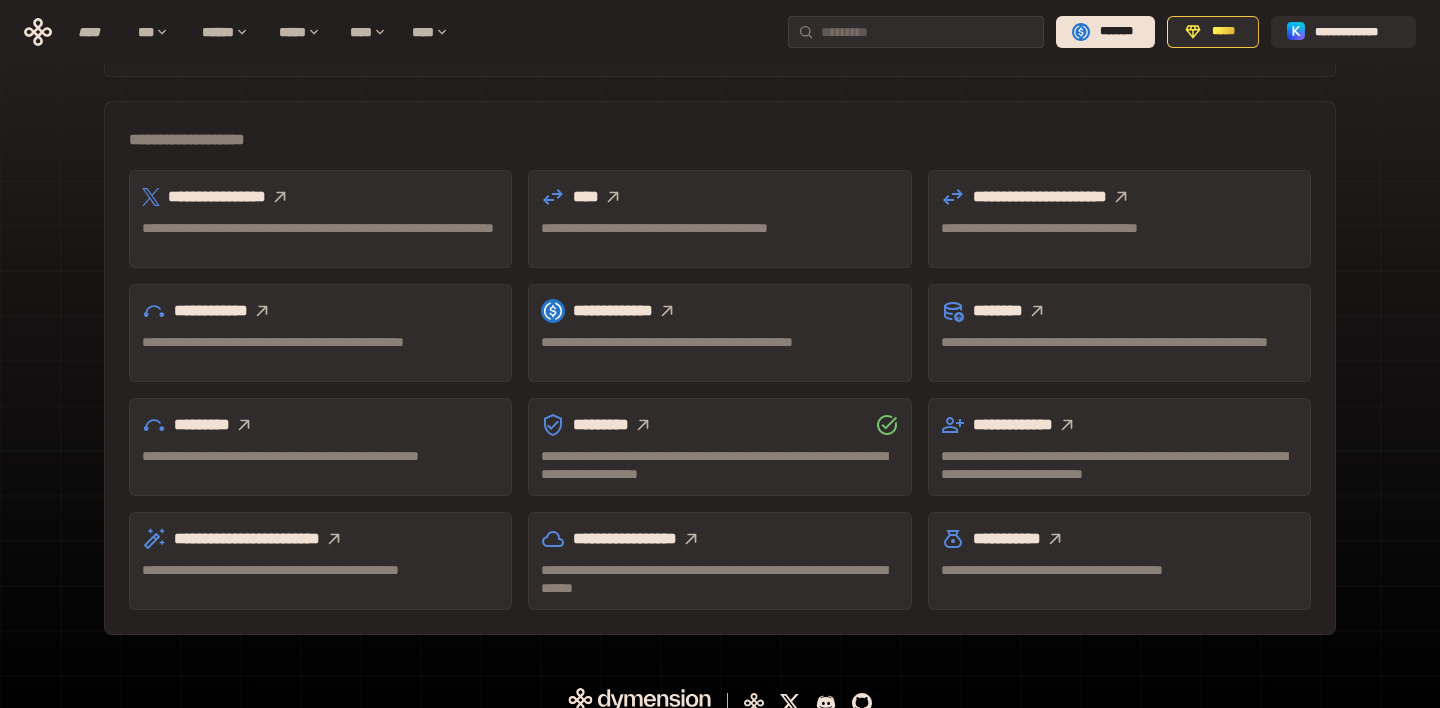 scroll, scrollTop: 580, scrollLeft: 0, axis: vertical 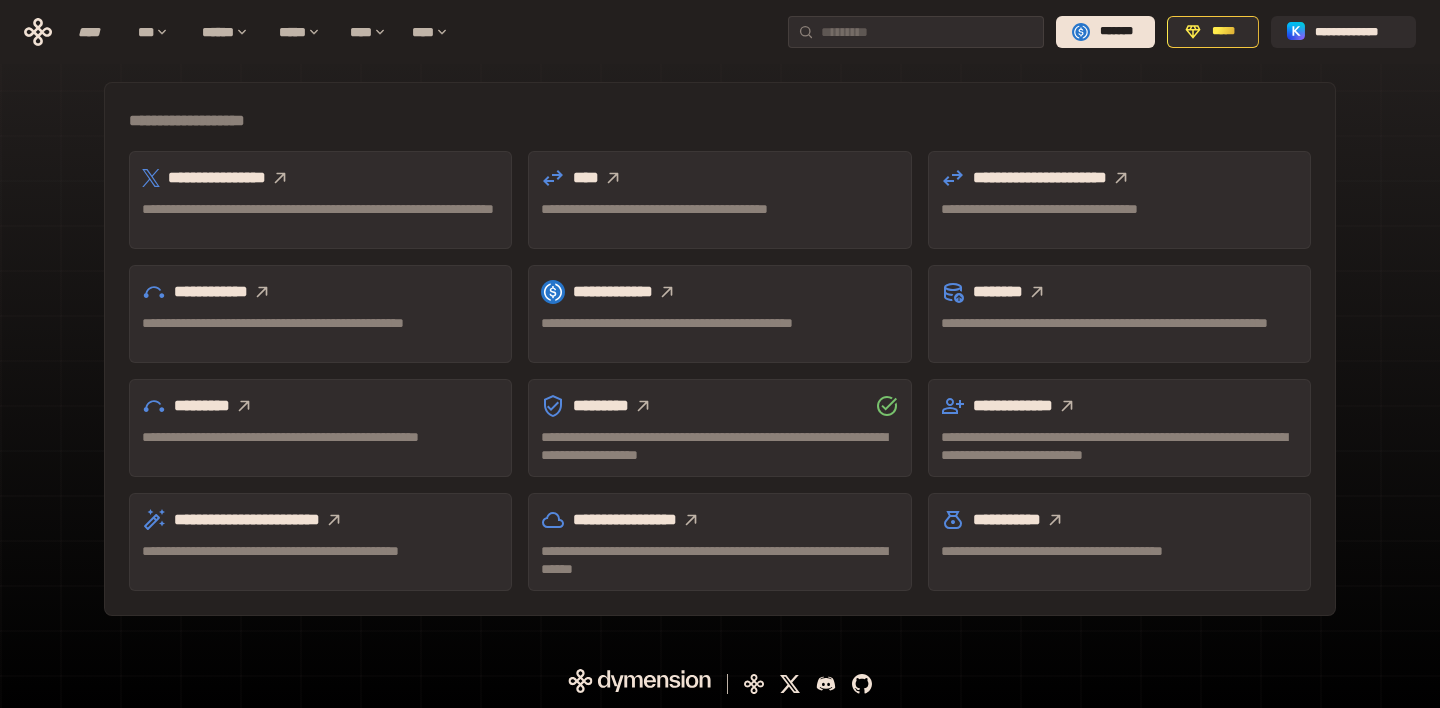 click on "**********" at bounding box center [320, 200] 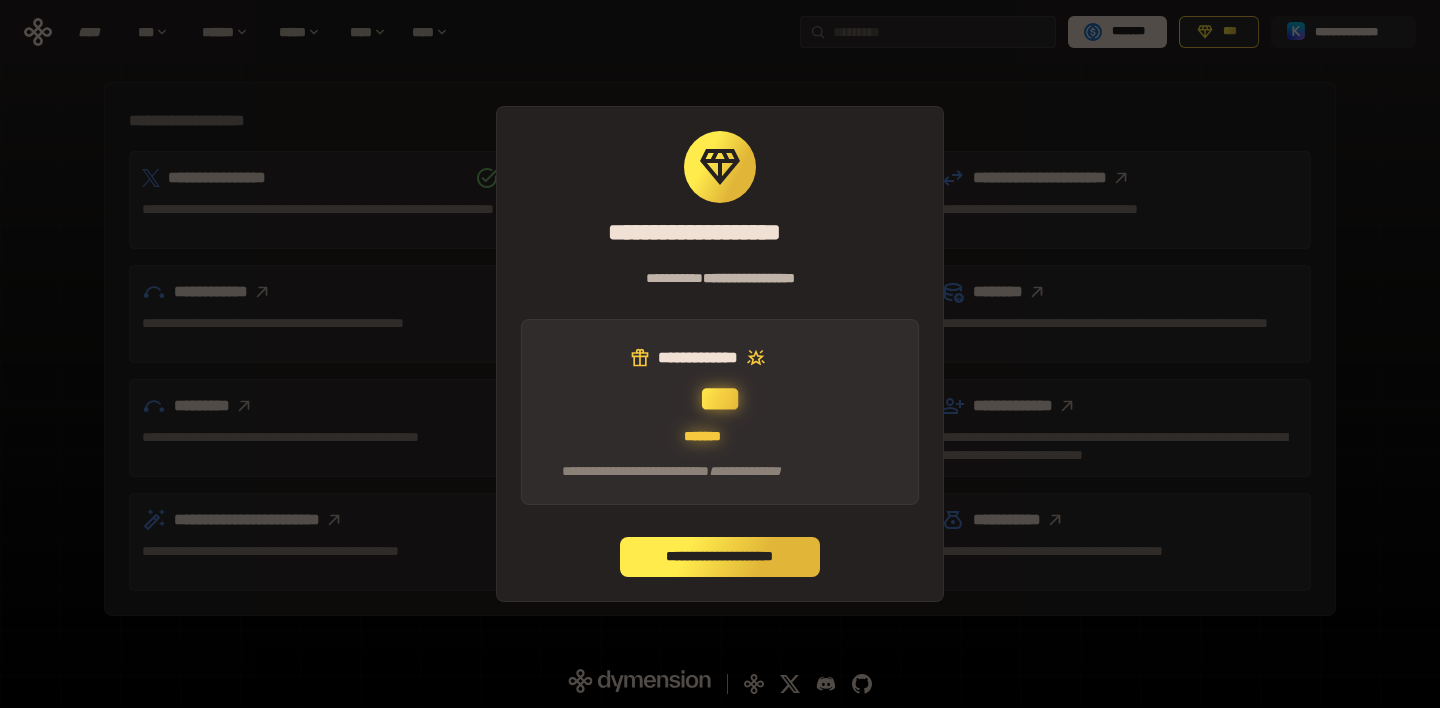 click on "**********" at bounding box center [720, 557] 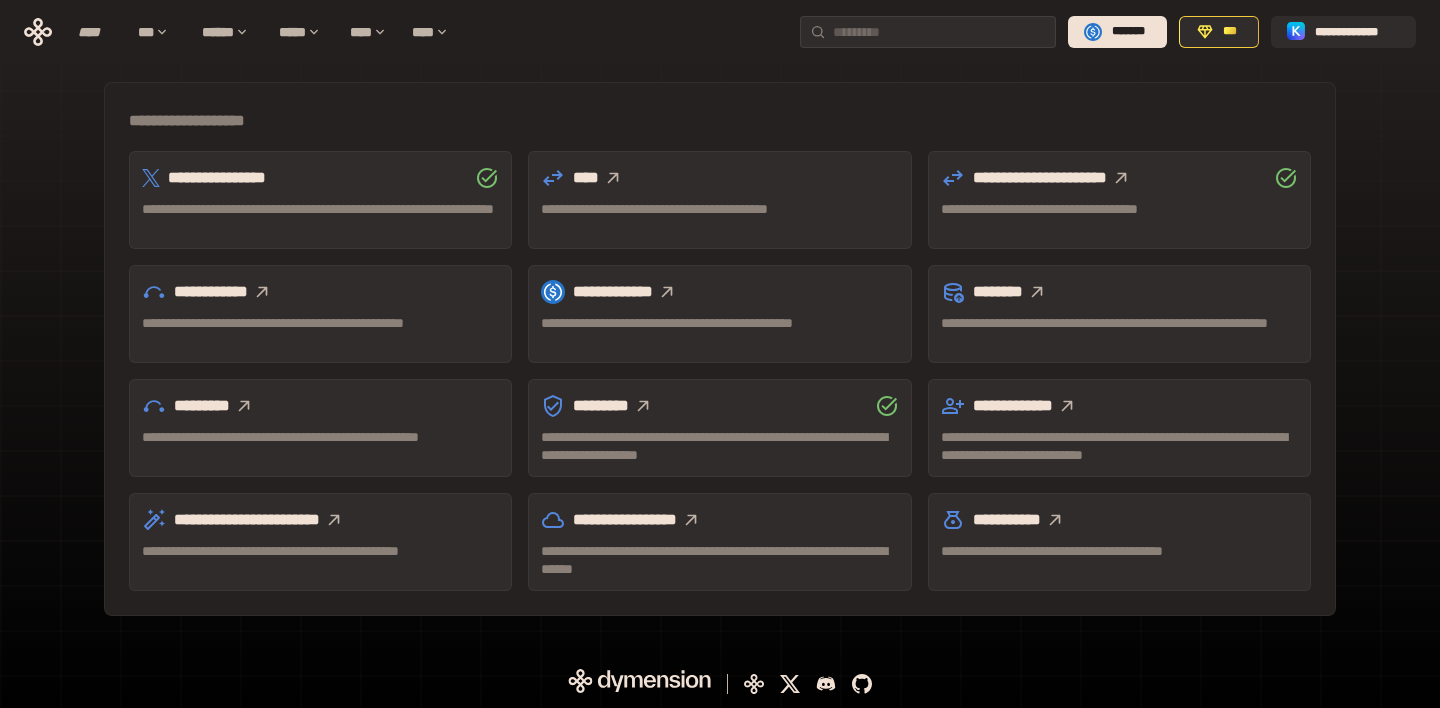 click 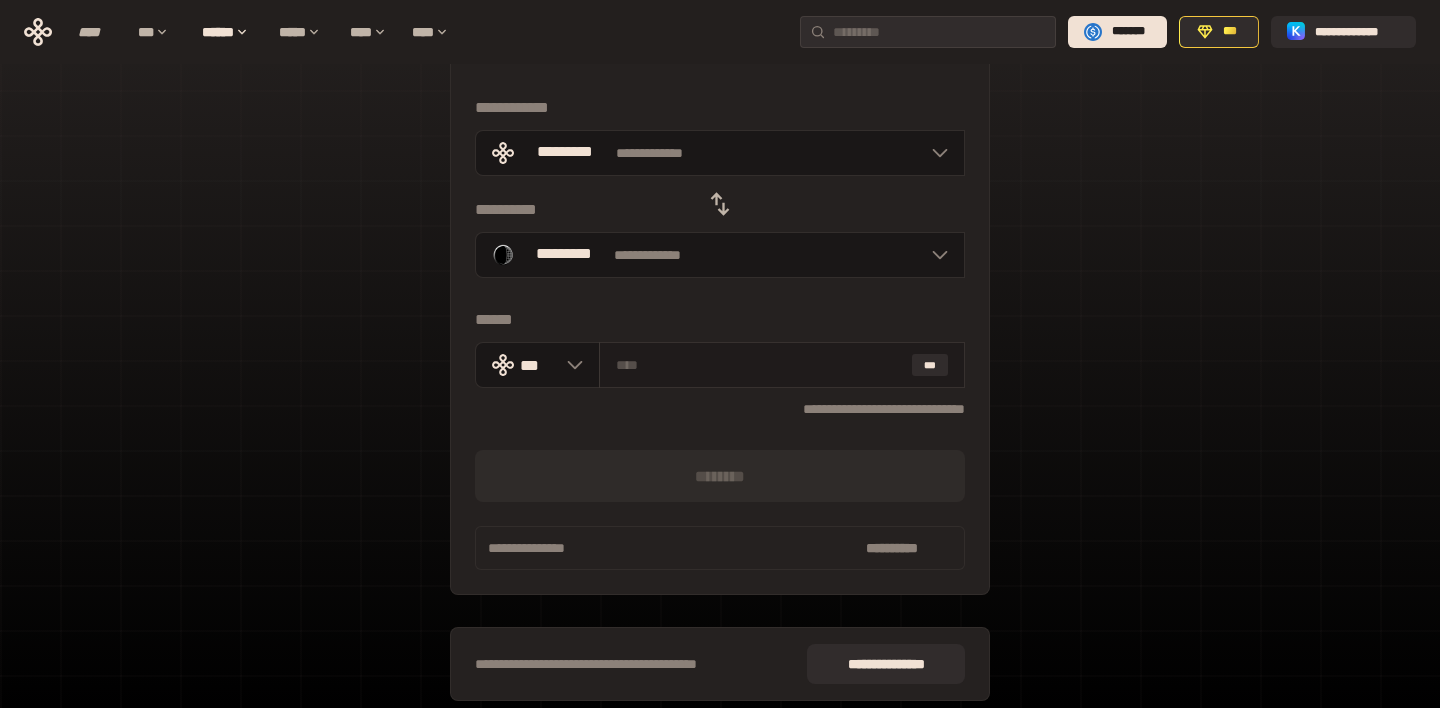 scroll, scrollTop: 83, scrollLeft: 0, axis: vertical 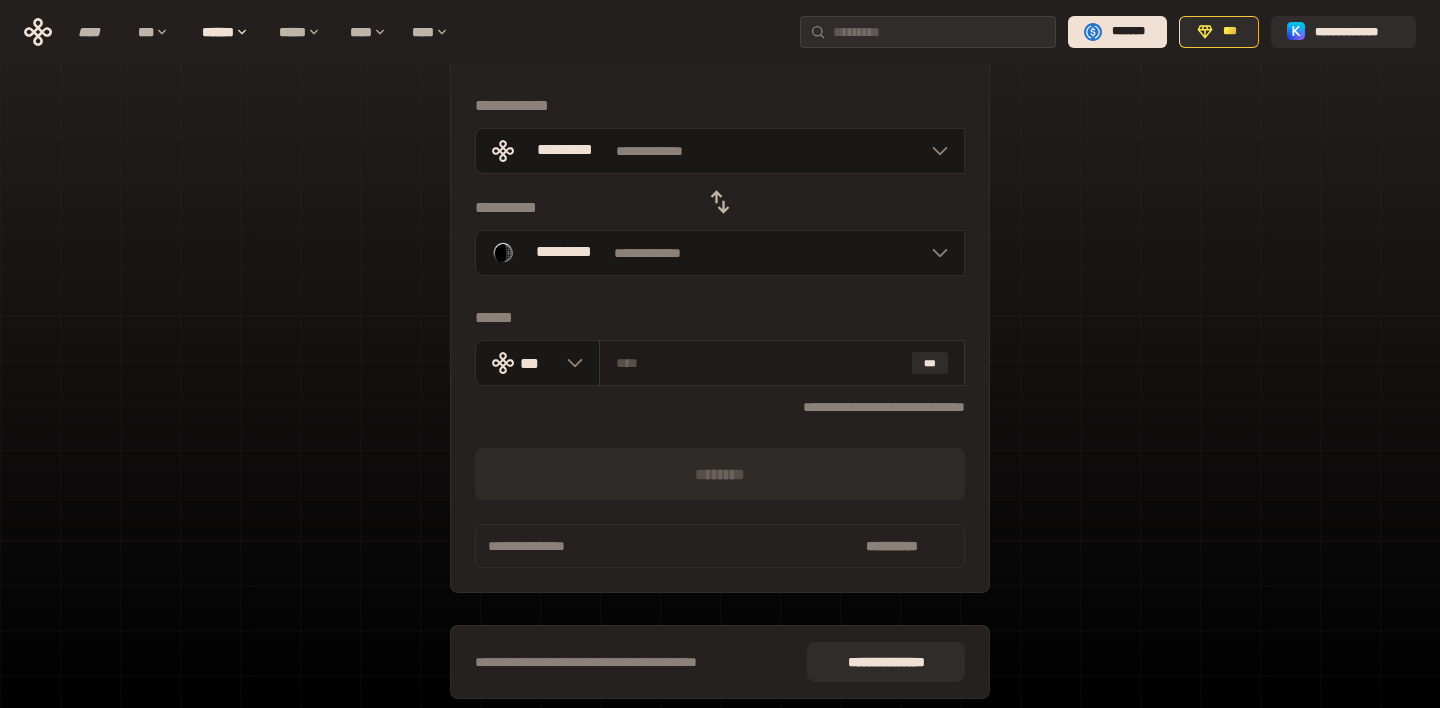 click at bounding box center [760, 363] 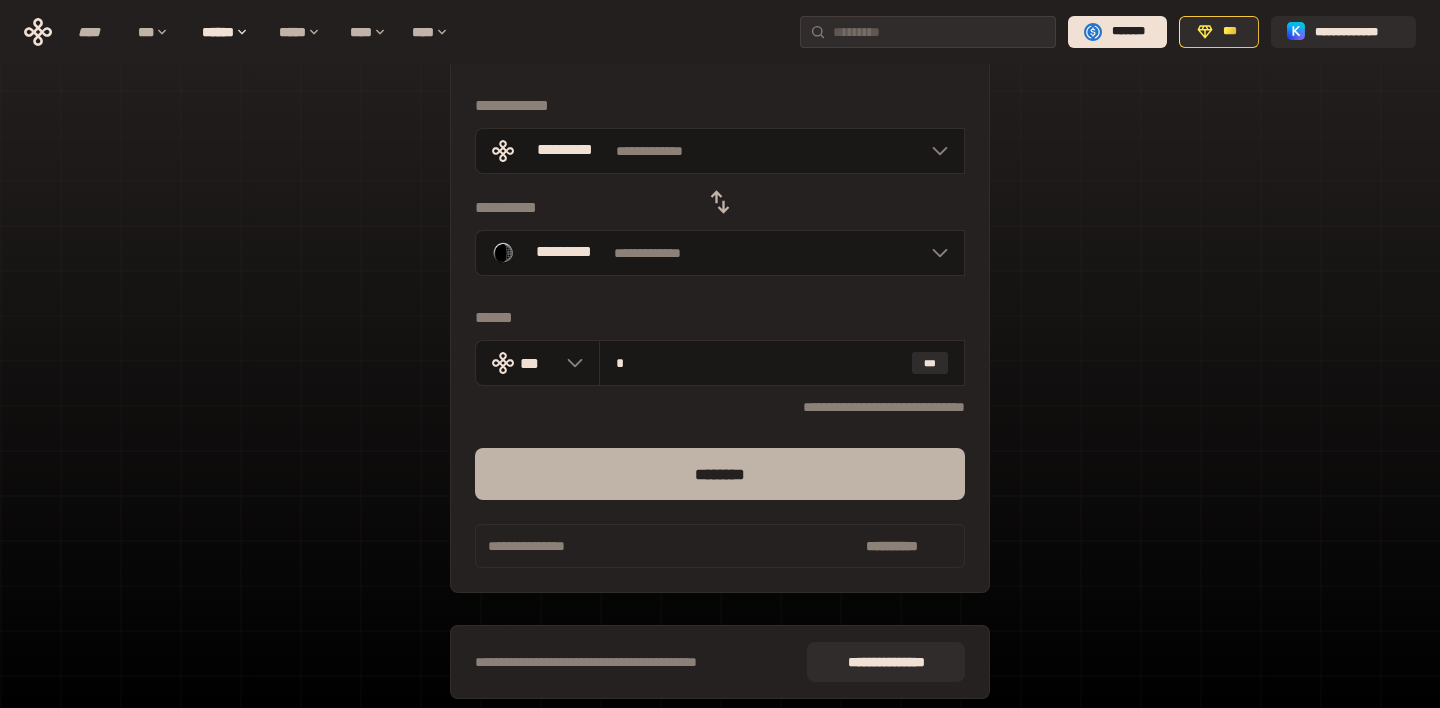 type on "*" 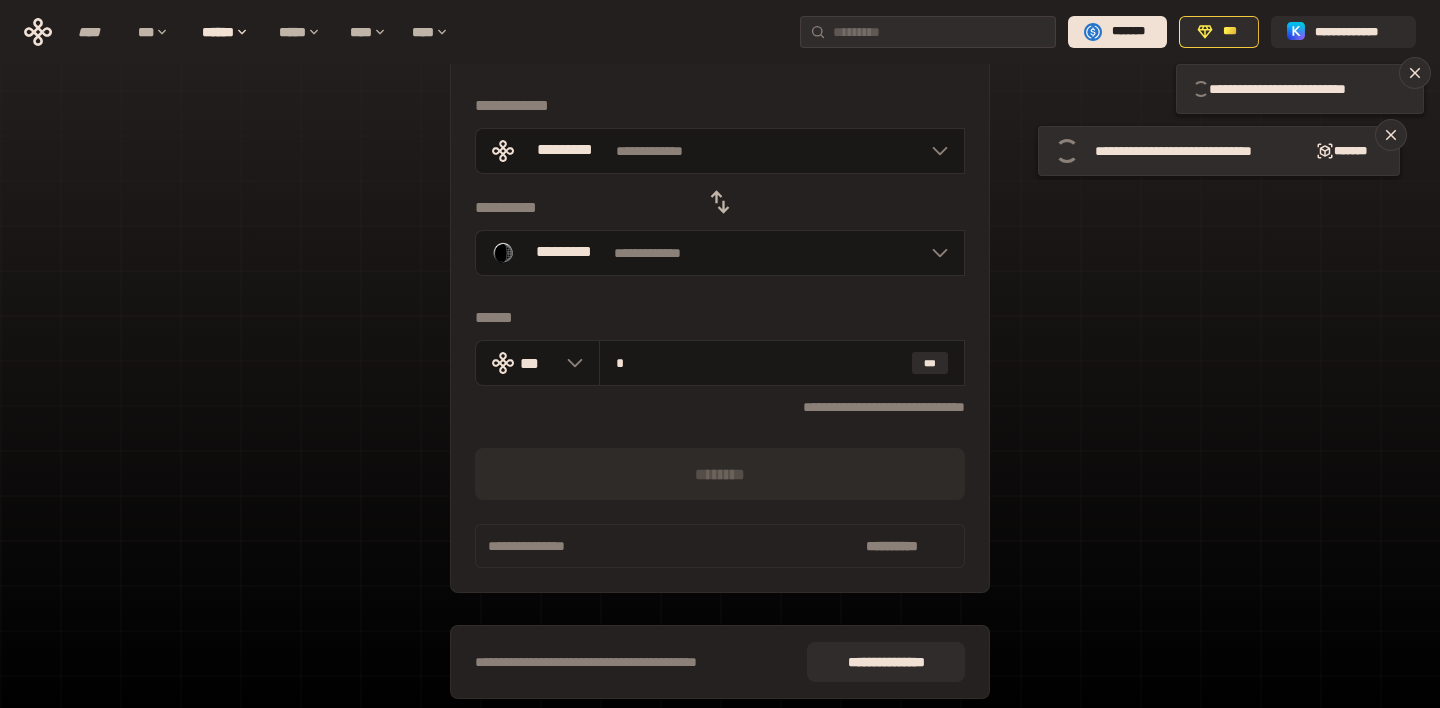 type 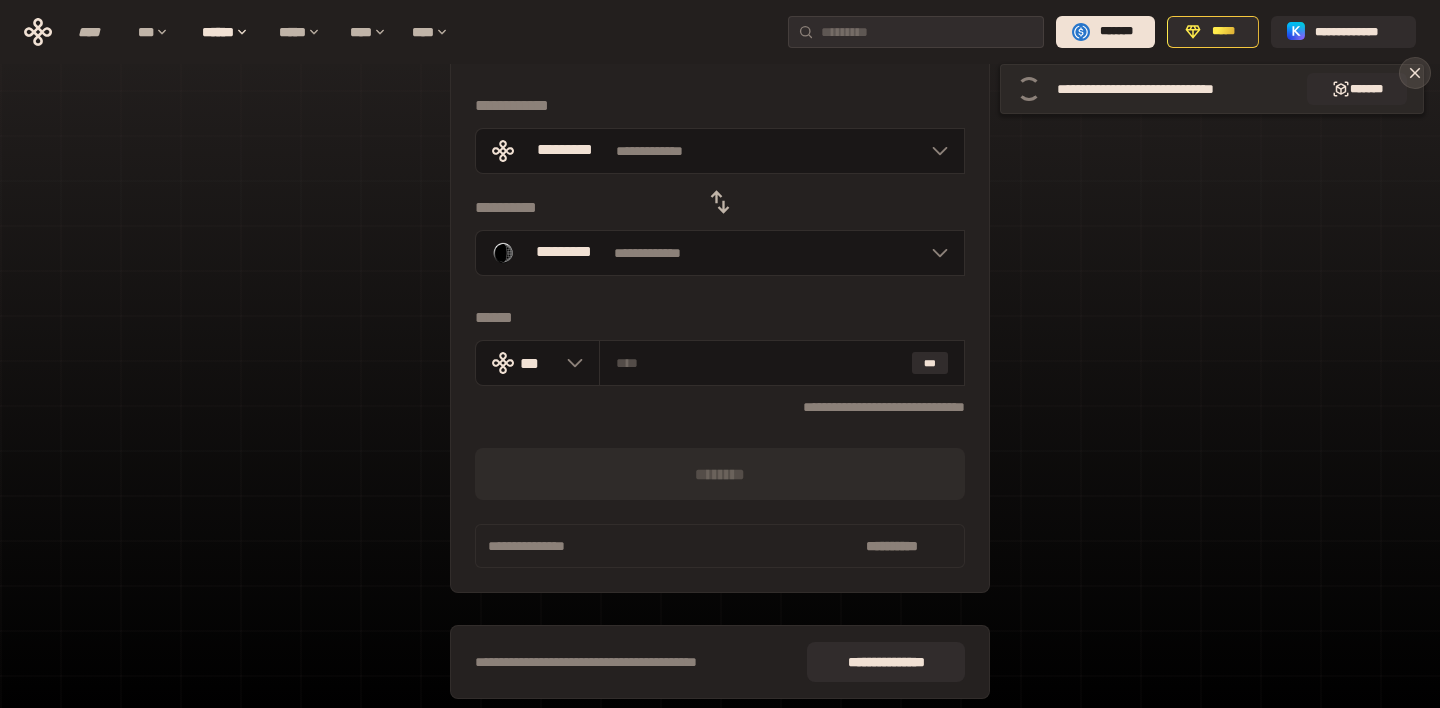 click 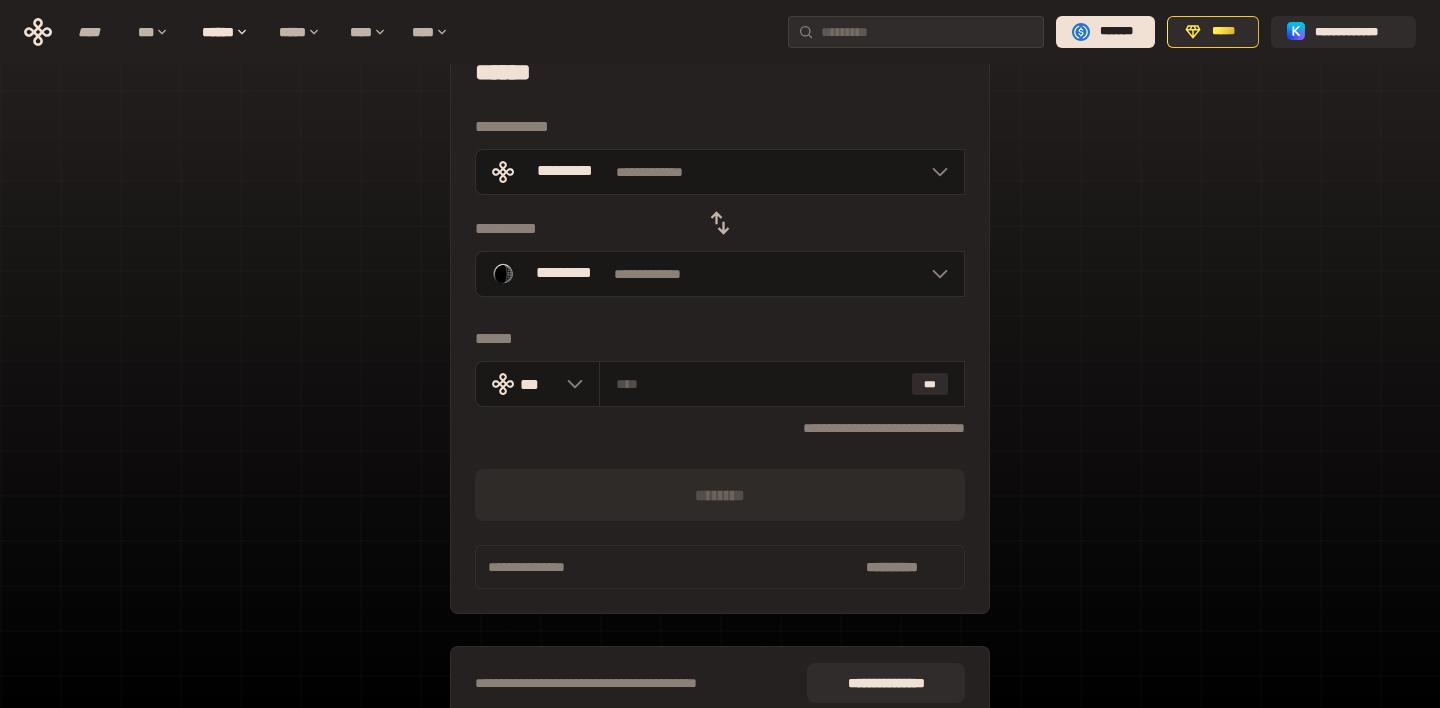 scroll, scrollTop: 45, scrollLeft: 0, axis: vertical 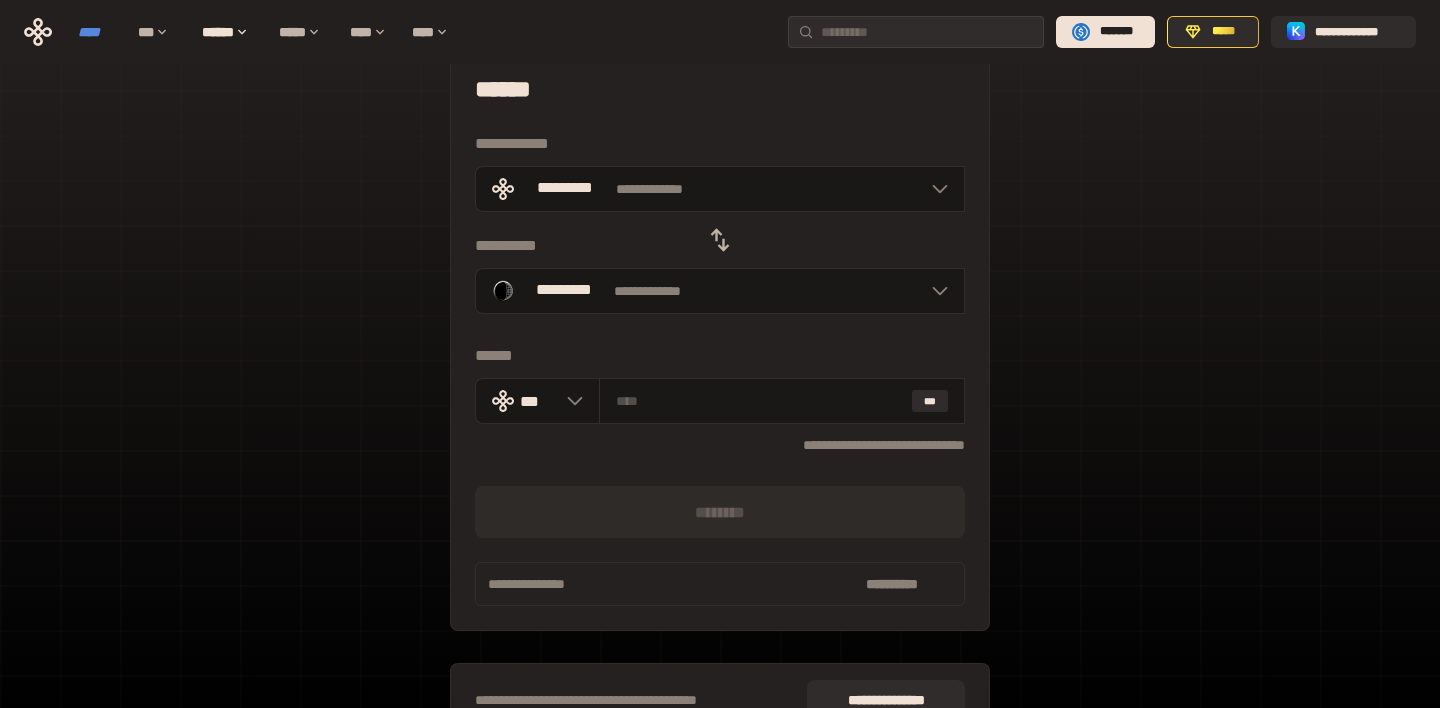 click on "****" at bounding box center [98, 32] 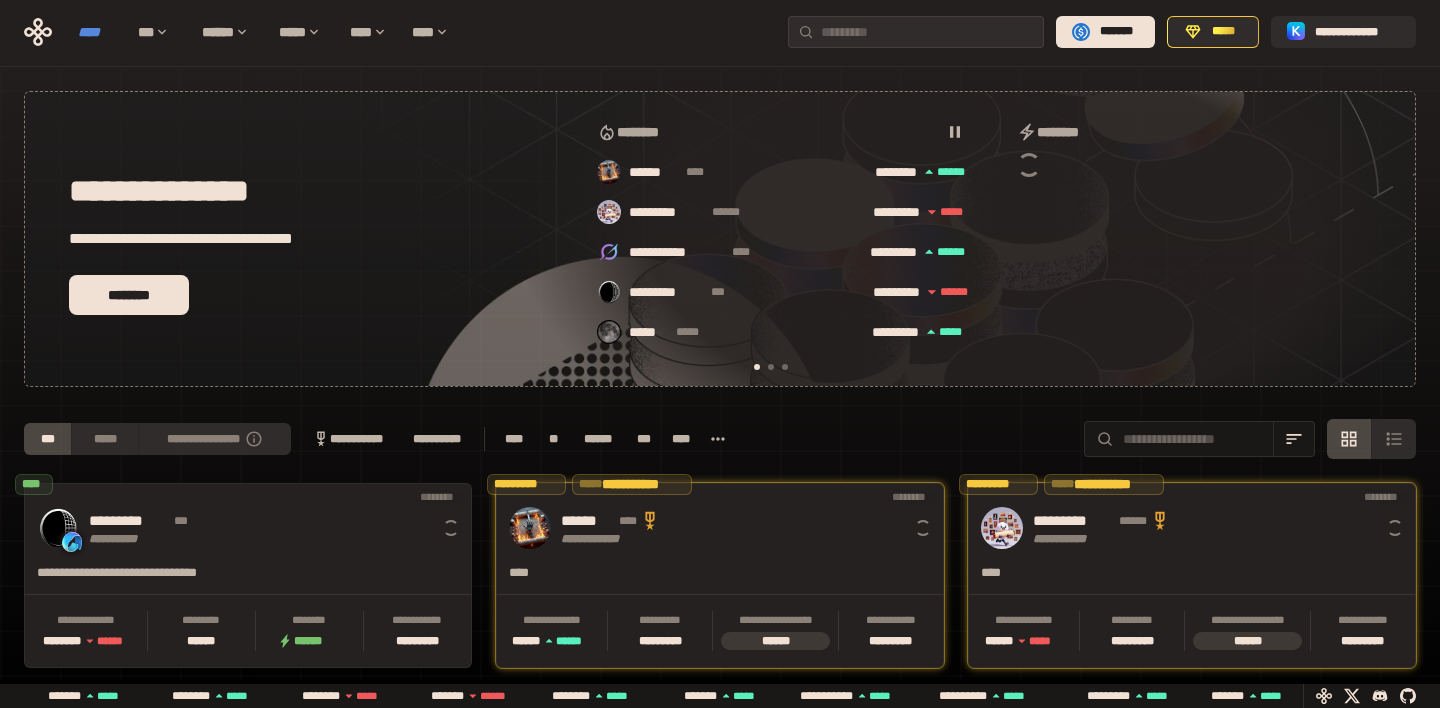 scroll, scrollTop: 0, scrollLeft: 16, axis: horizontal 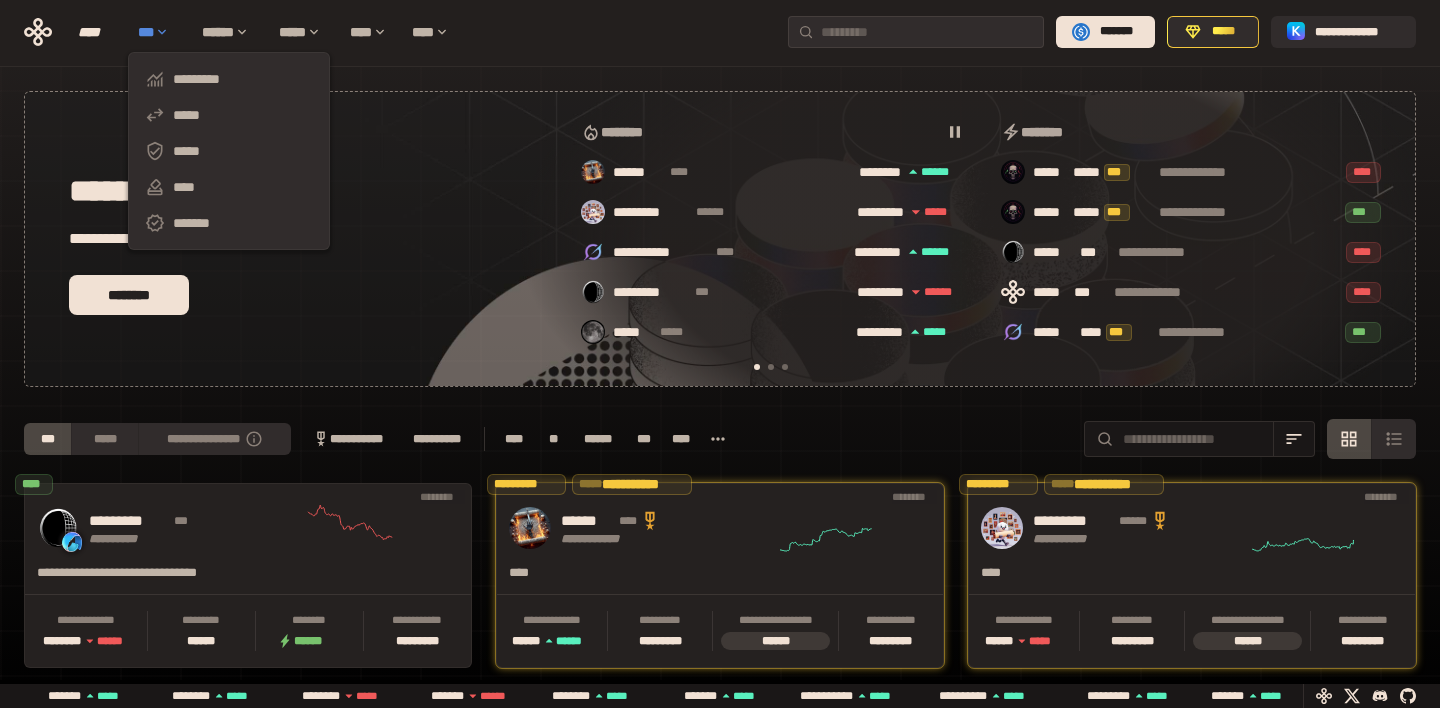 click on "***" at bounding box center [160, 32] 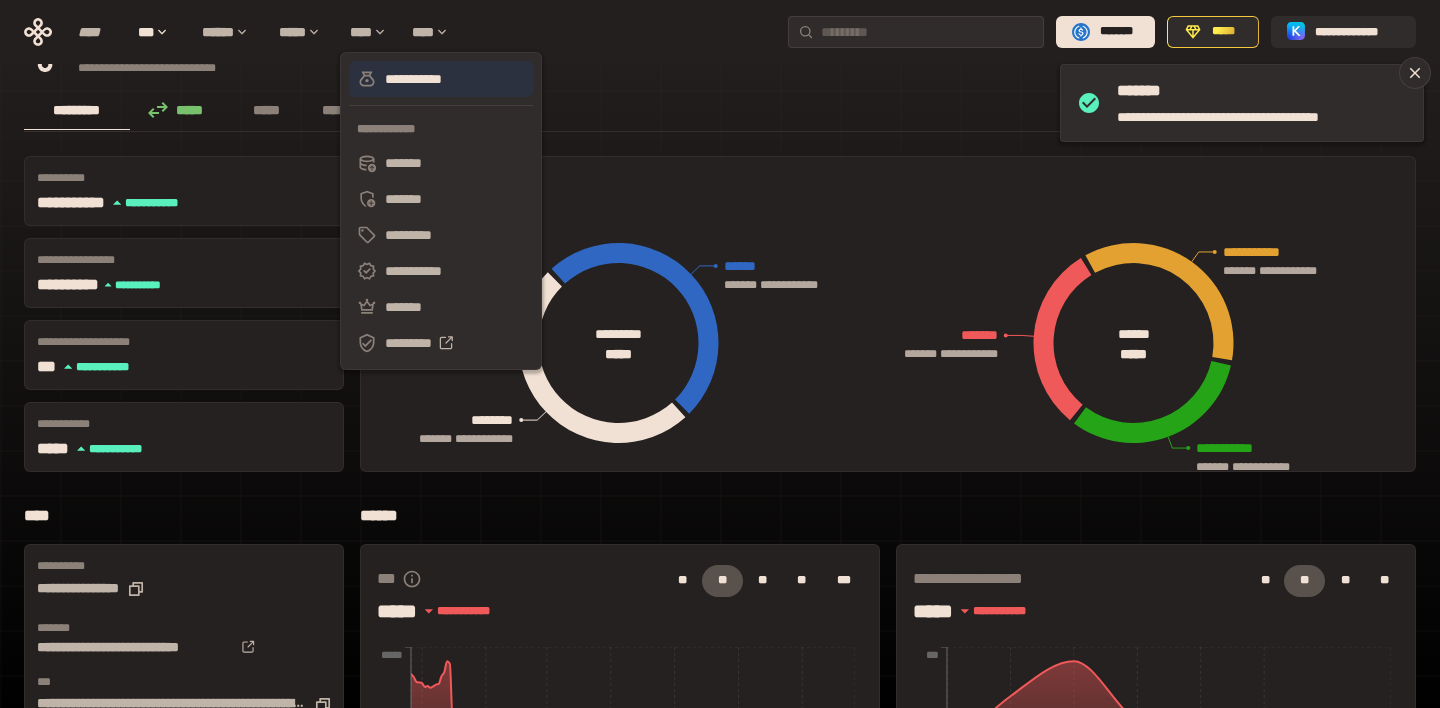click on "**********" at bounding box center [441, 79] 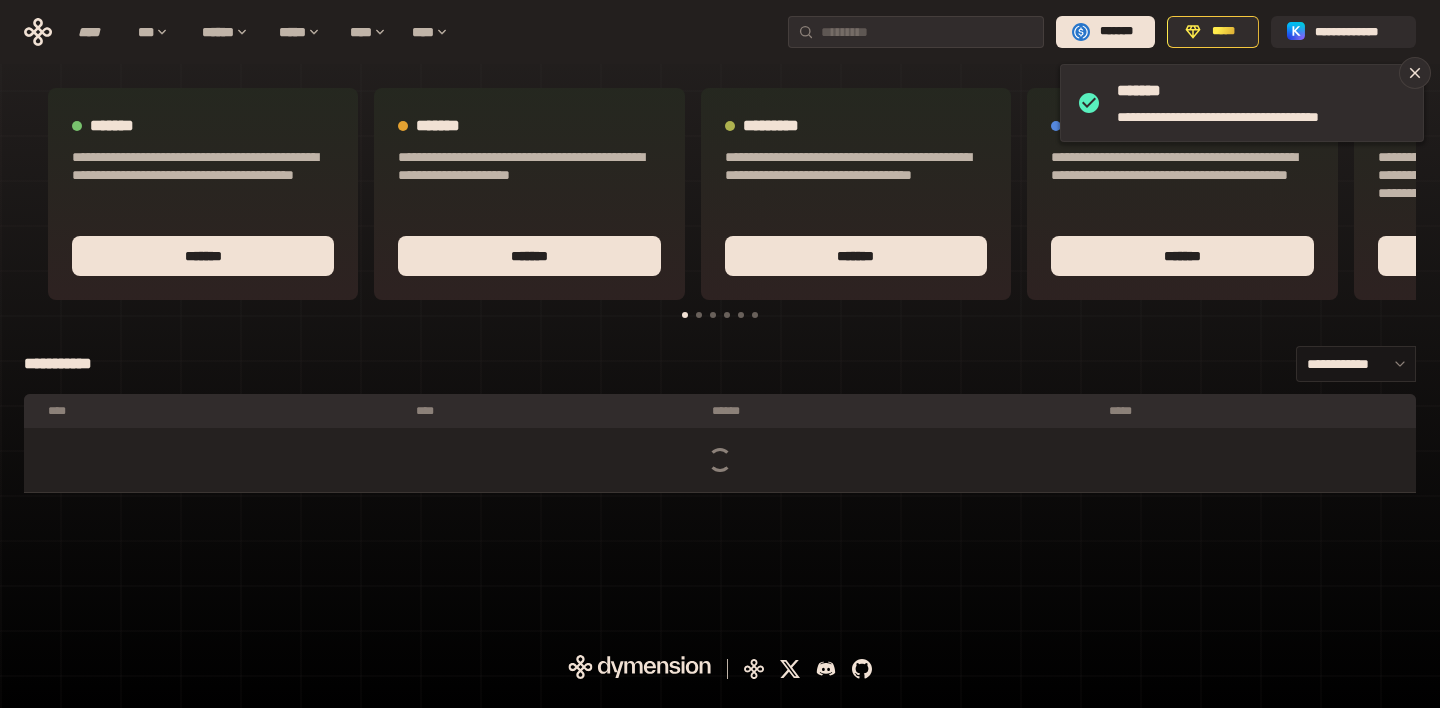 scroll, scrollTop: 0, scrollLeft: 0, axis: both 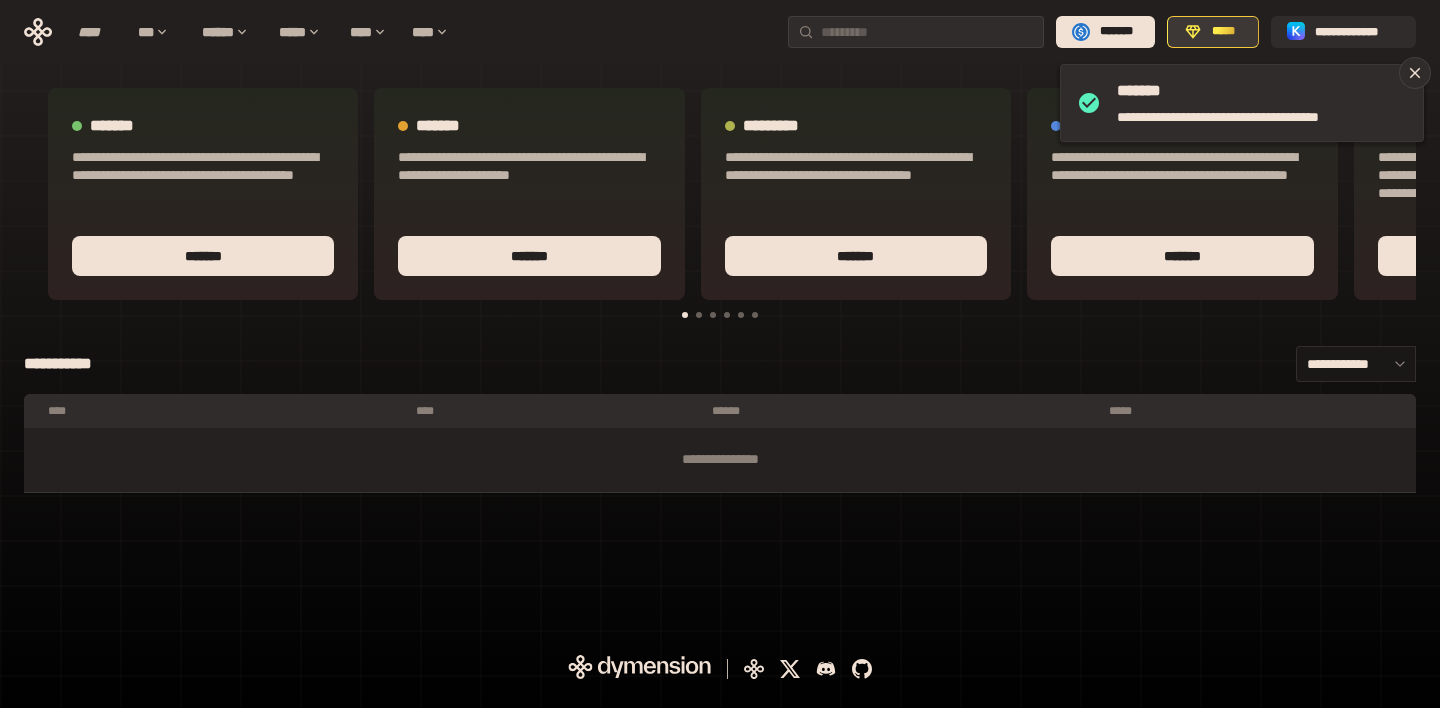 click on "*****" at bounding box center (1224, 32) 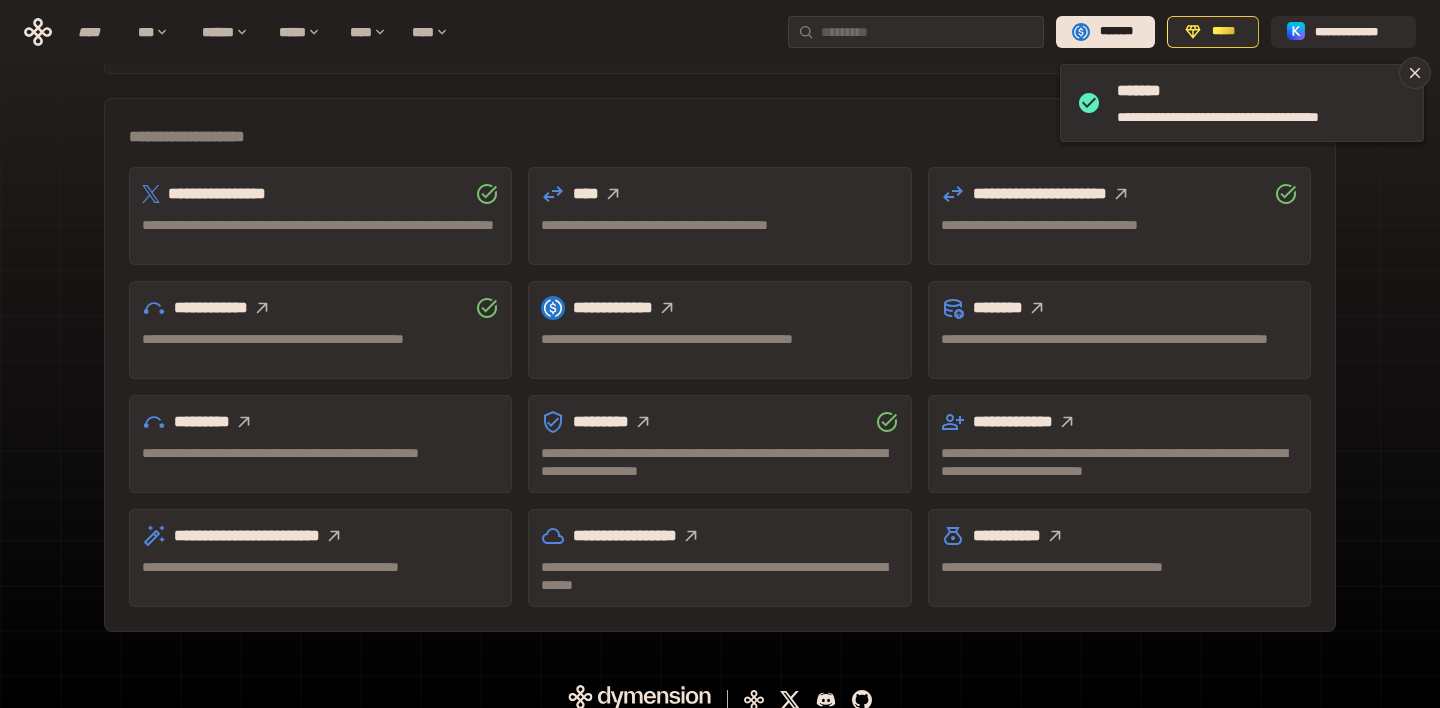 scroll, scrollTop: 571, scrollLeft: 0, axis: vertical 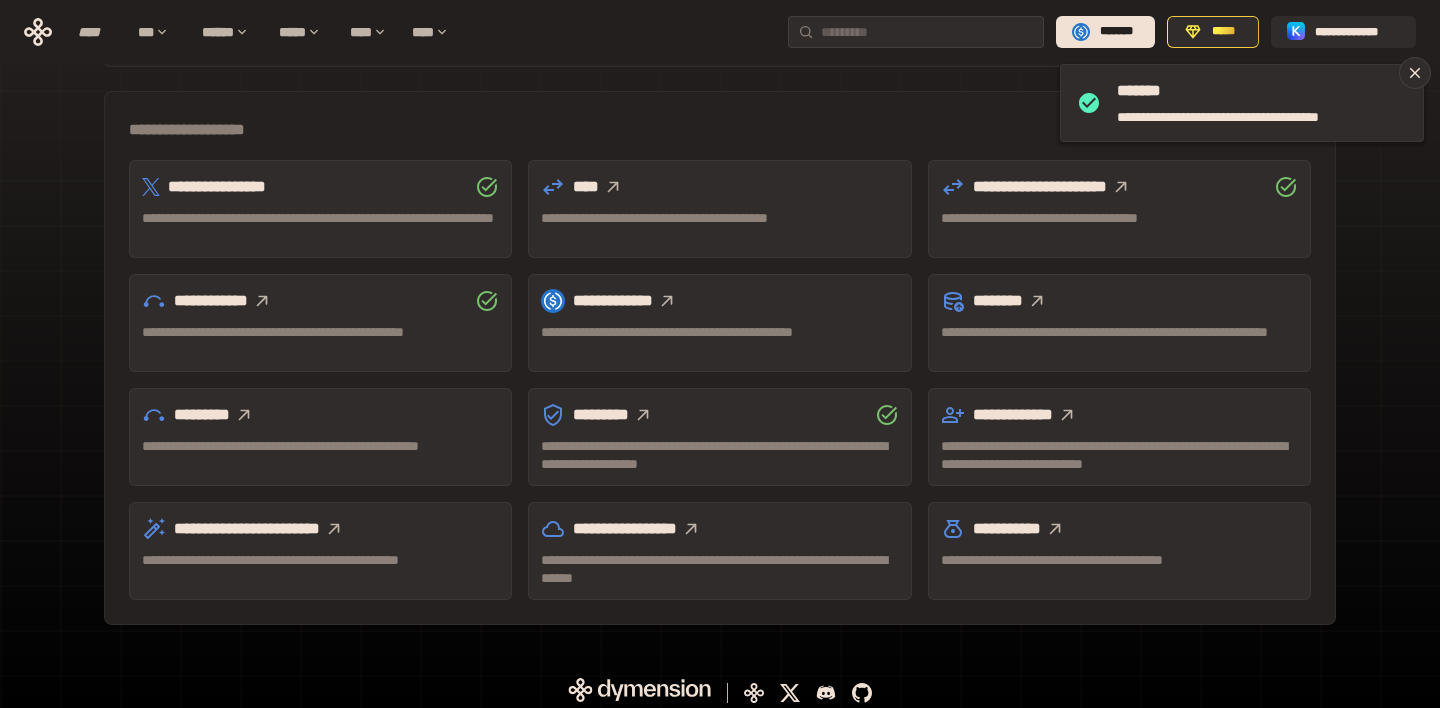 click 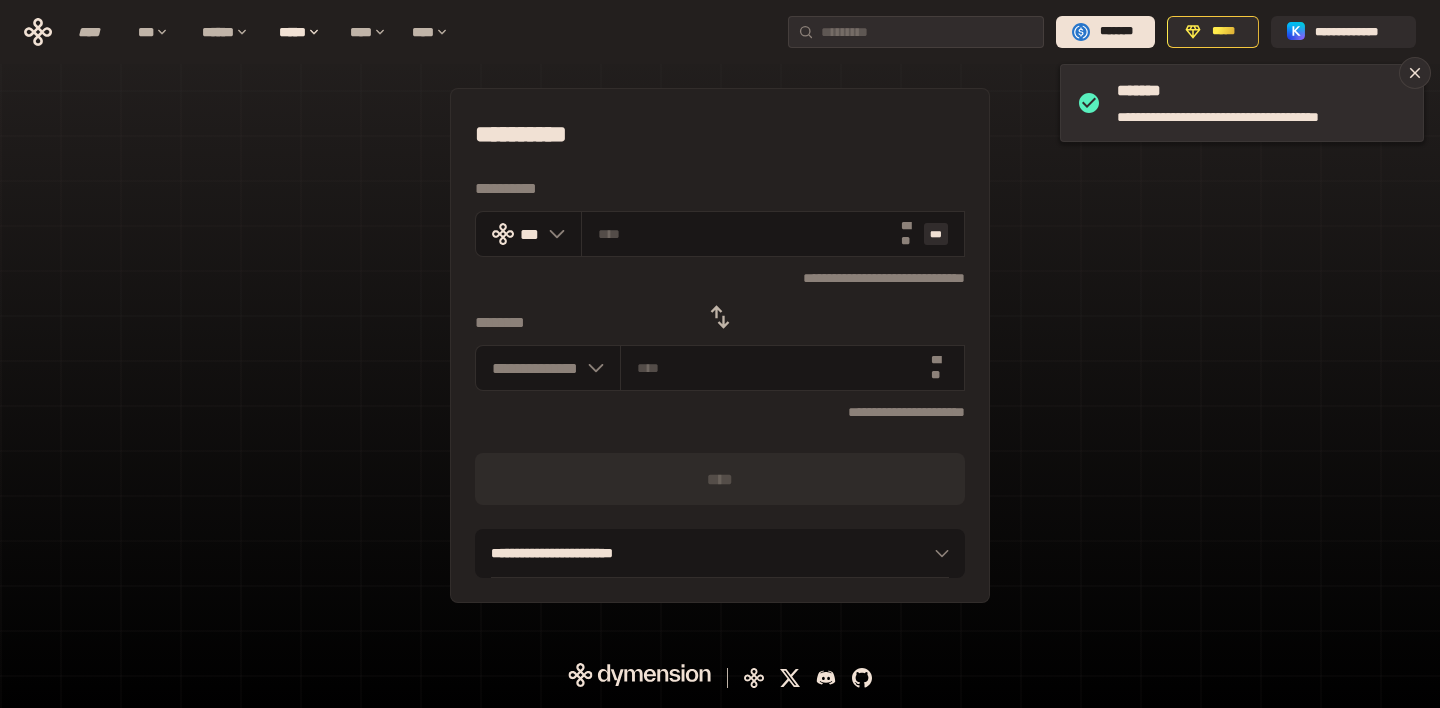 scroll, scrollTop: 0, scrollLeft: 0, axis: both 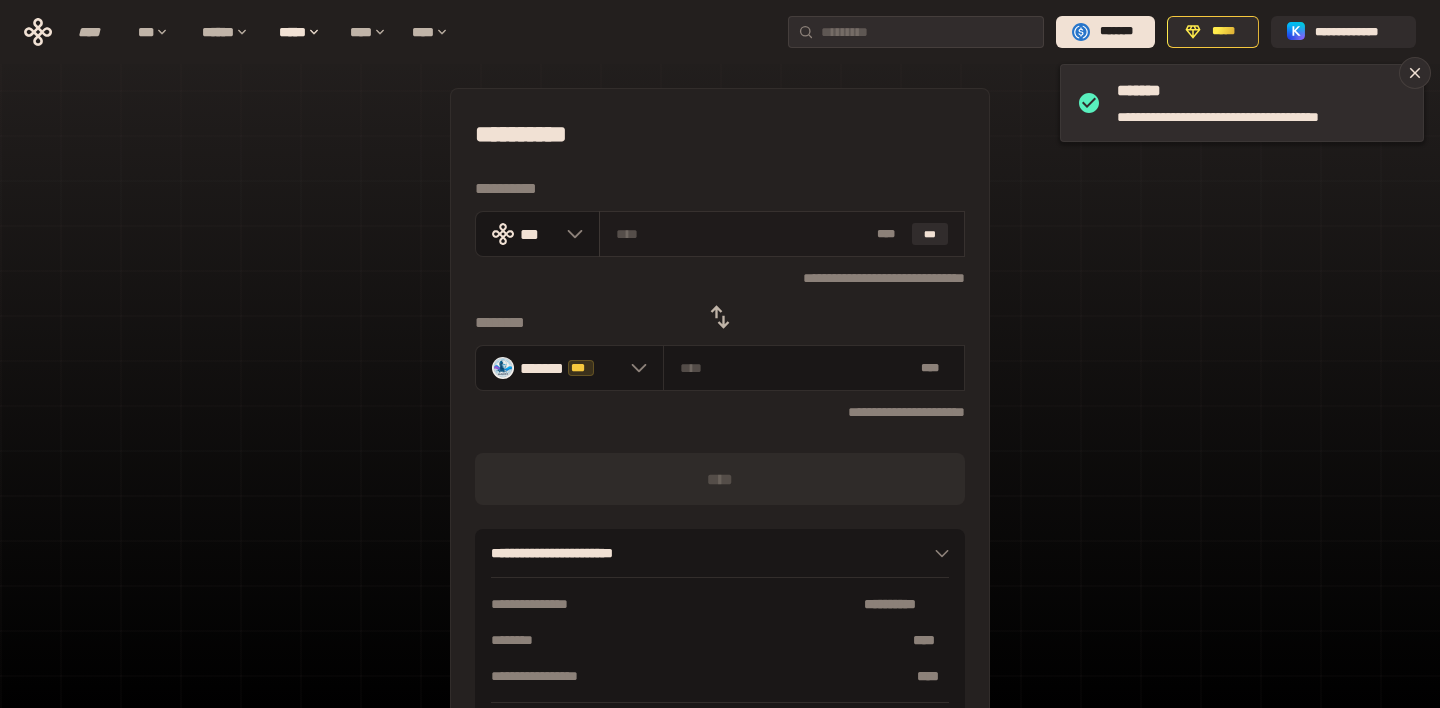 click at bounding box center (743, 234) 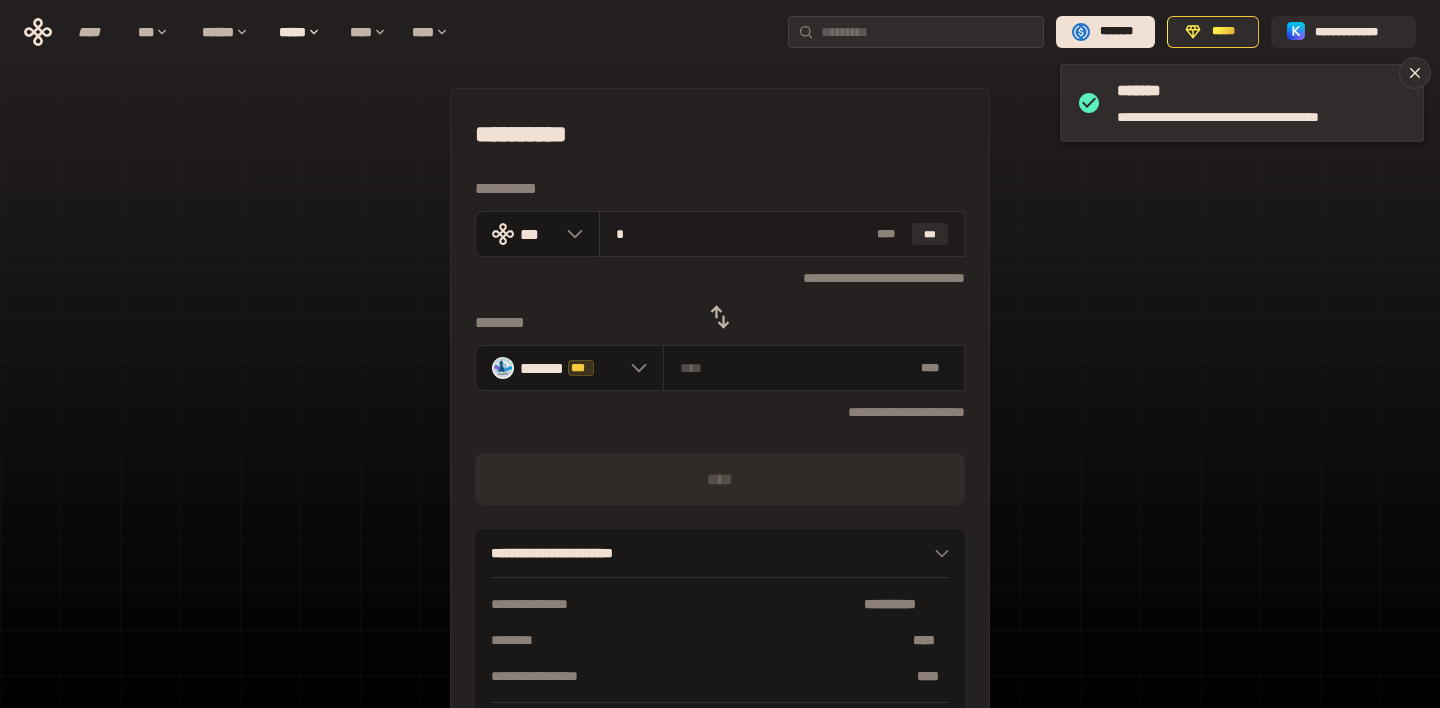 type on "**********" 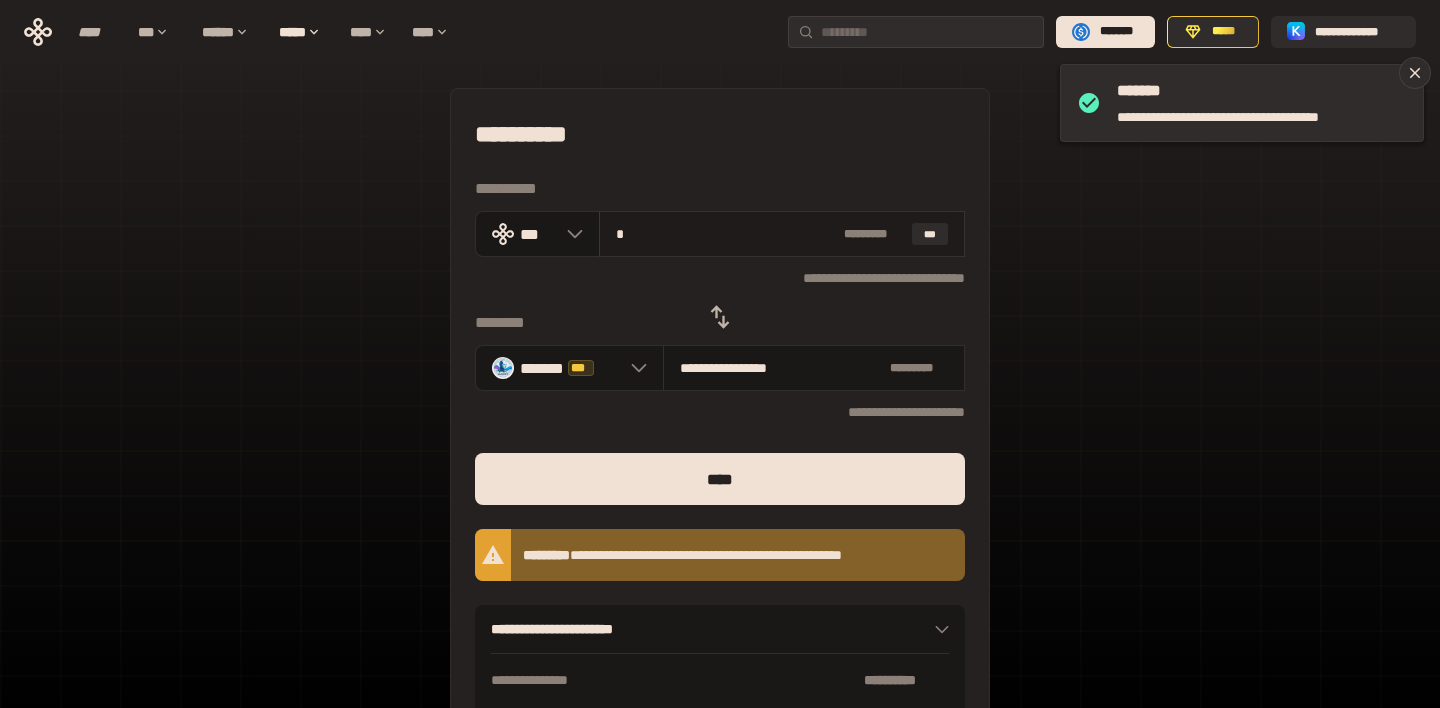 type on "**" 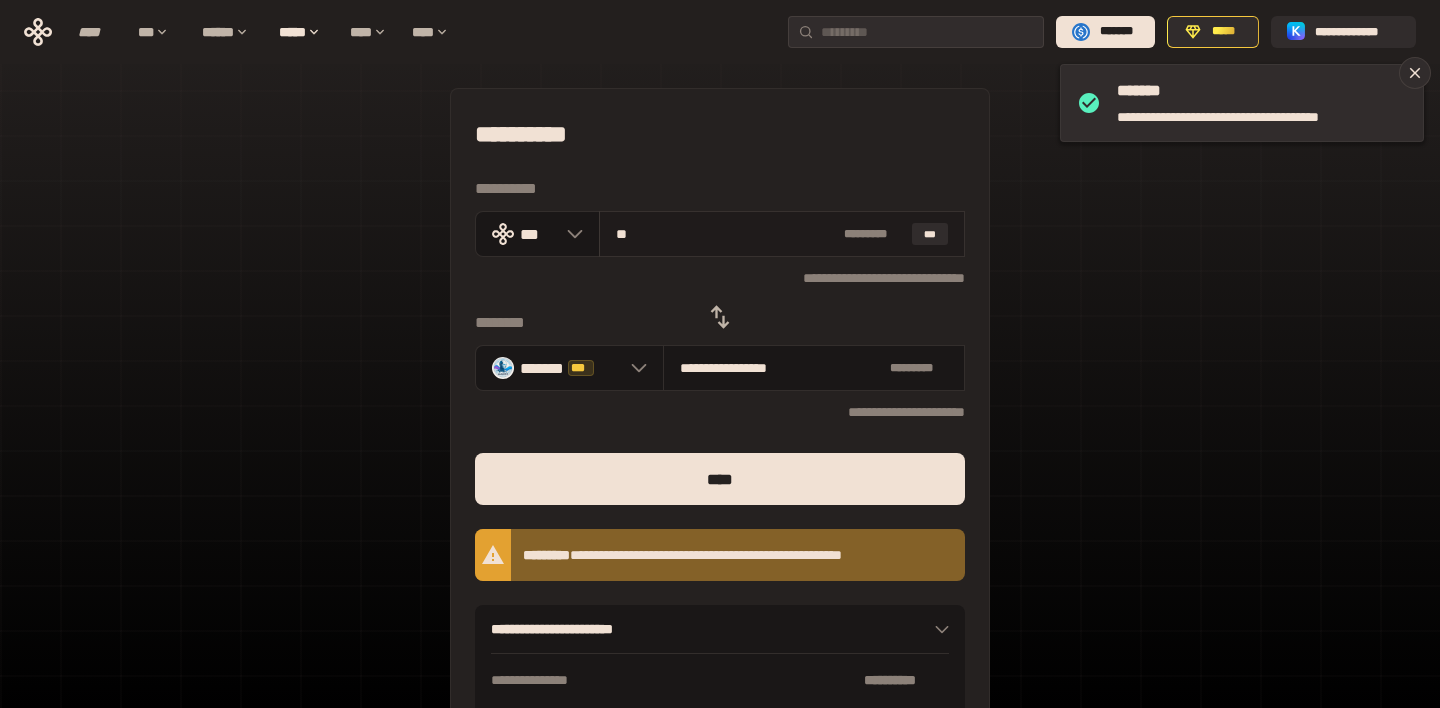 type on "**********" 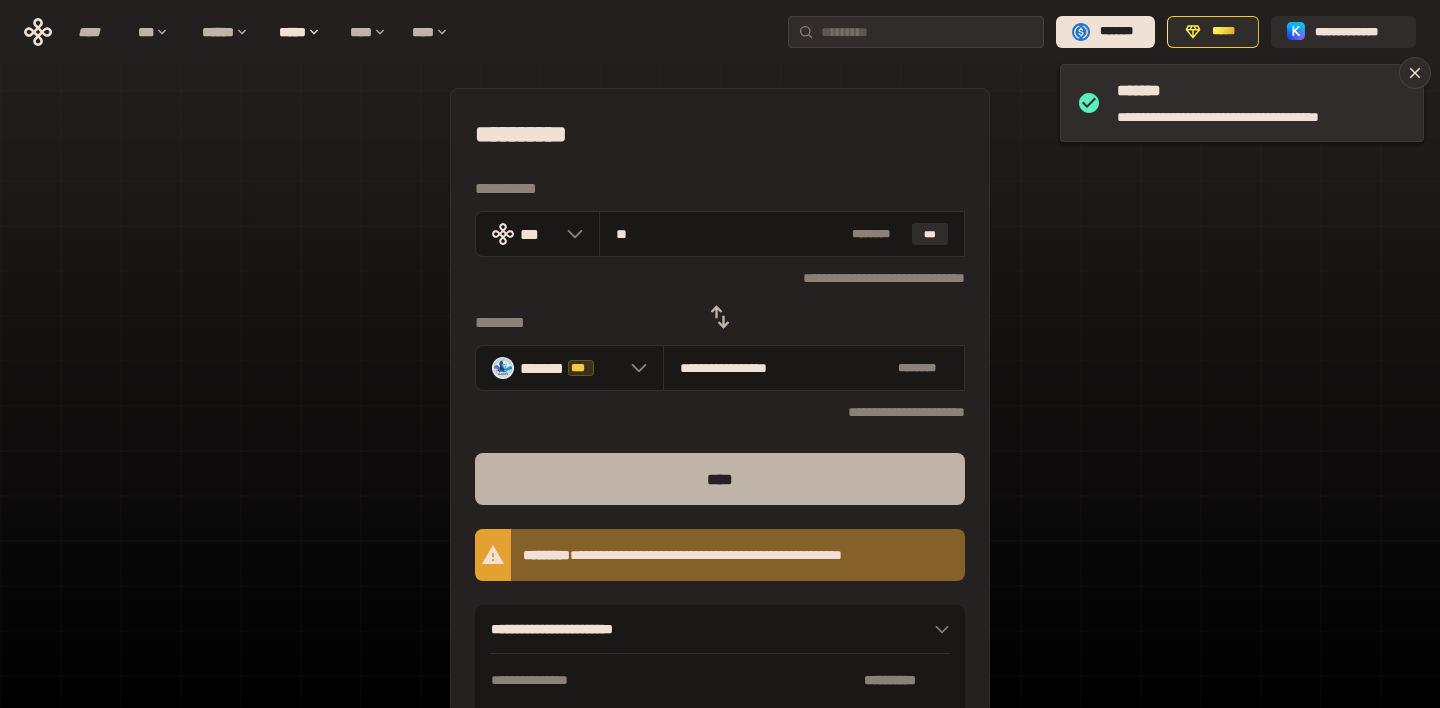 type on "*" 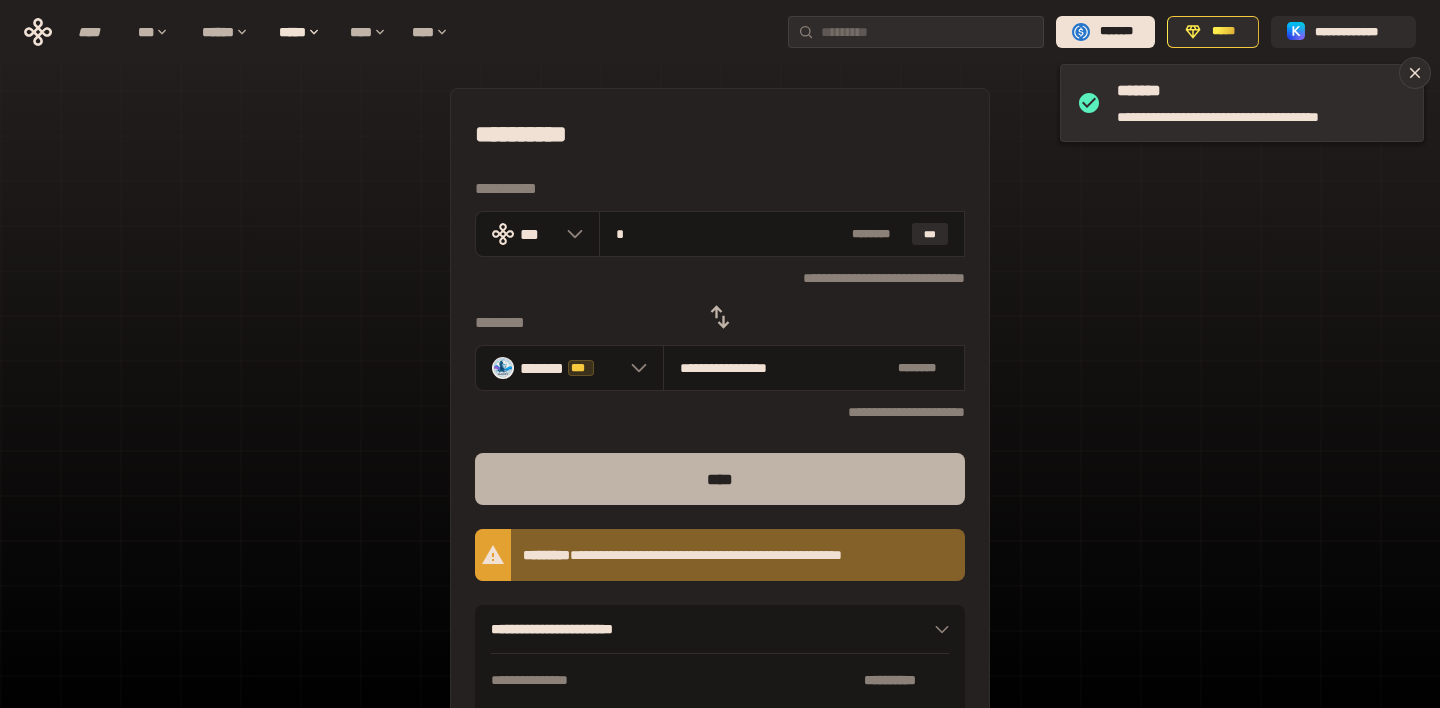 type on "**********" 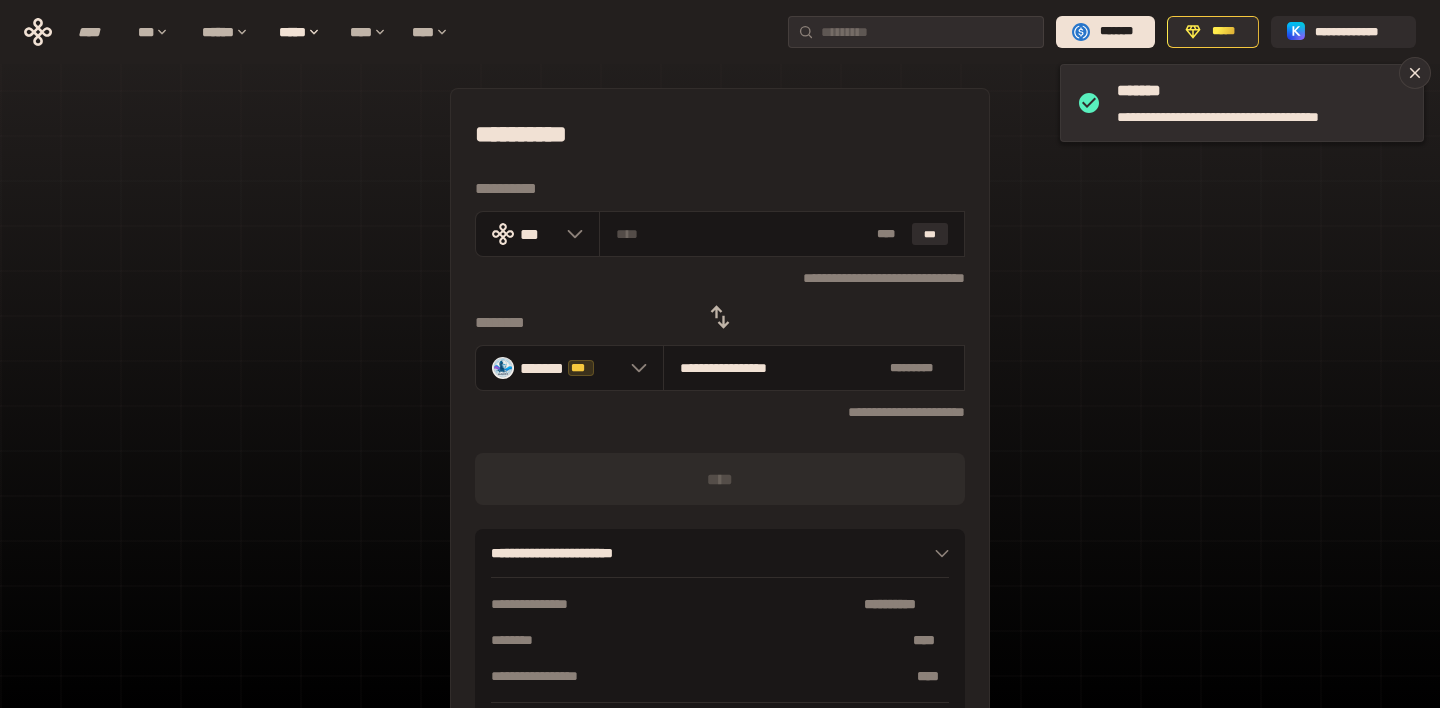 type on "*" 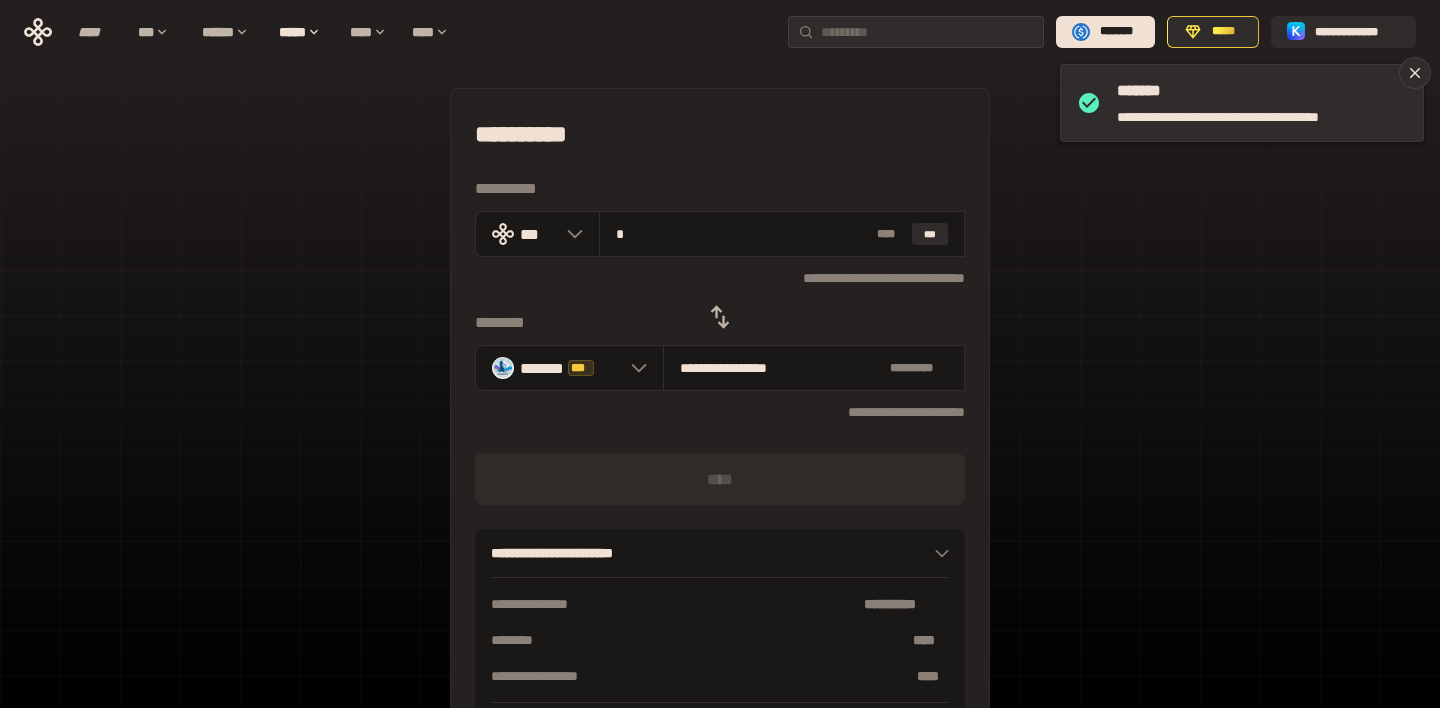 type on "**********" 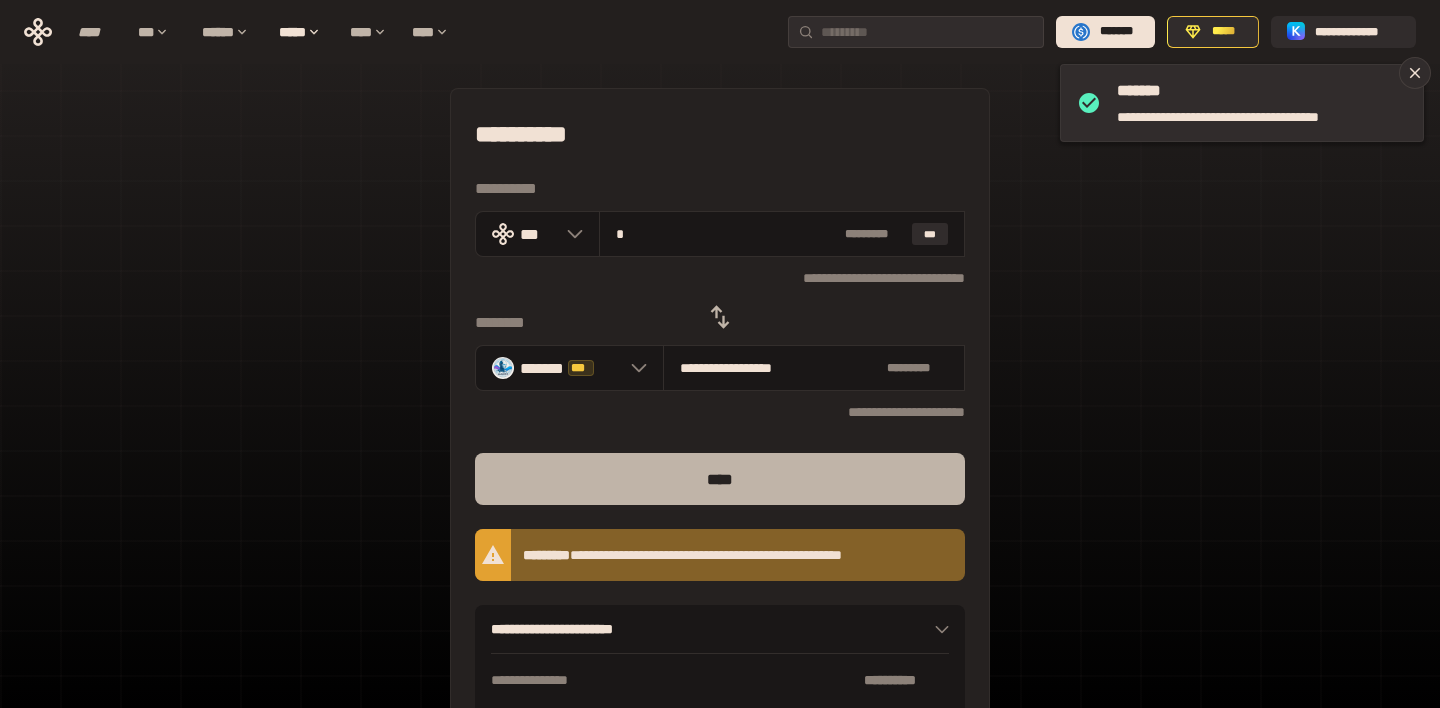 type on "**" 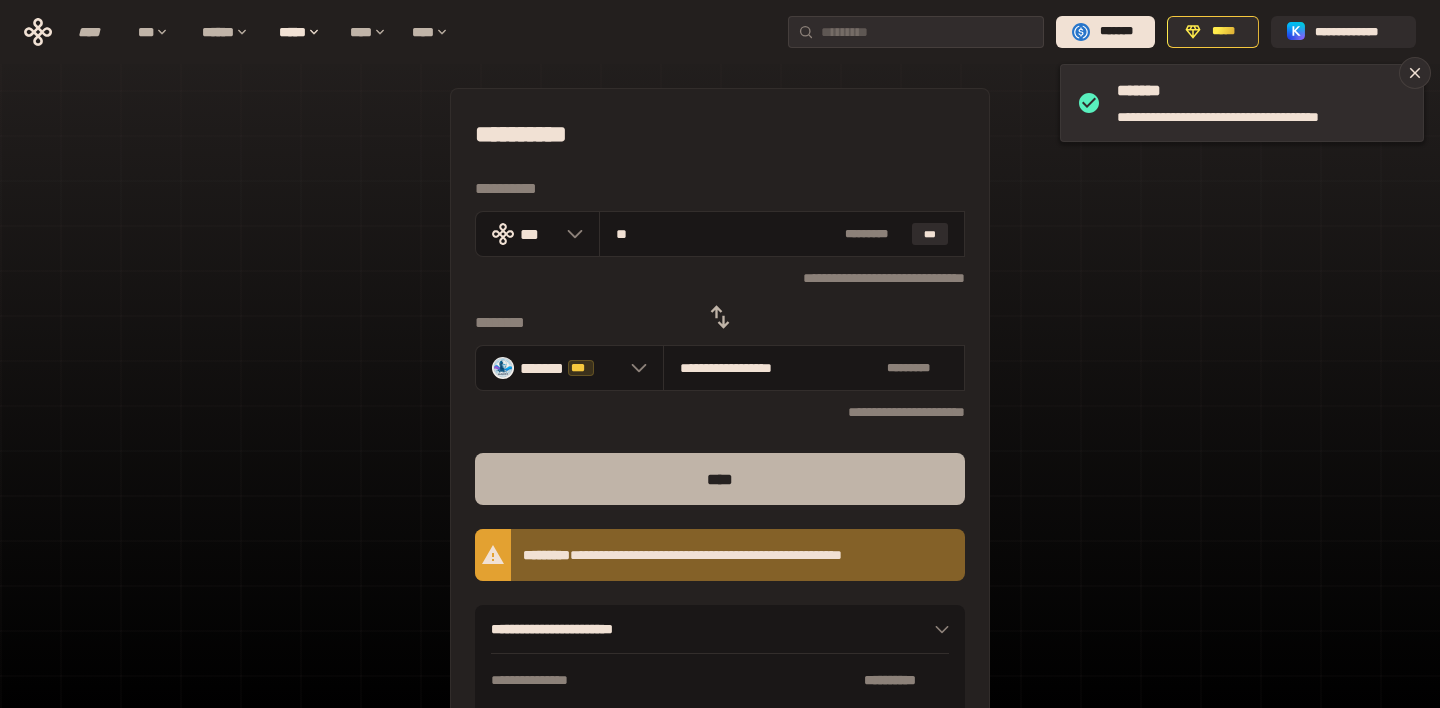 type on "**********" 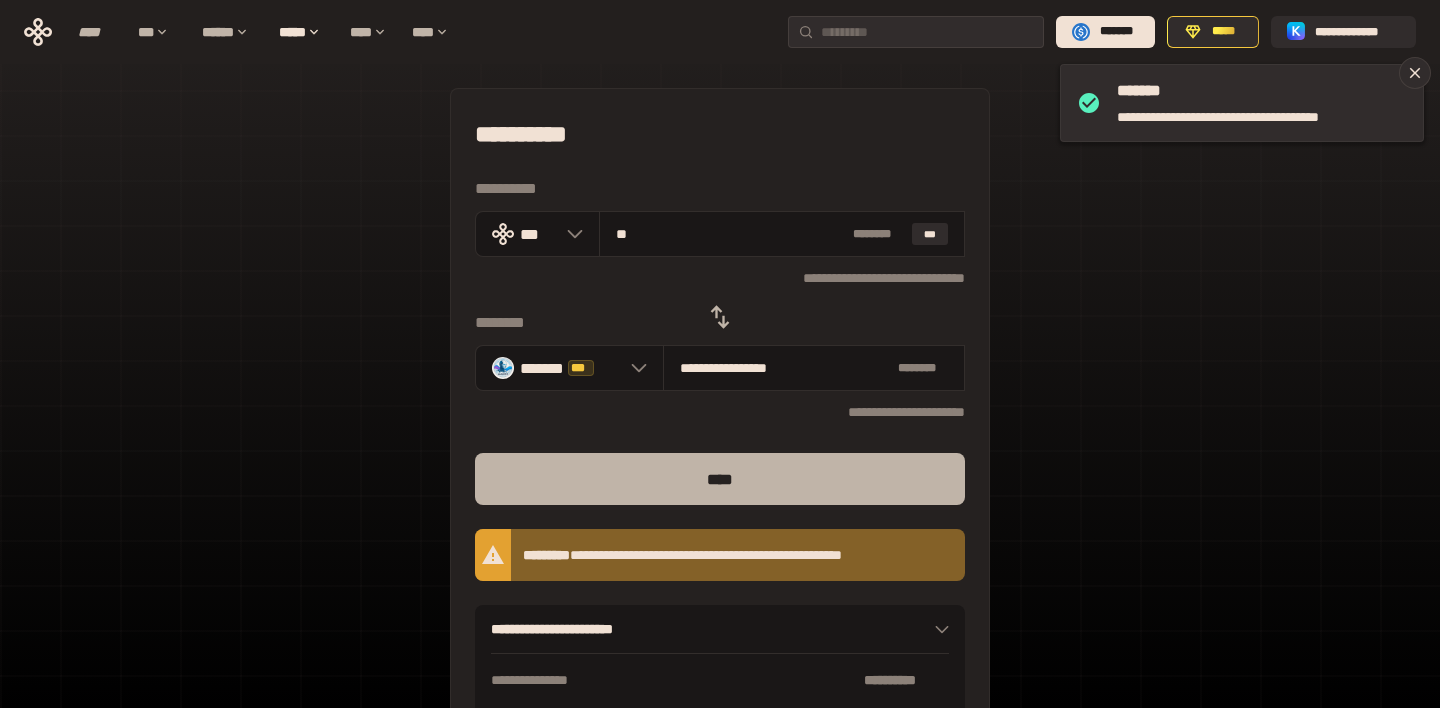 type on "*" 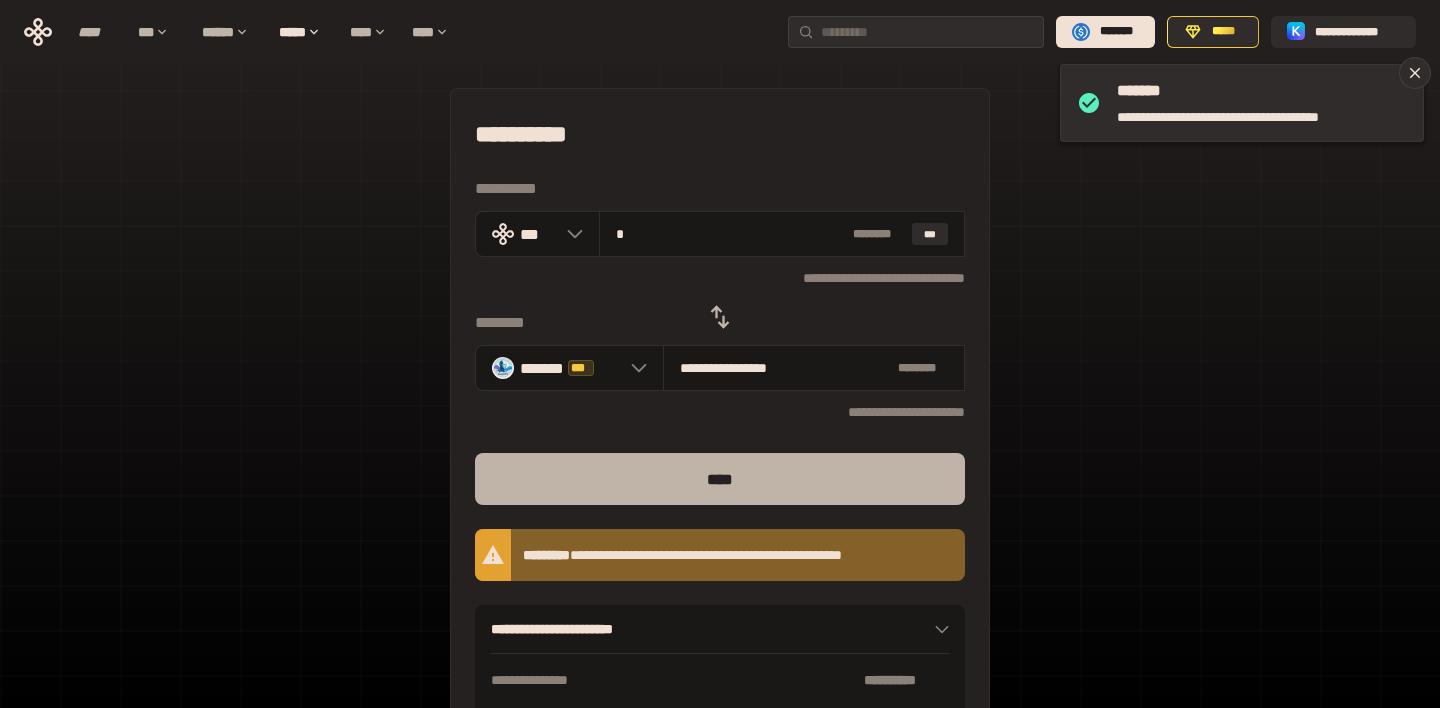 type on "**********" 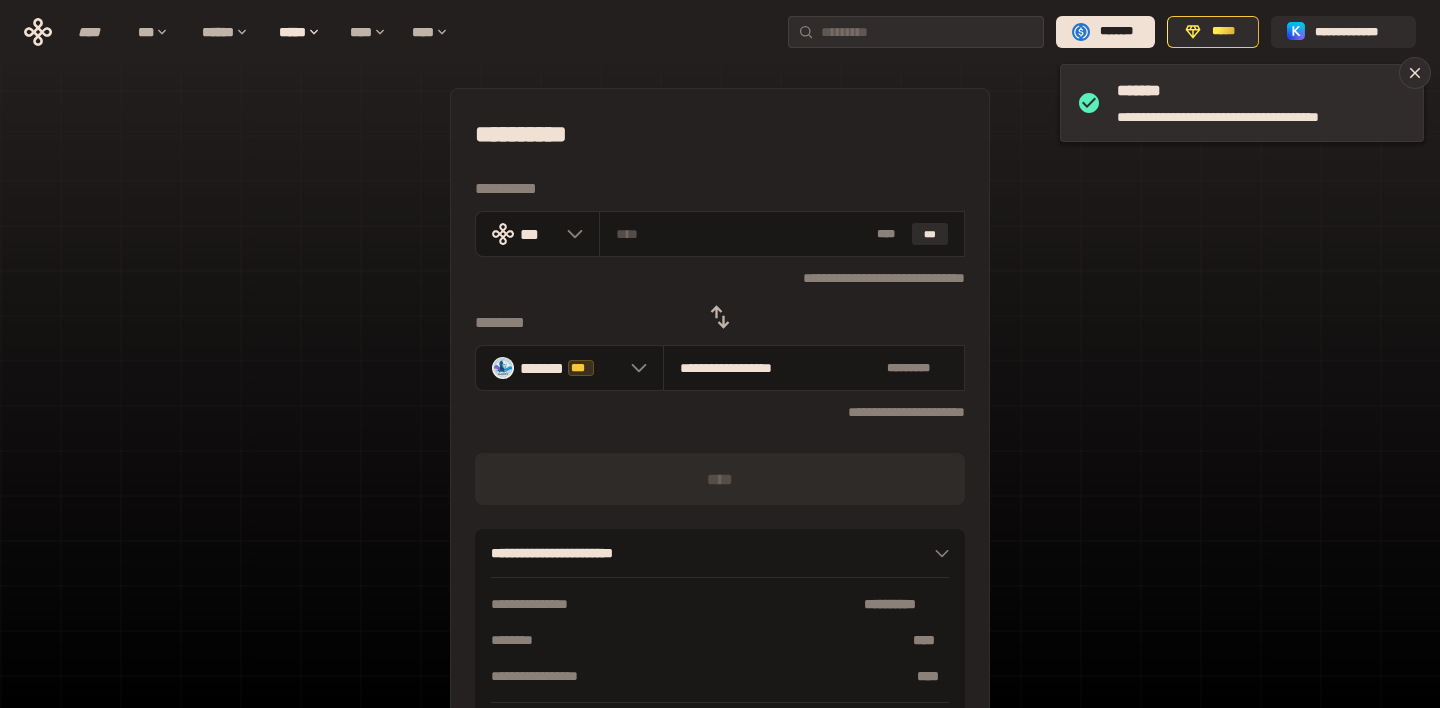 type on "*" 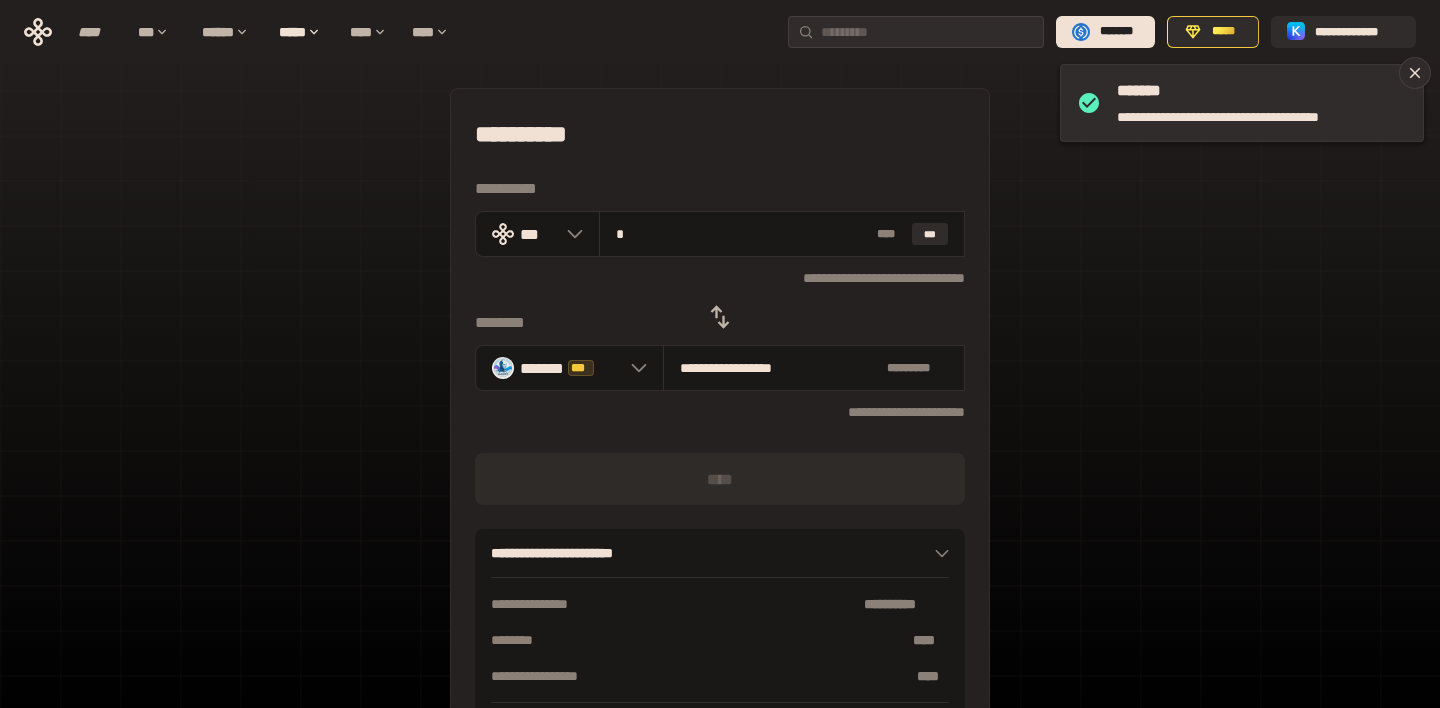type on "**********" 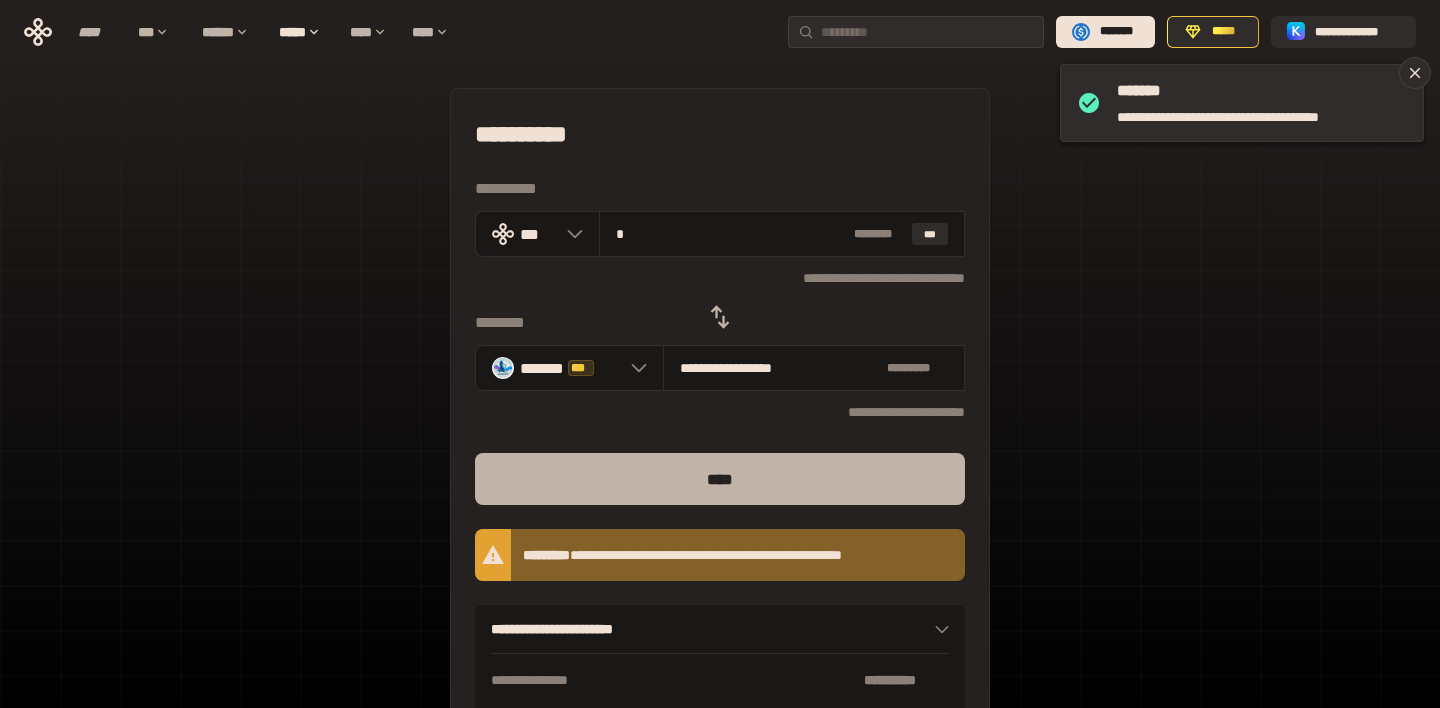 type on "**" 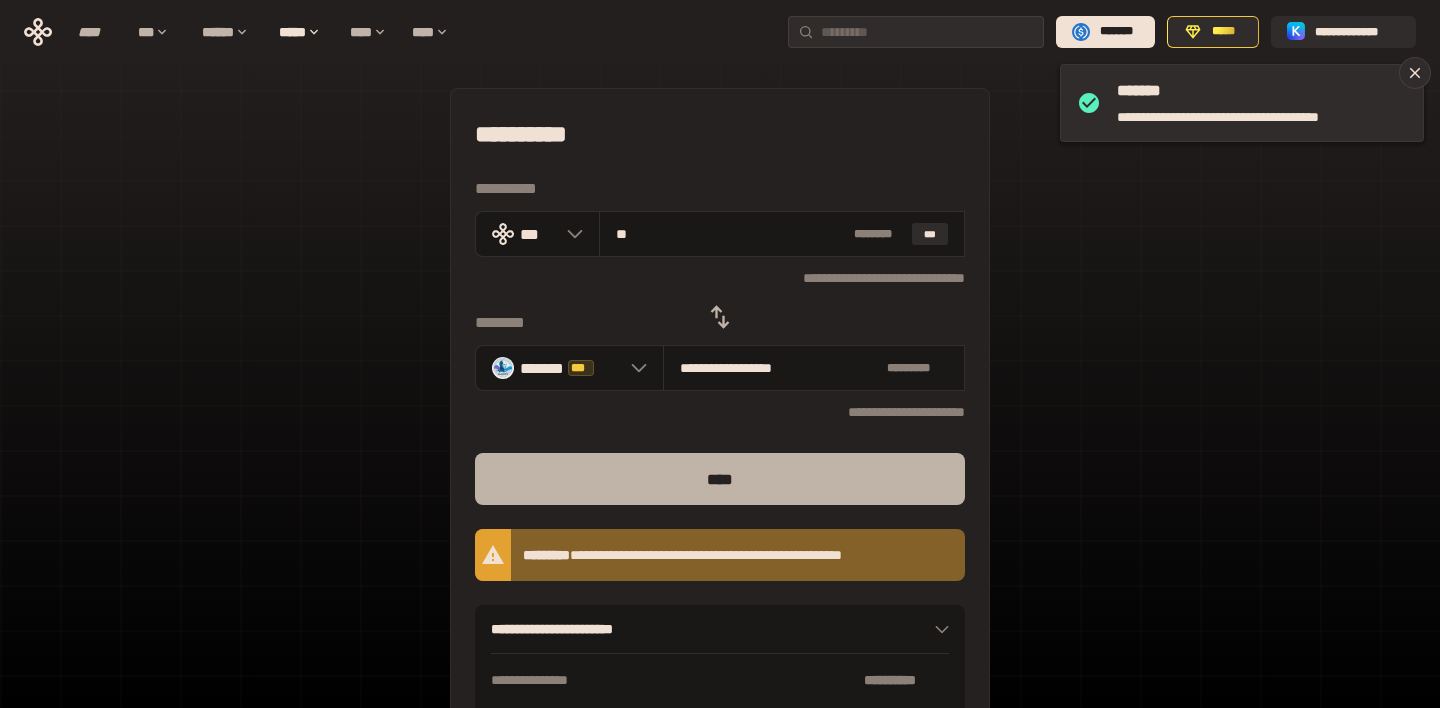 type on "**********" 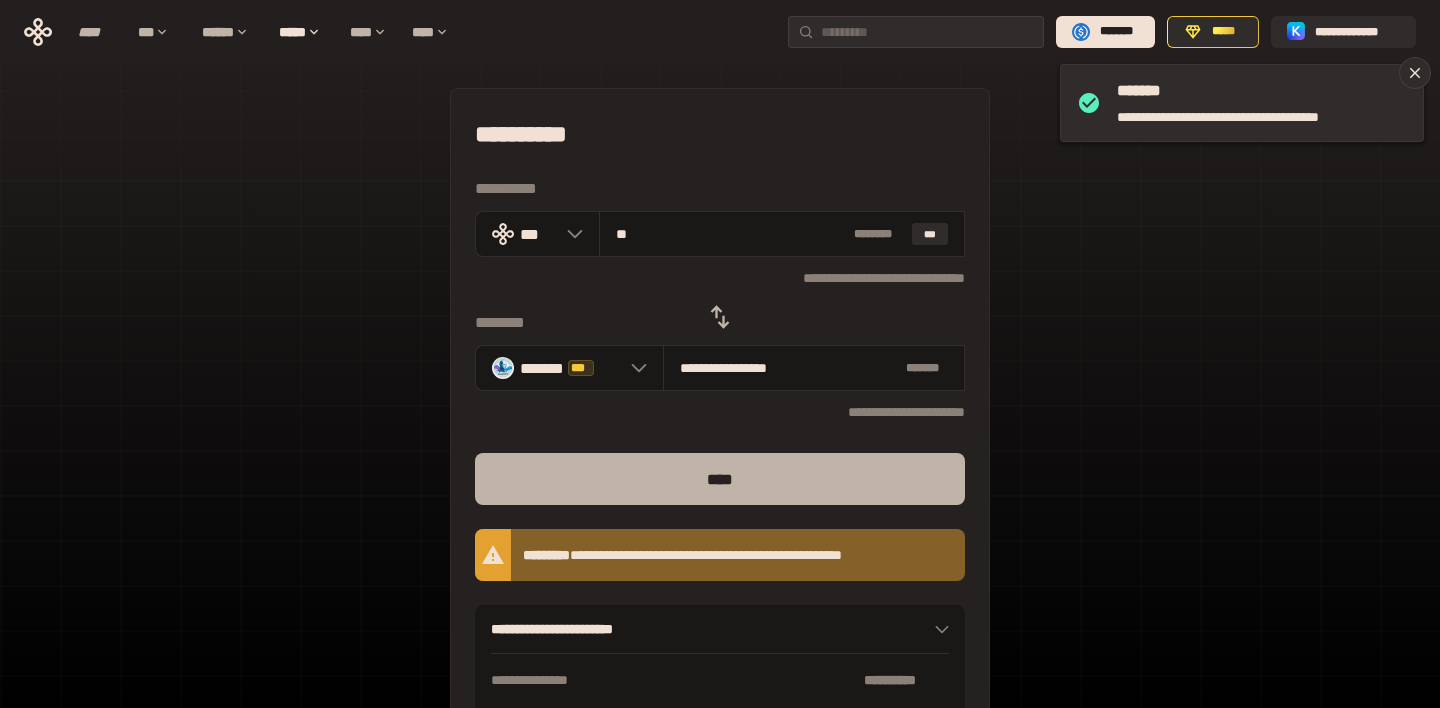 type on "*" 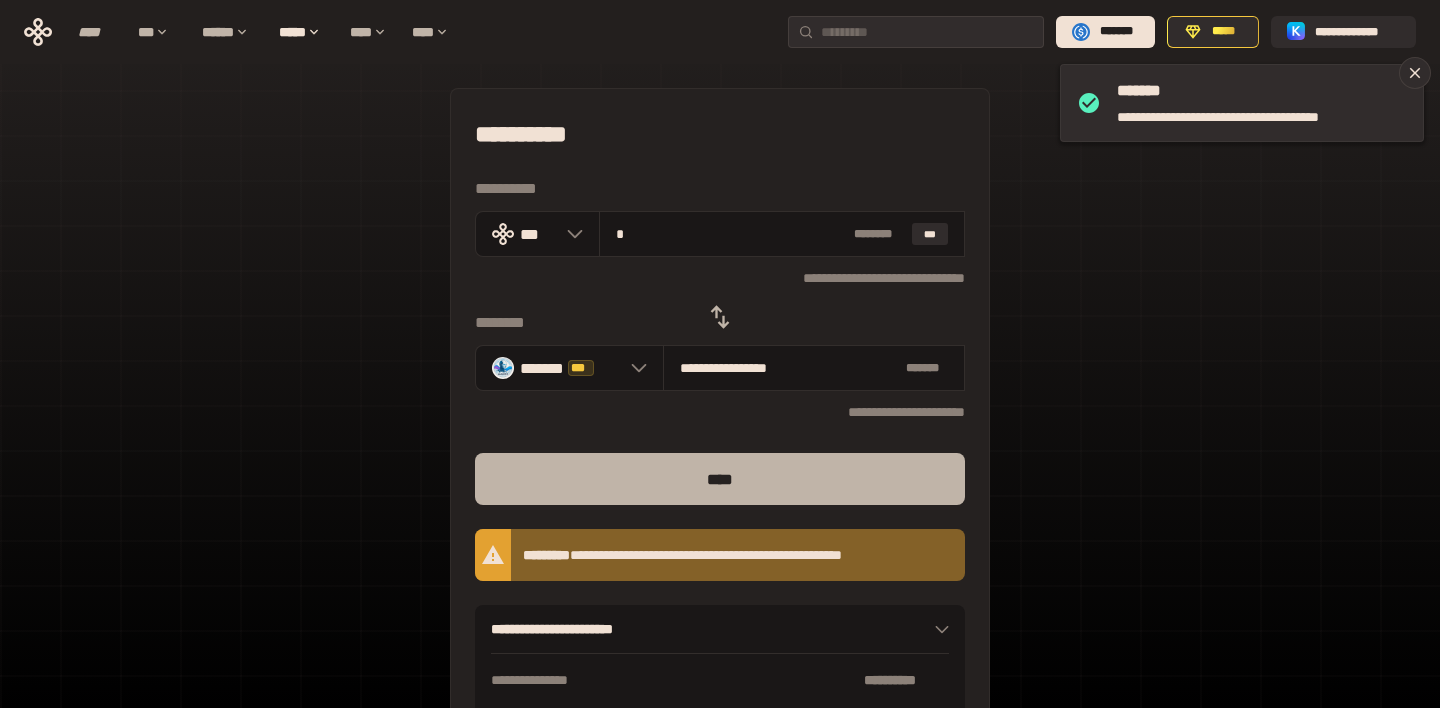 type on "**********" 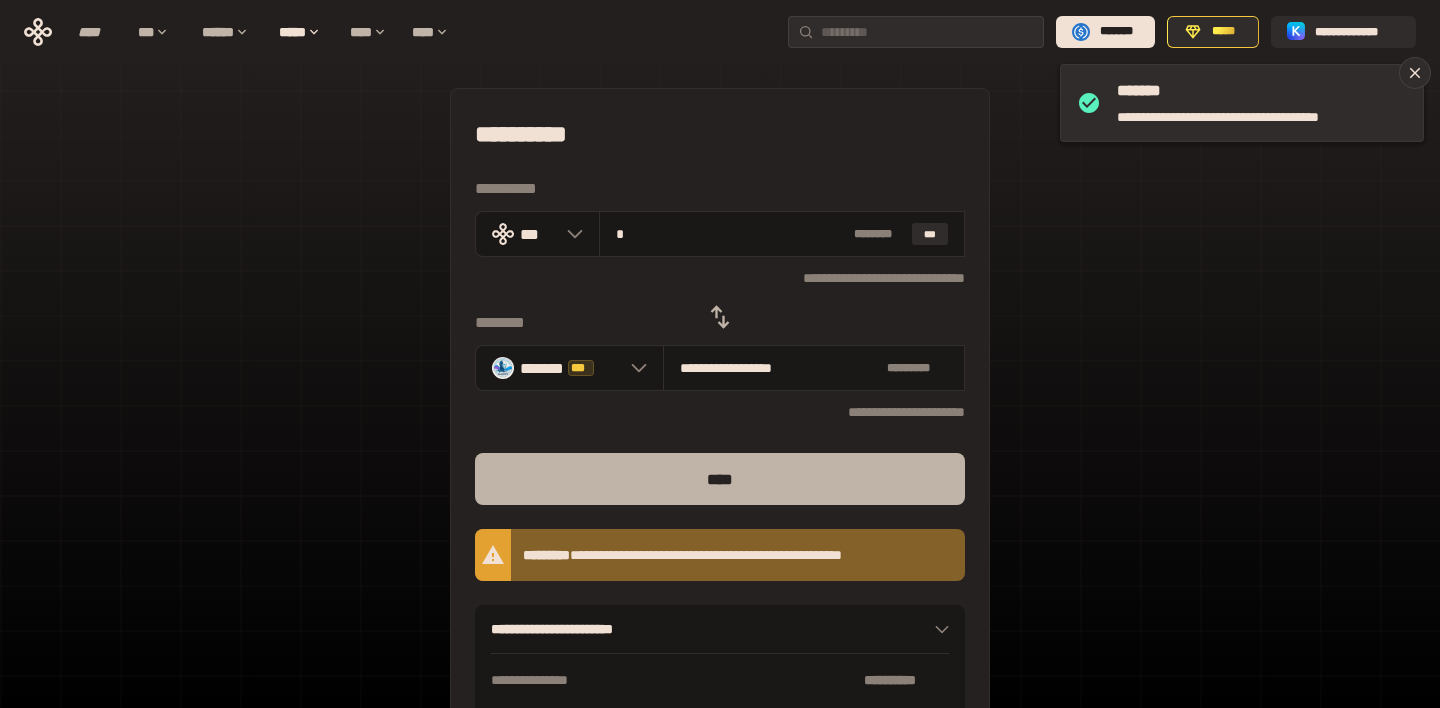 type 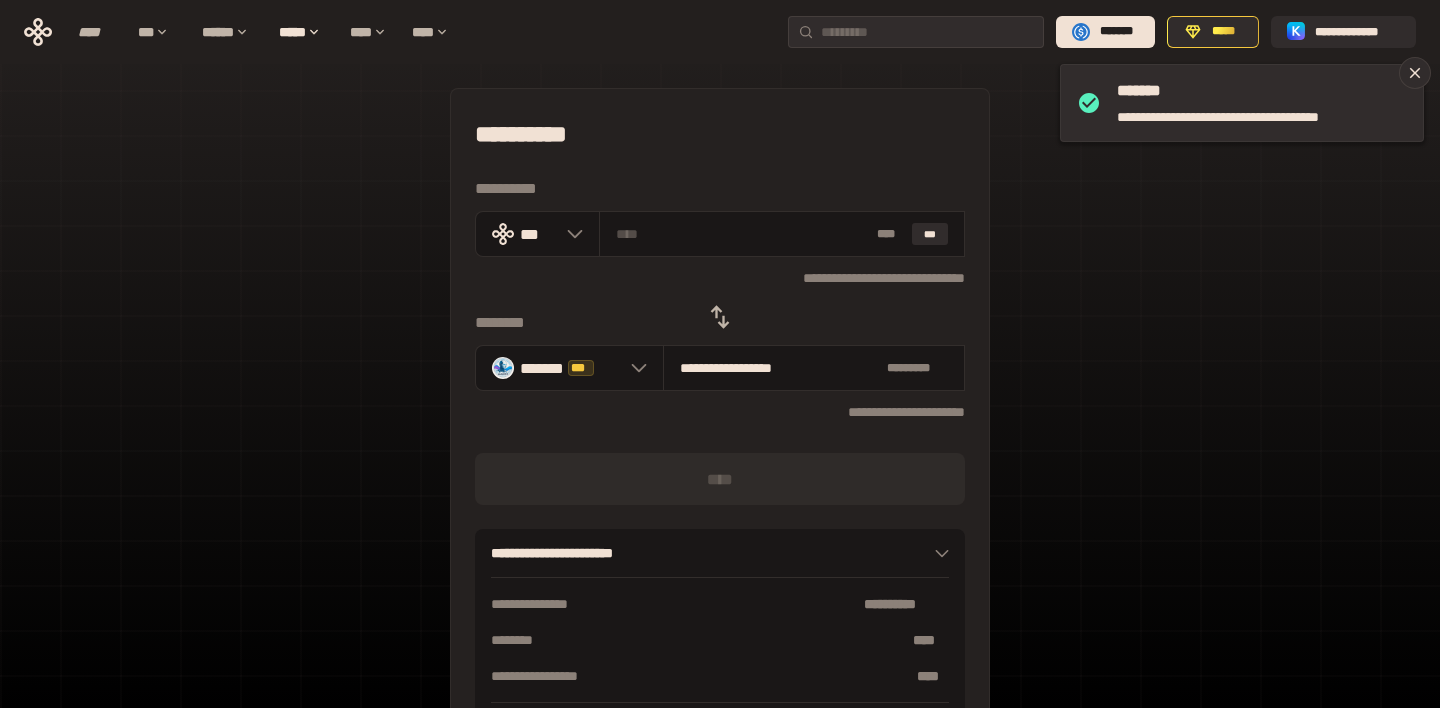 click on "This is a sample text with a name like John Doe." at bounding box center (720, 444) 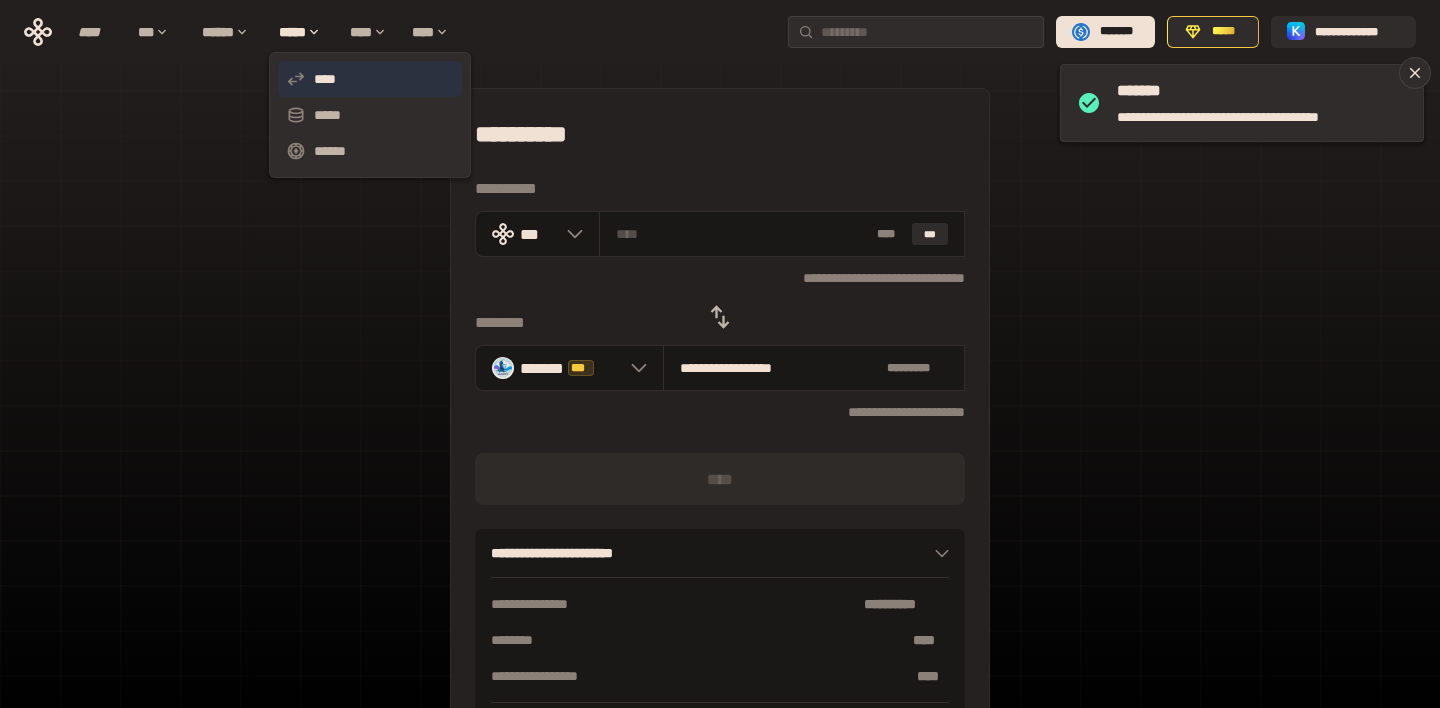 click on "****" at bounding box center [370, 79] 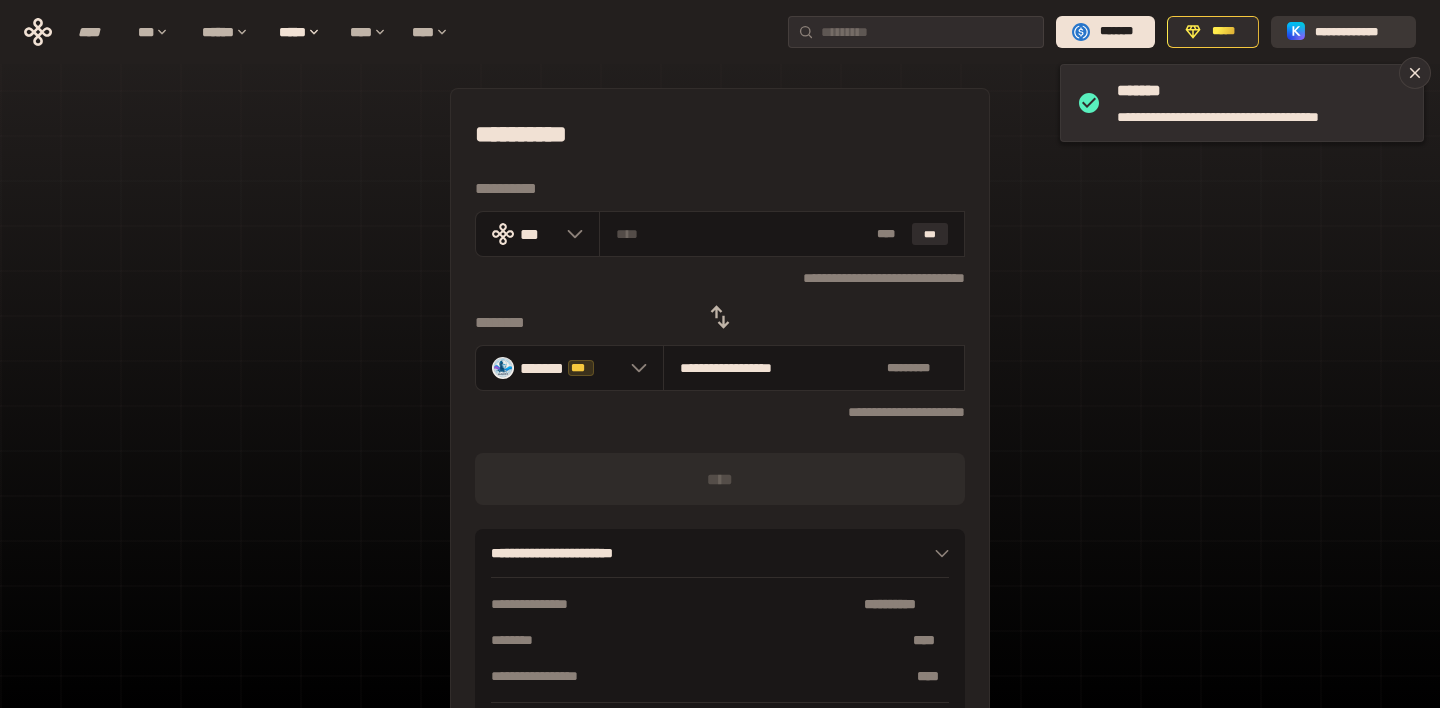 click 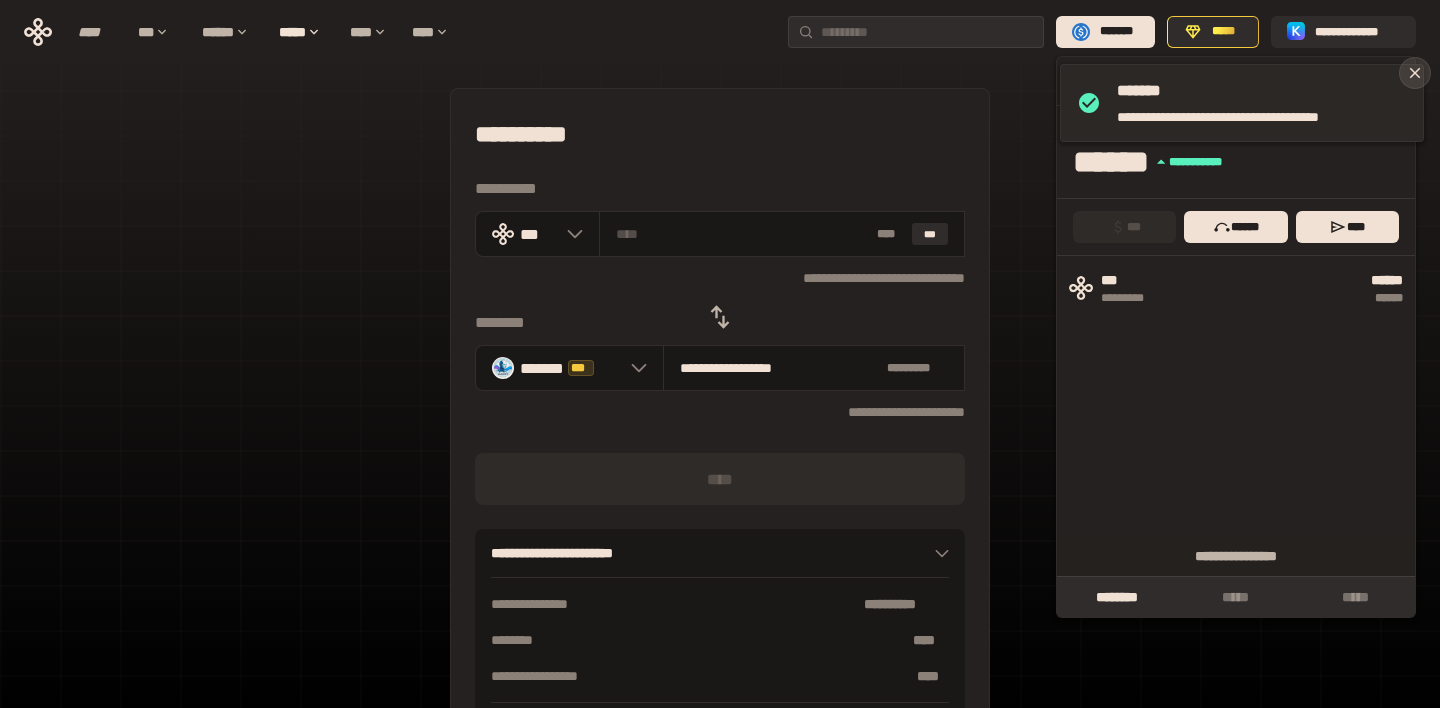 click 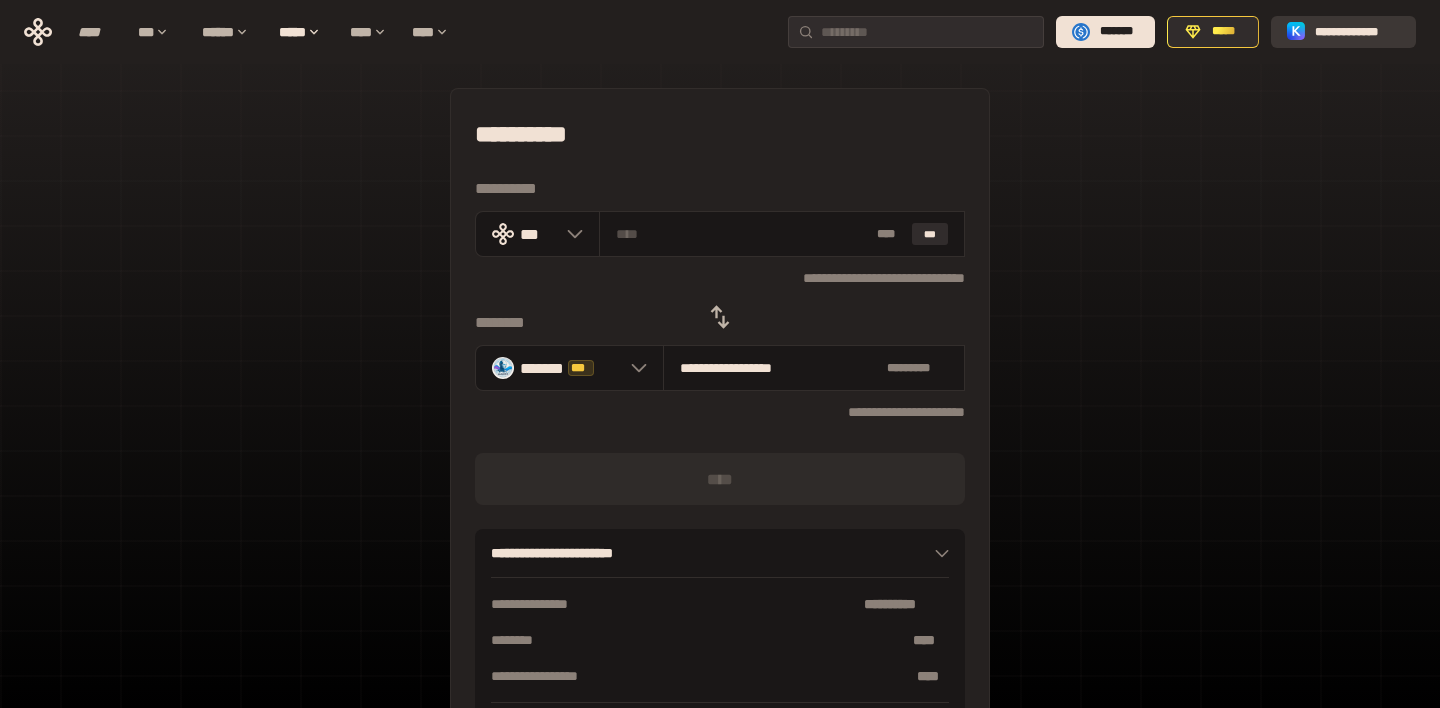 click 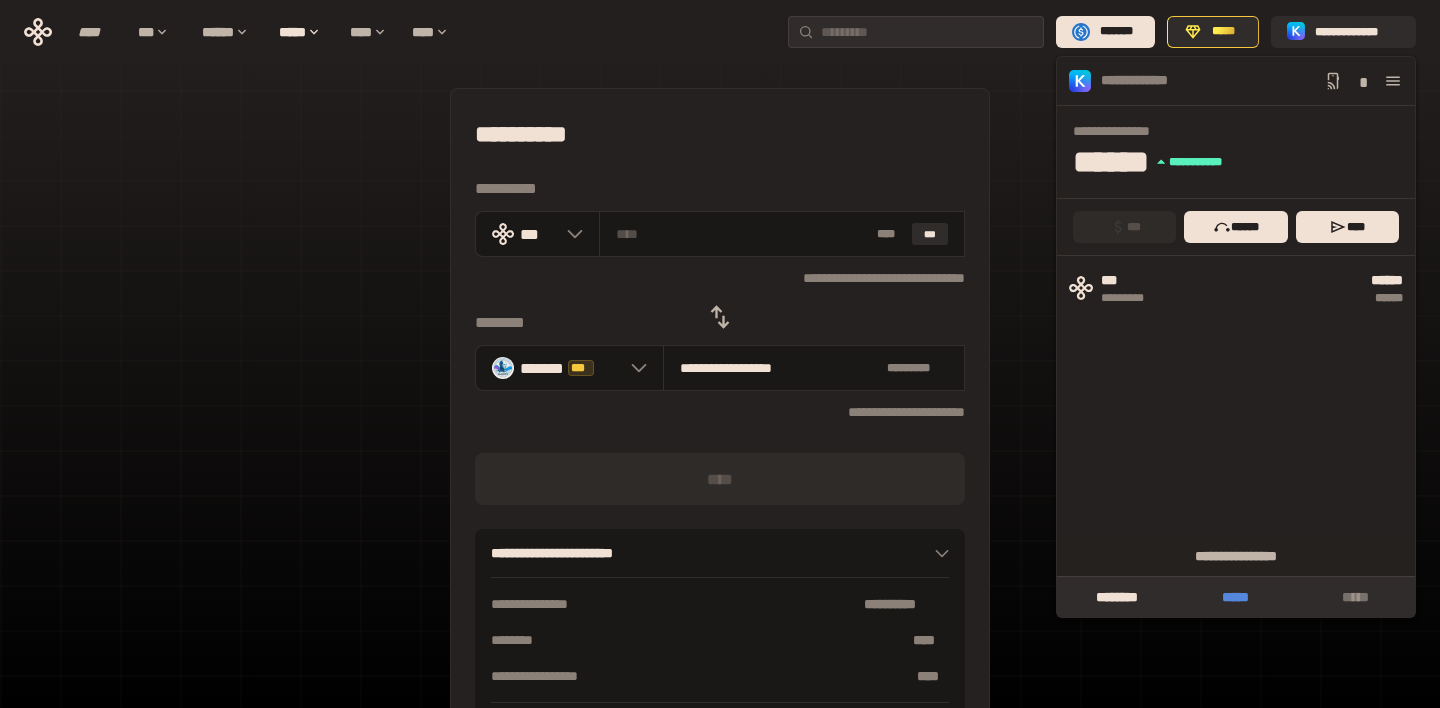 click on "*****" at bounding box center [1235, 597] 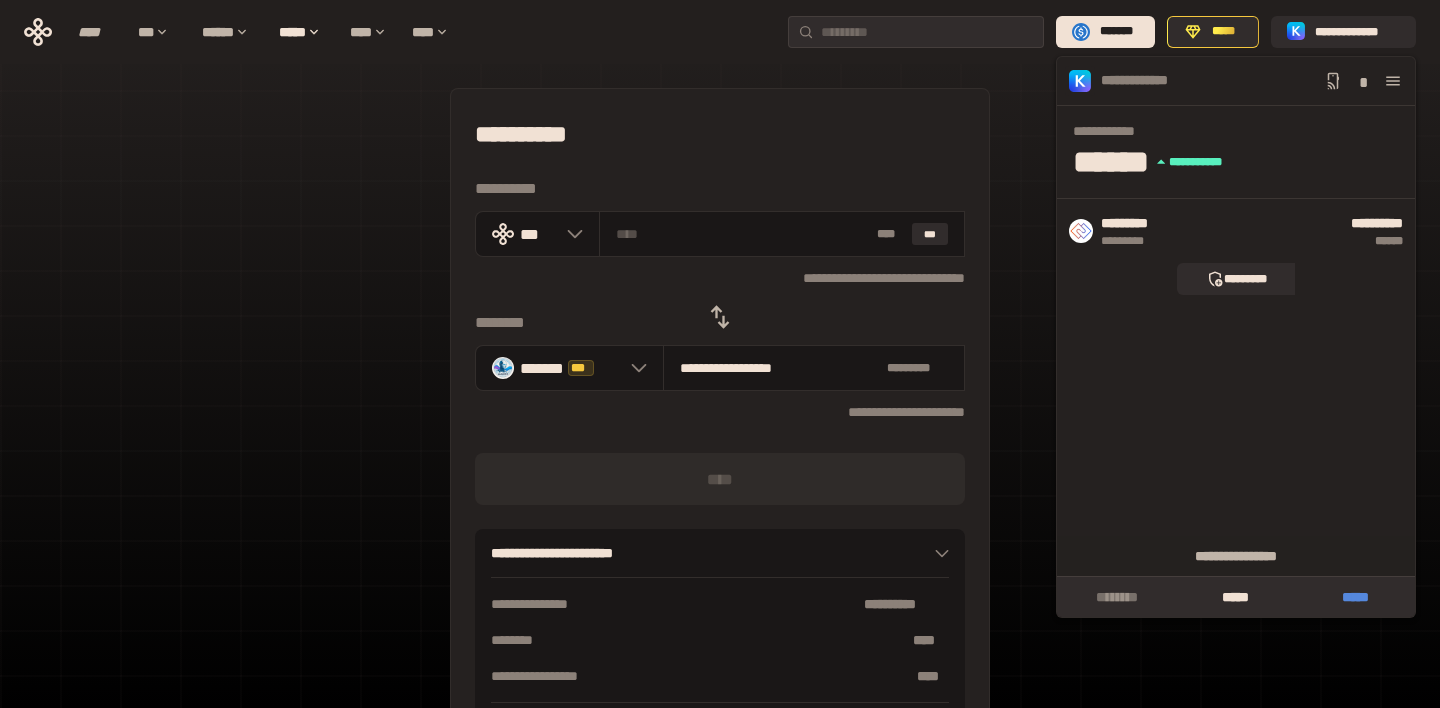 click on "*****" at bounding box center [1355, 597] 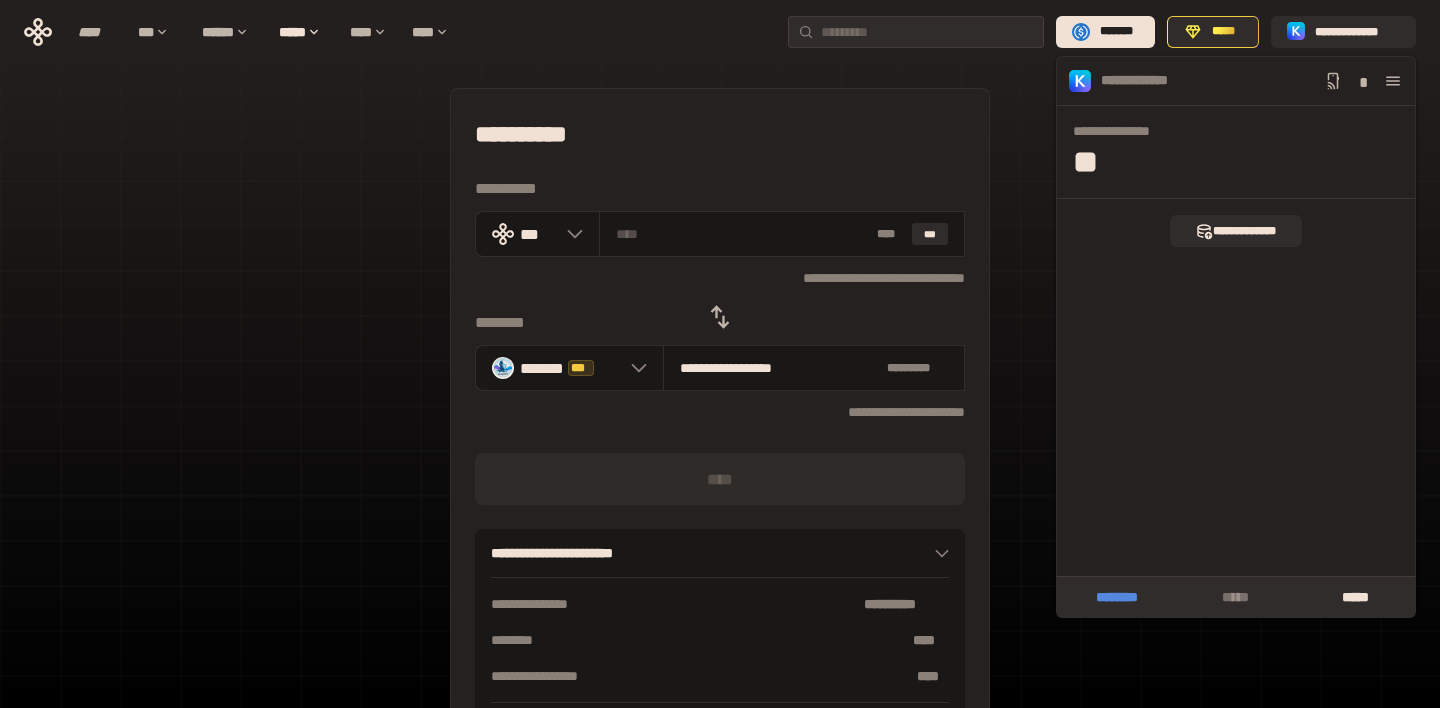click on "********" at bounding box center [1116, 597] 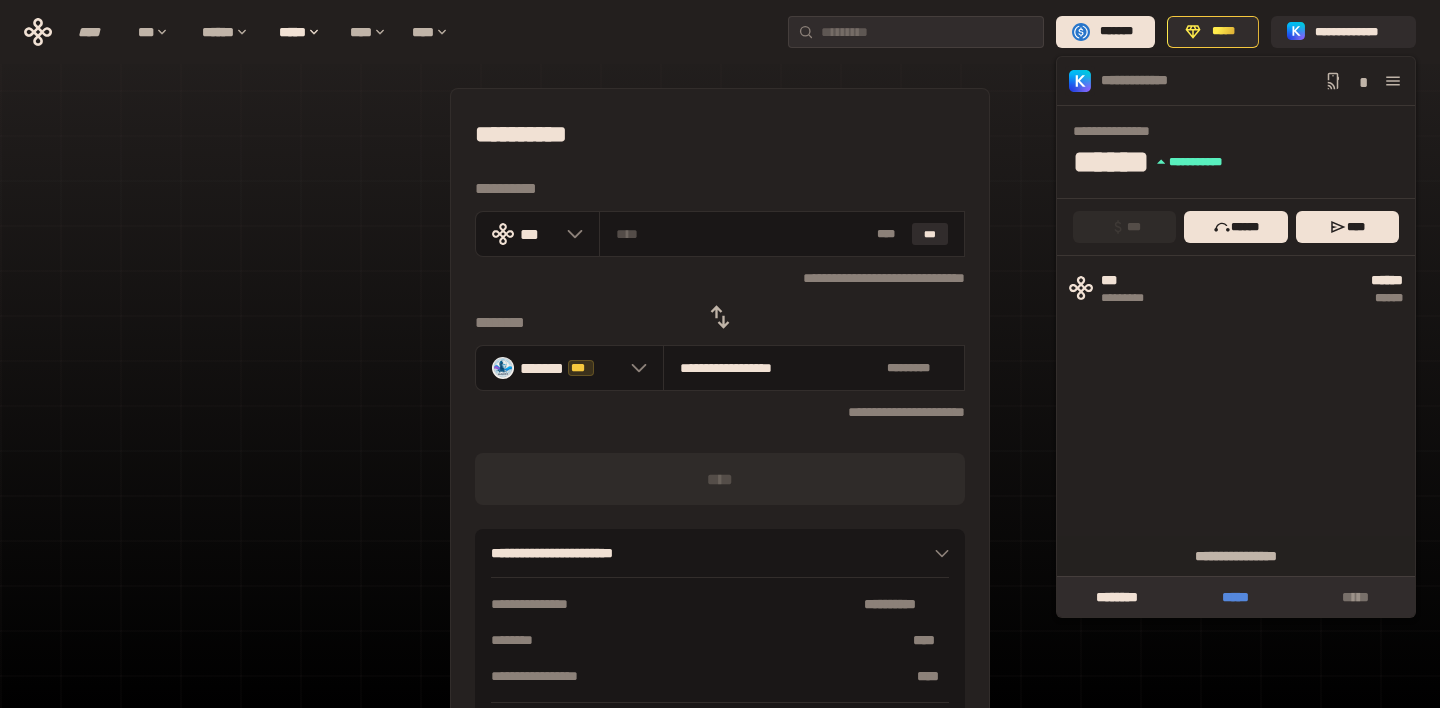 click on "*****" at bounding box center (1235, 597) 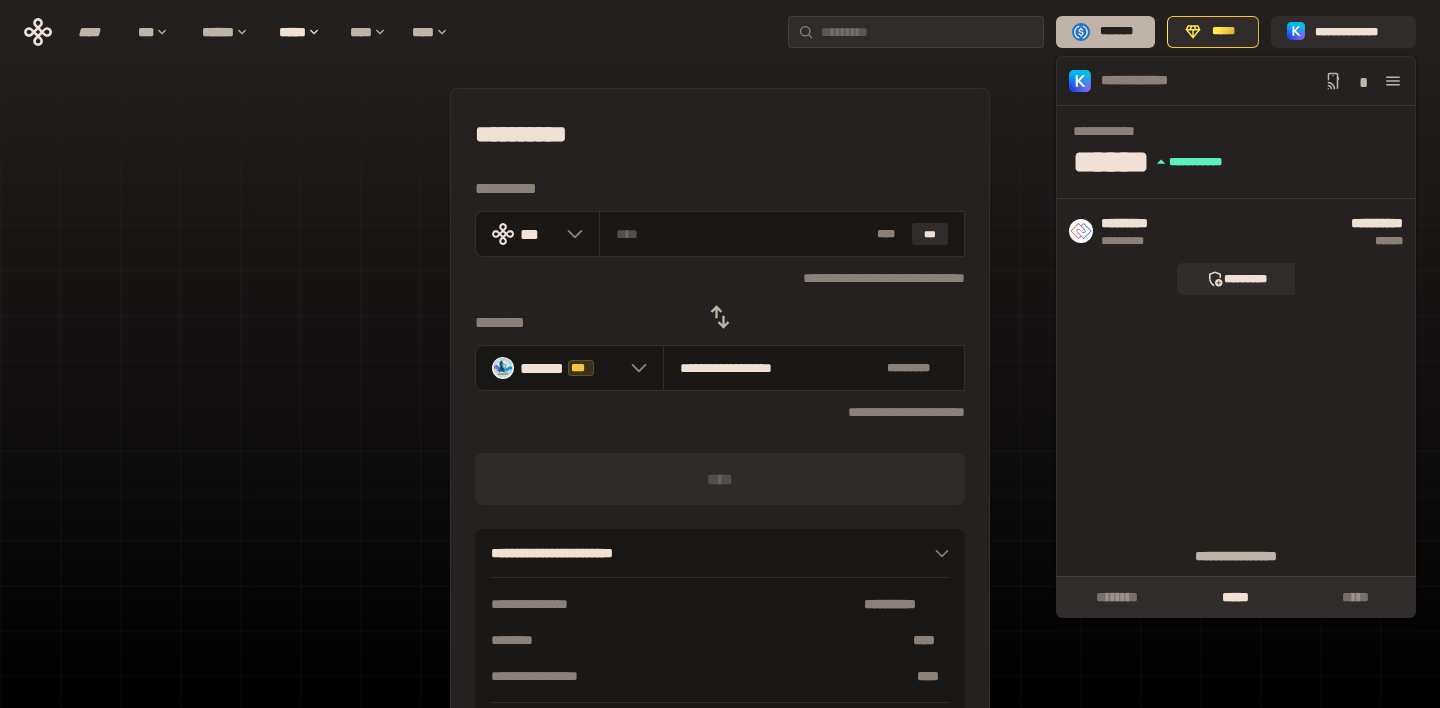 click on "*******" at bounding box center [1116, 32] 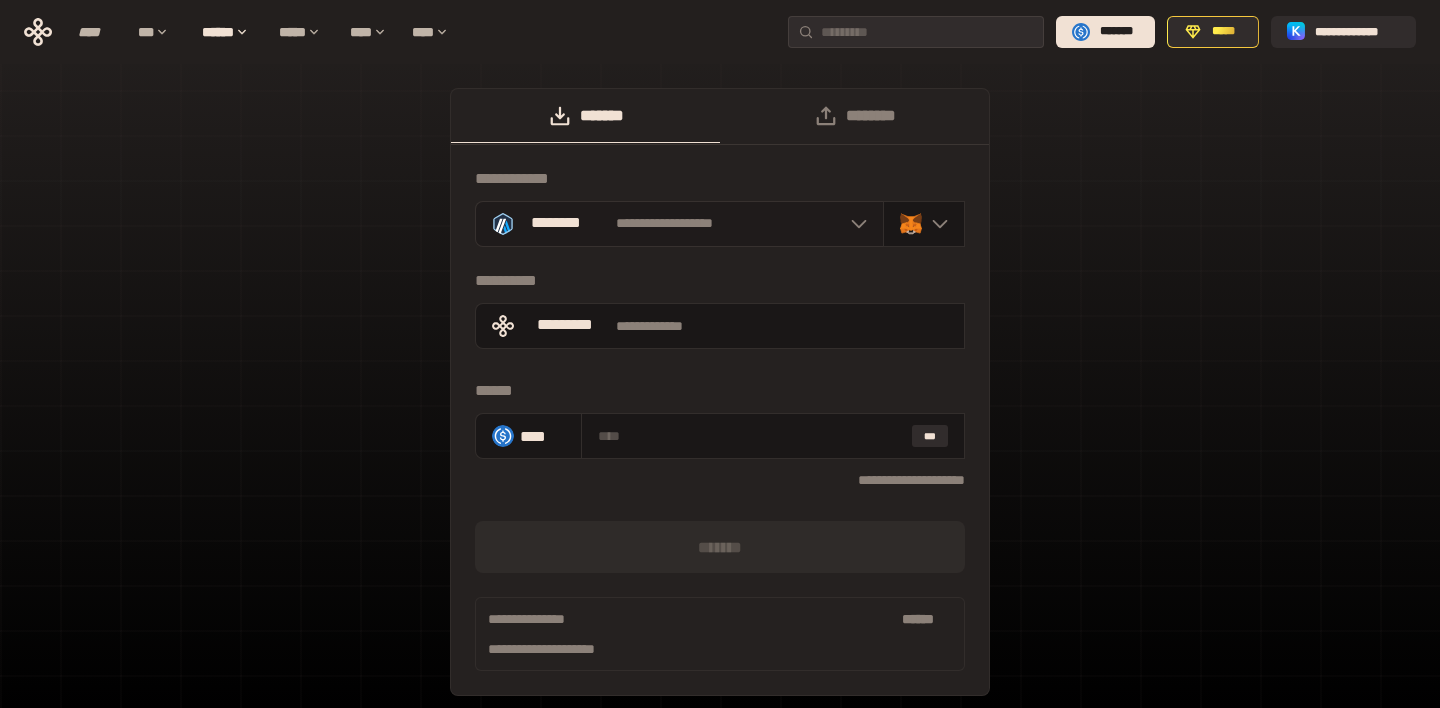 click 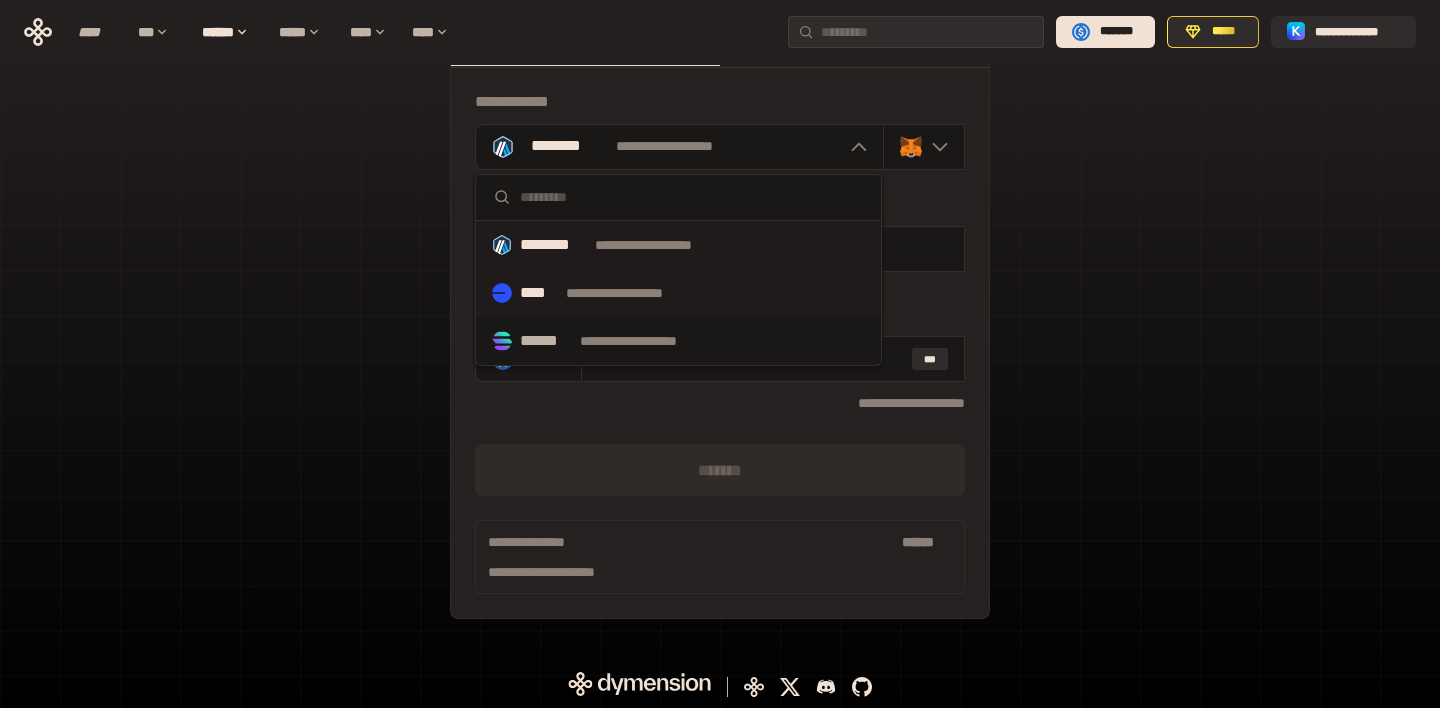 scroll, scrollTop: 80, scrollLeft: 0, axis: vertical 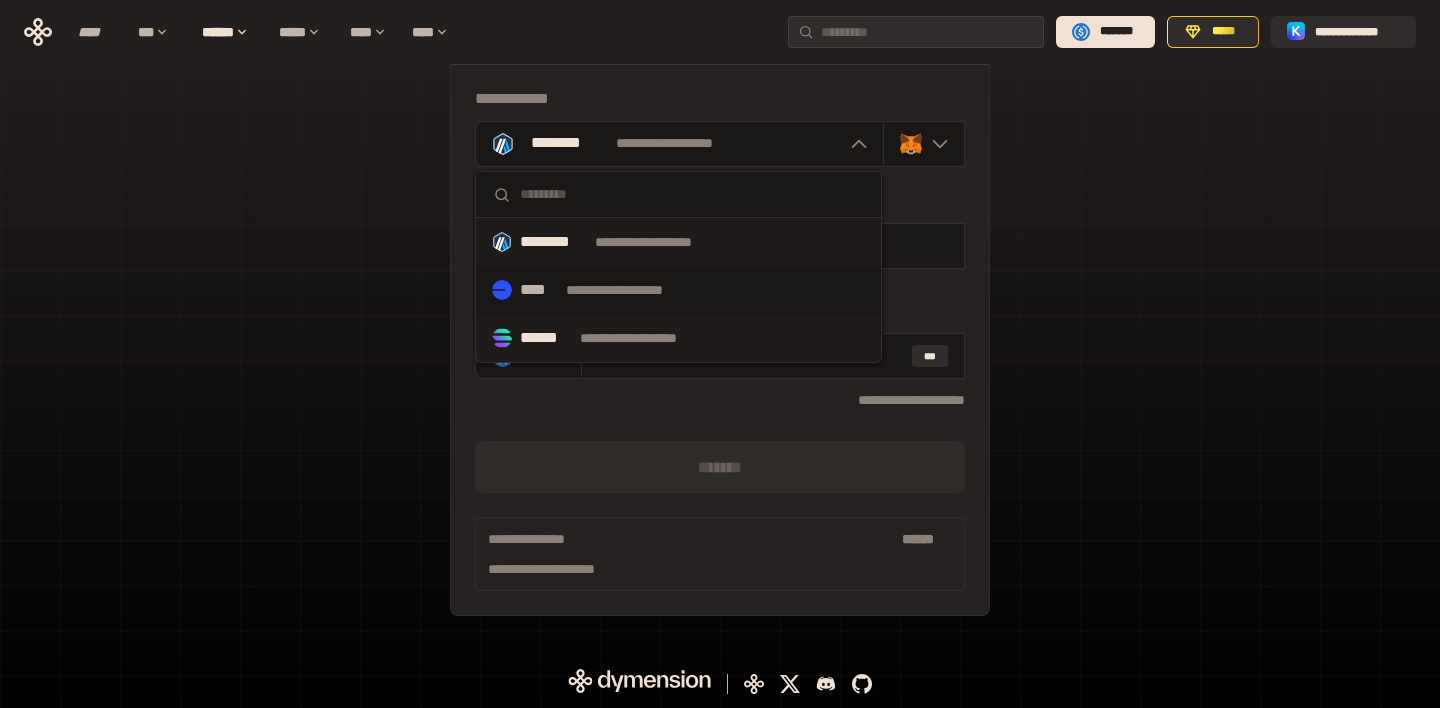 click on "**********" at bounding box center [647, 338] 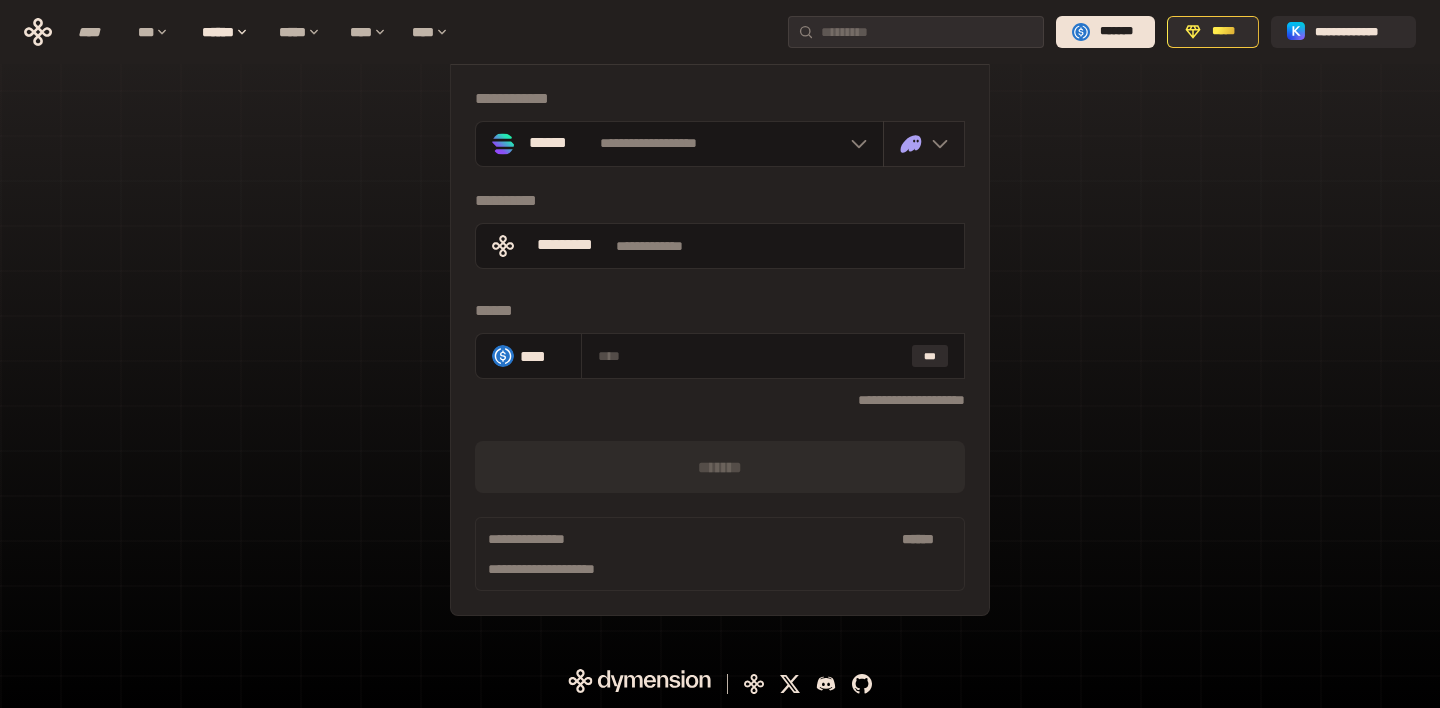 click 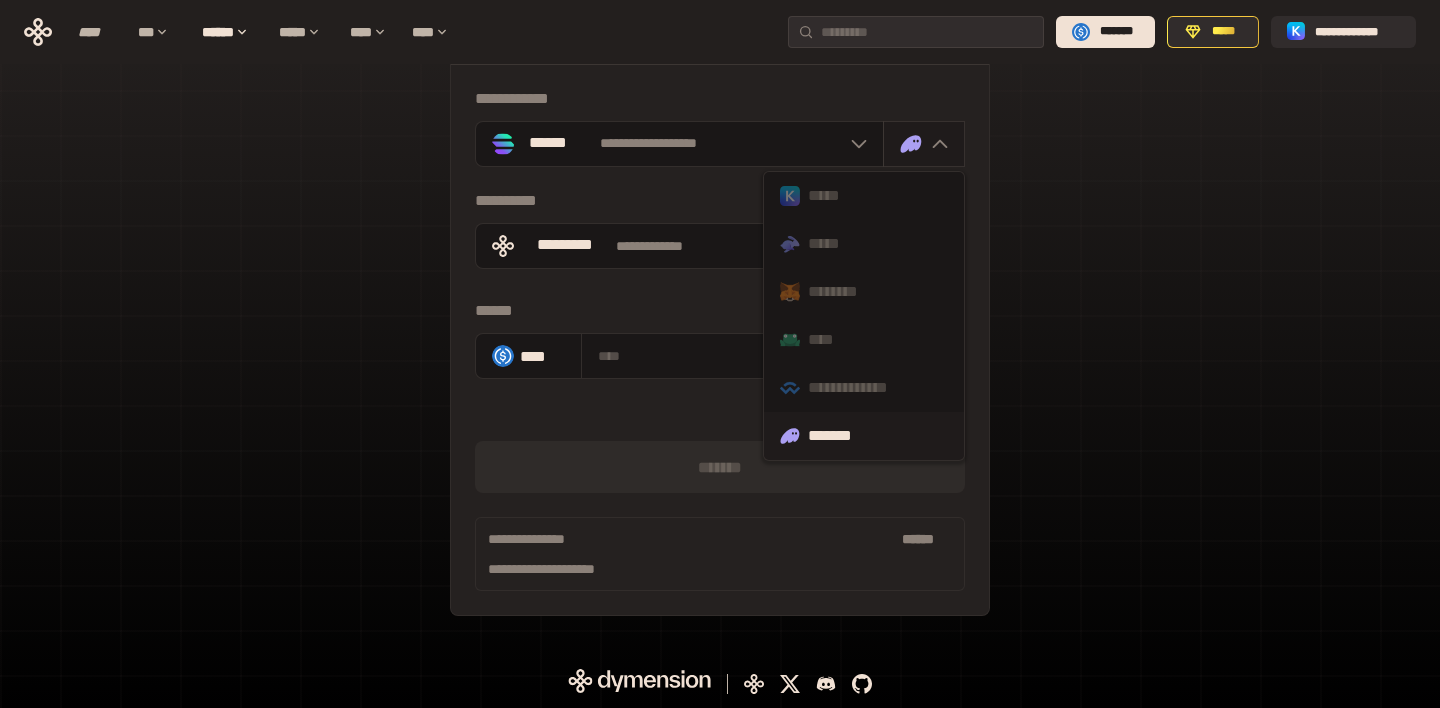 click 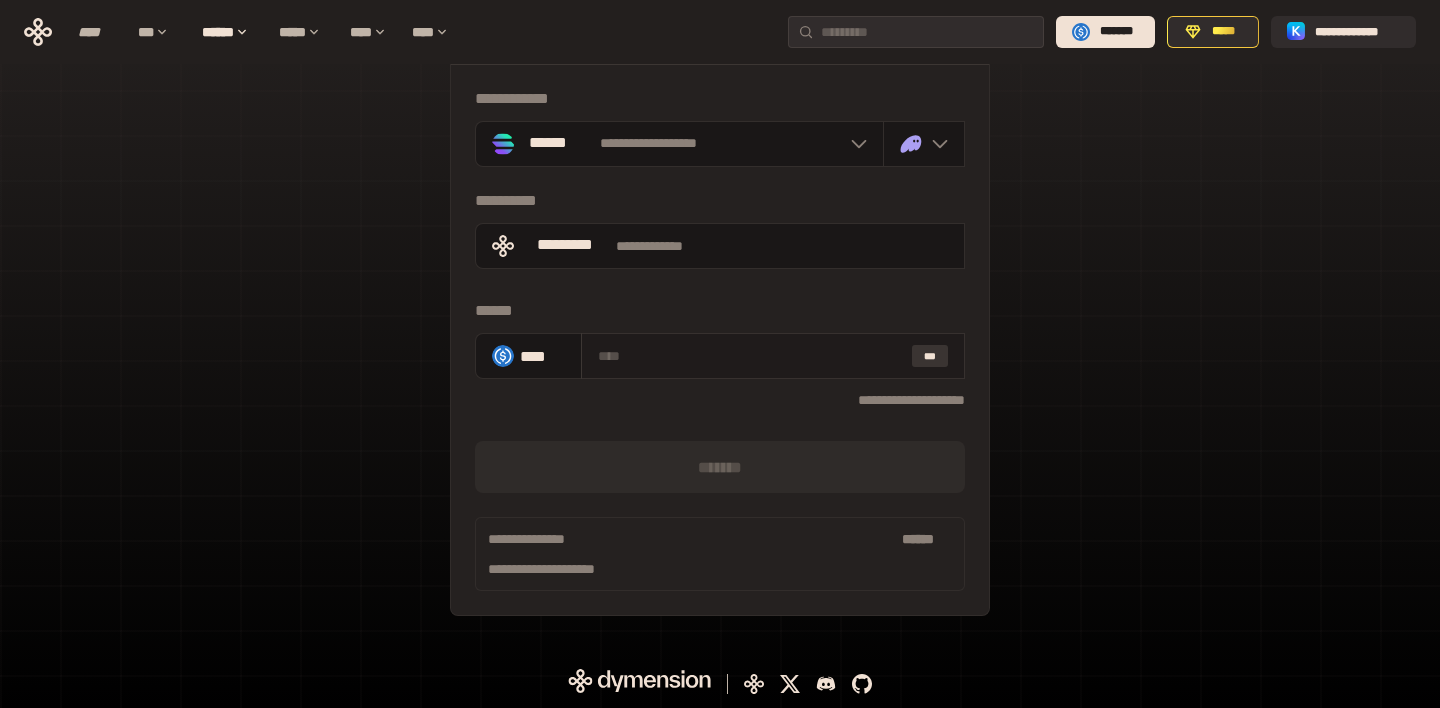 click on "***" at bounding box center [930, 356] 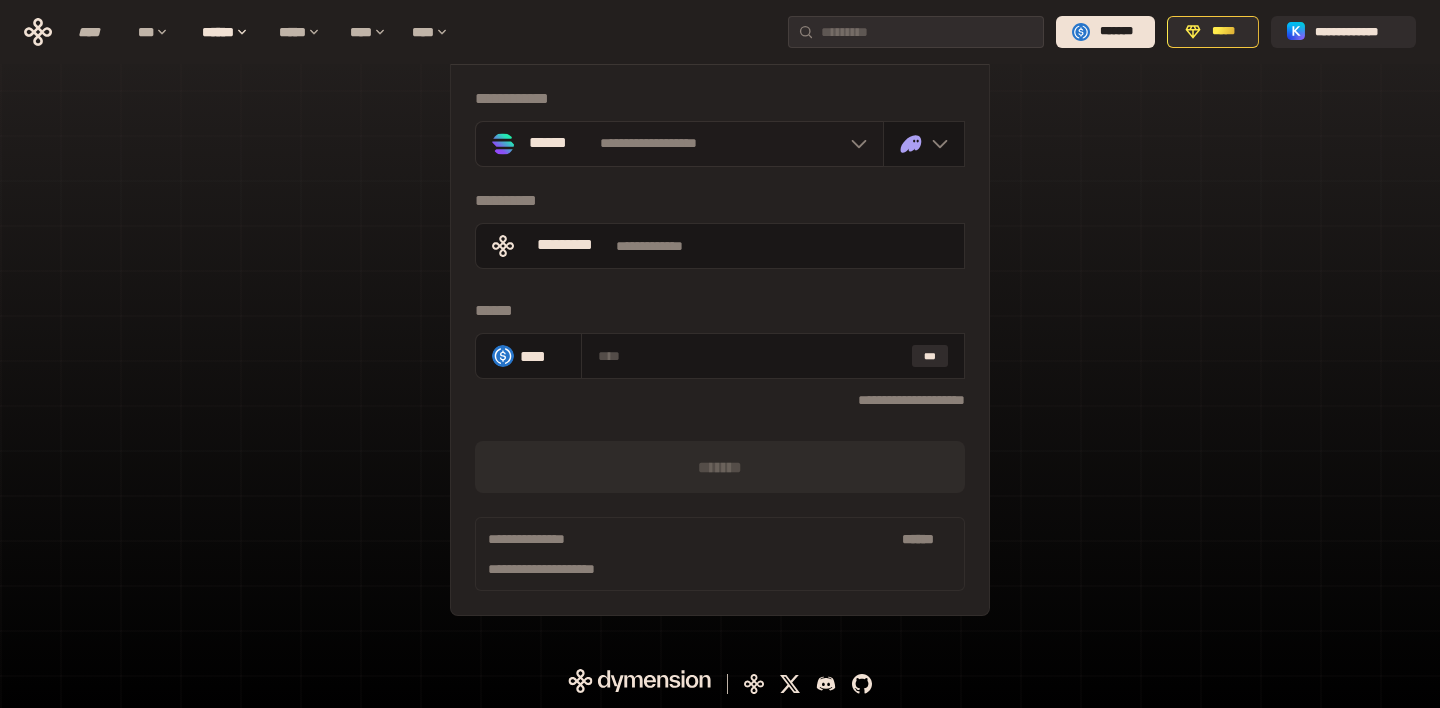 click on "**********" at bounding box center [649, 144] 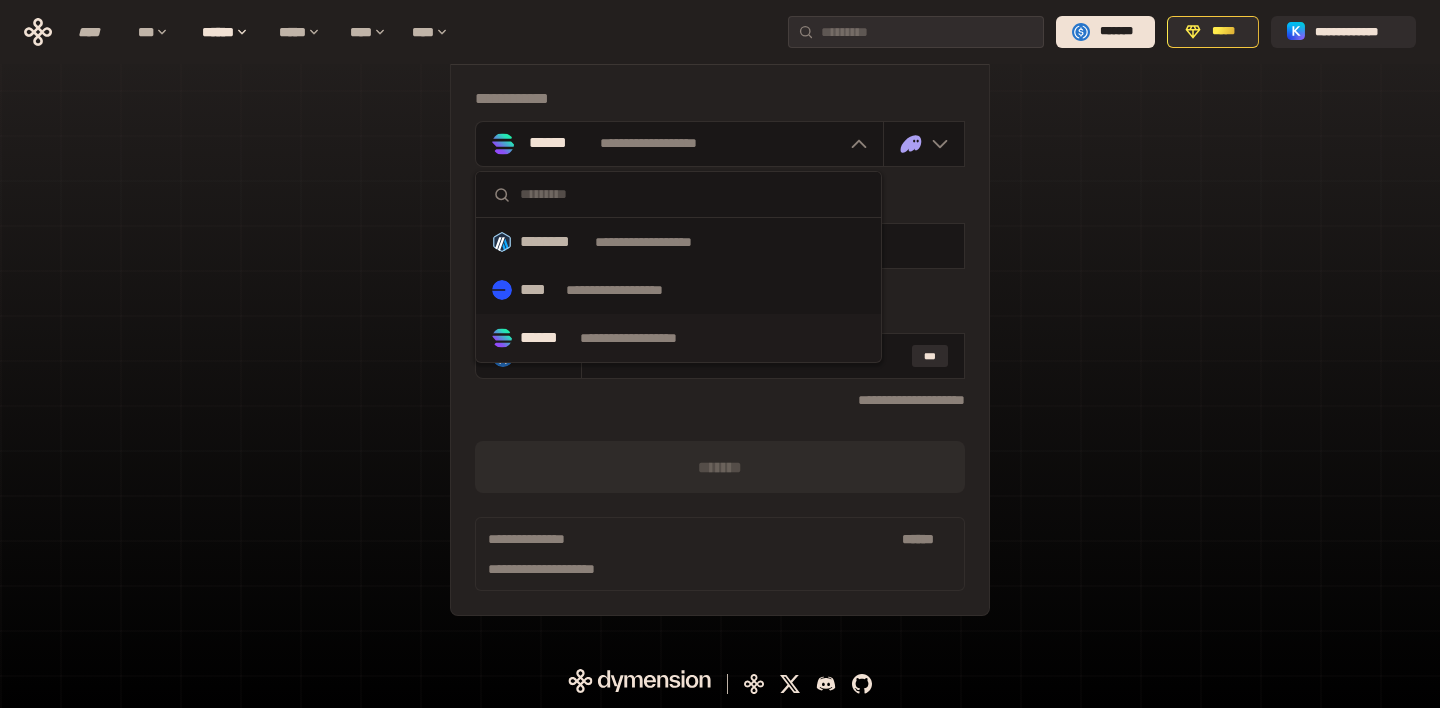 click on "******" at bounding box center (546, 338) 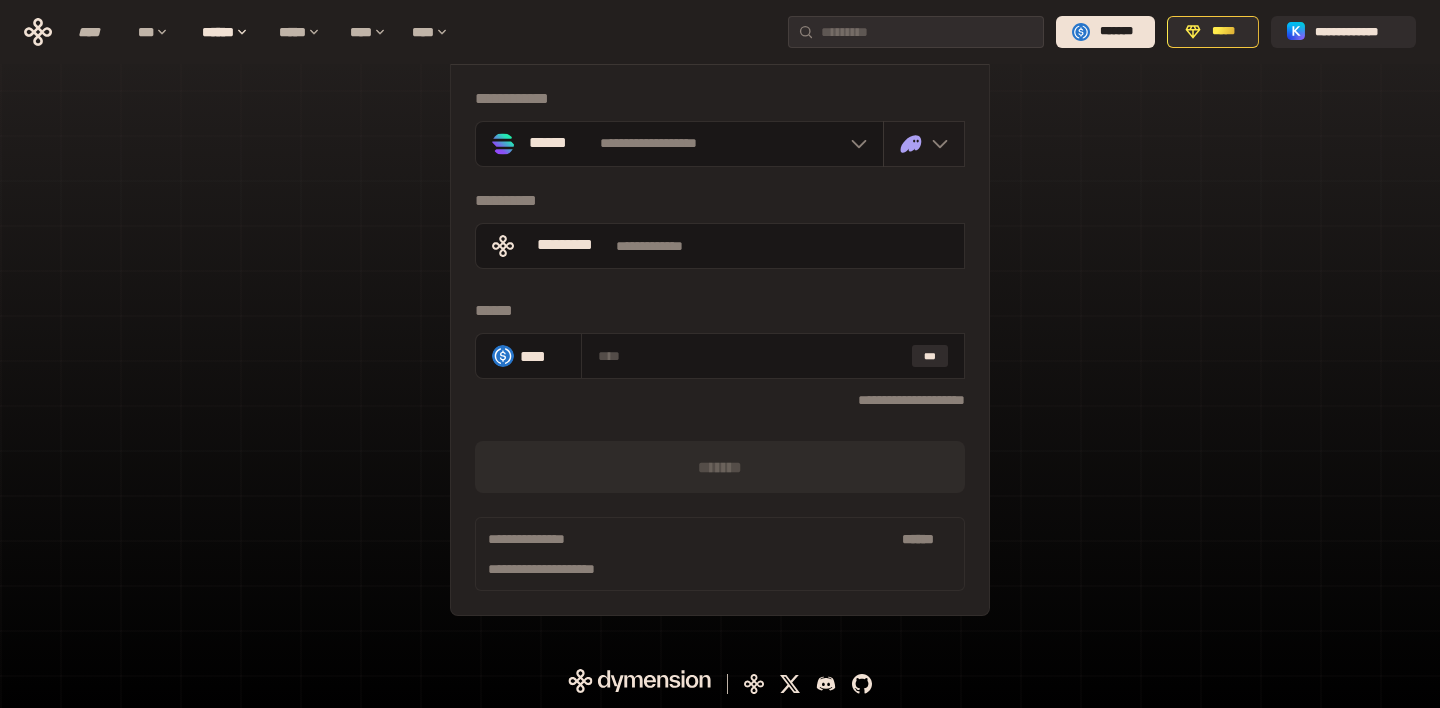 click 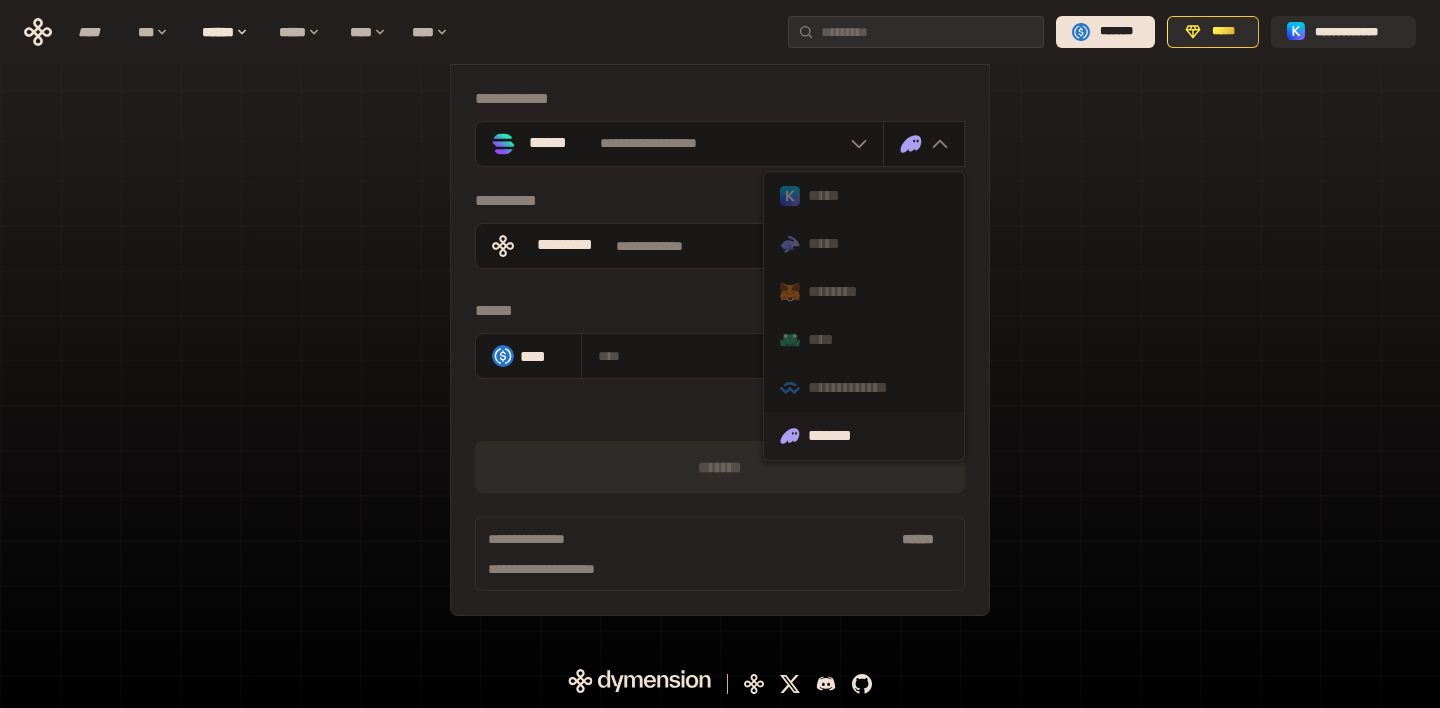 click on "*******" at bounding box center (864, 436) 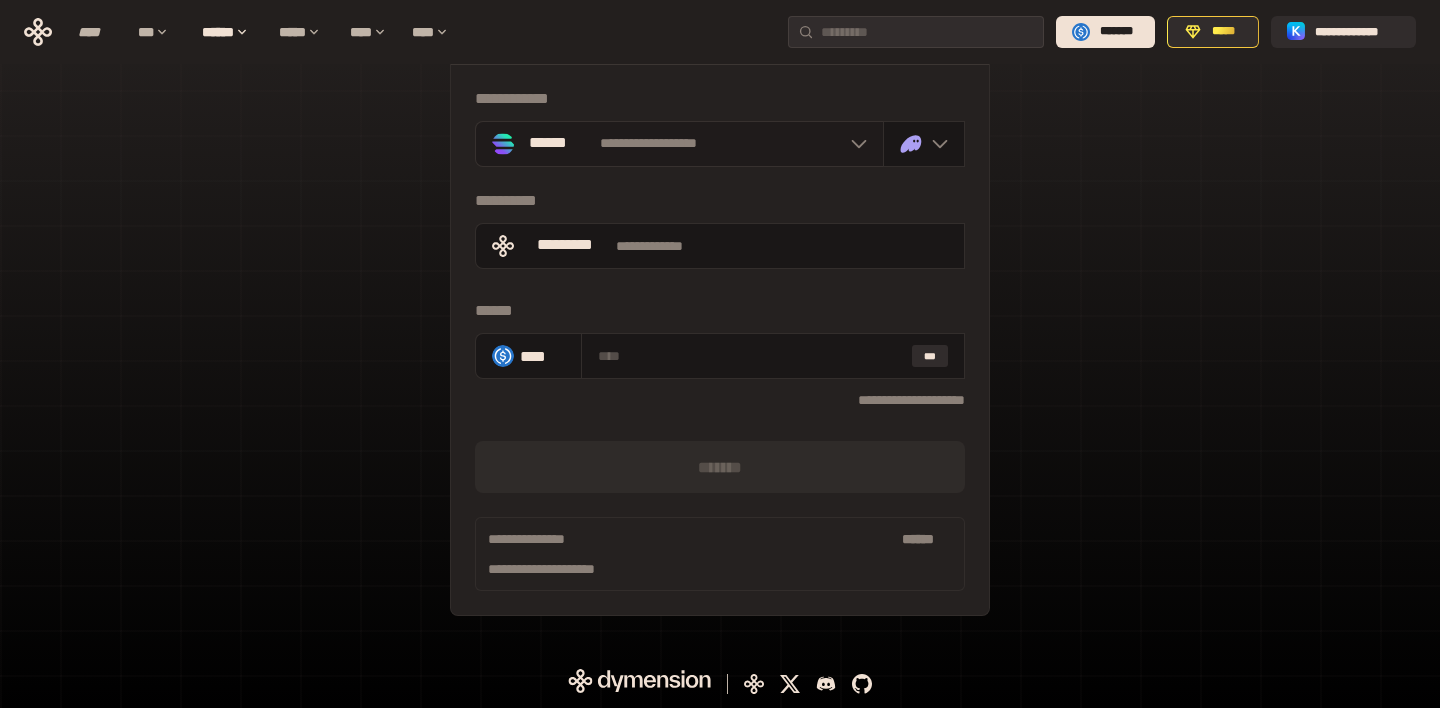 click on "**********" at bounding box center [679, 144] 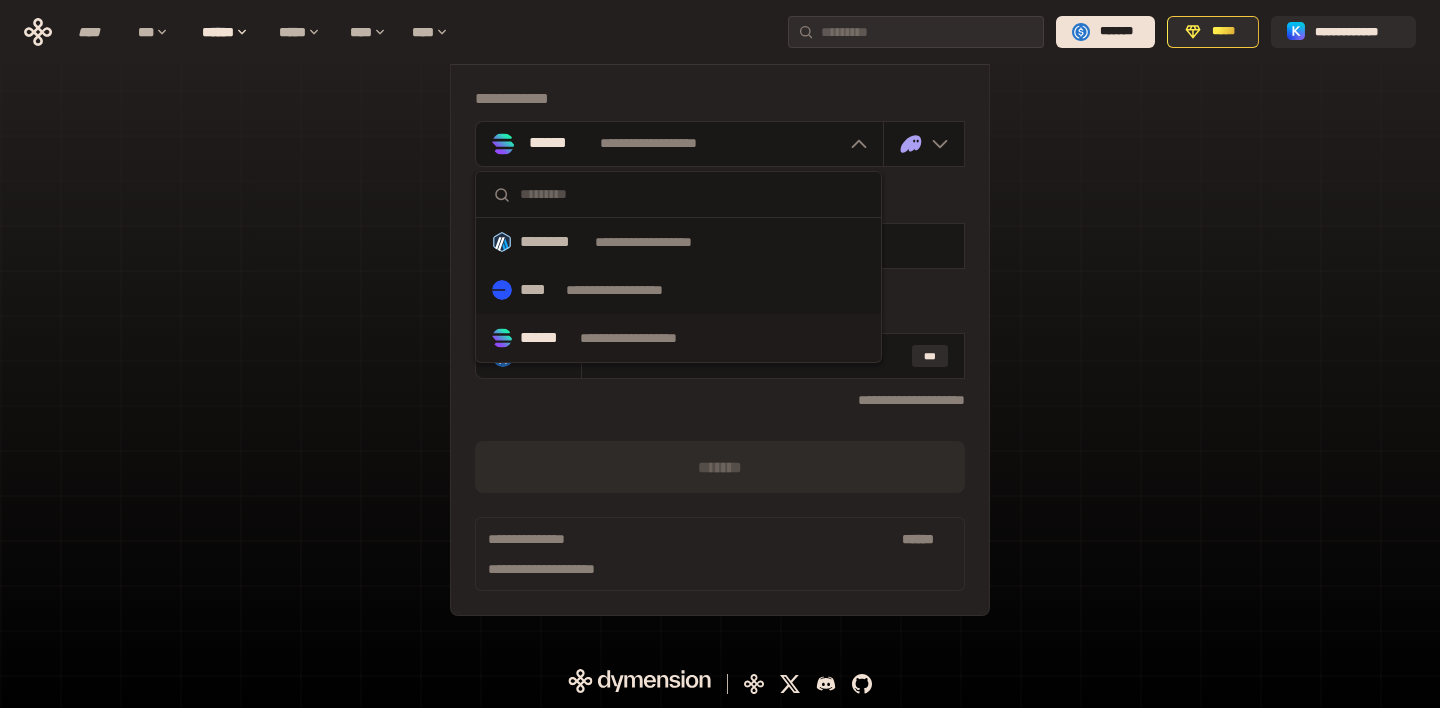 click on "******" at bounding box center (546, 338) 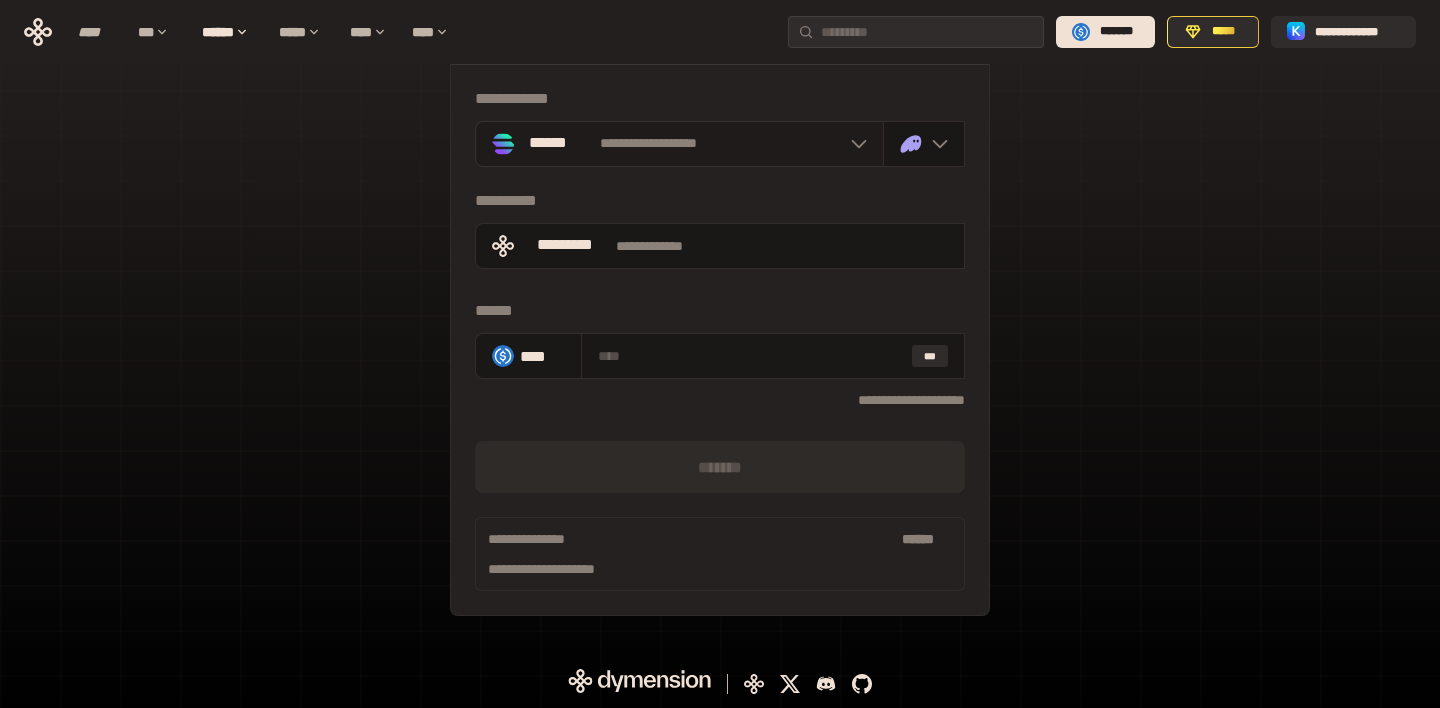 click 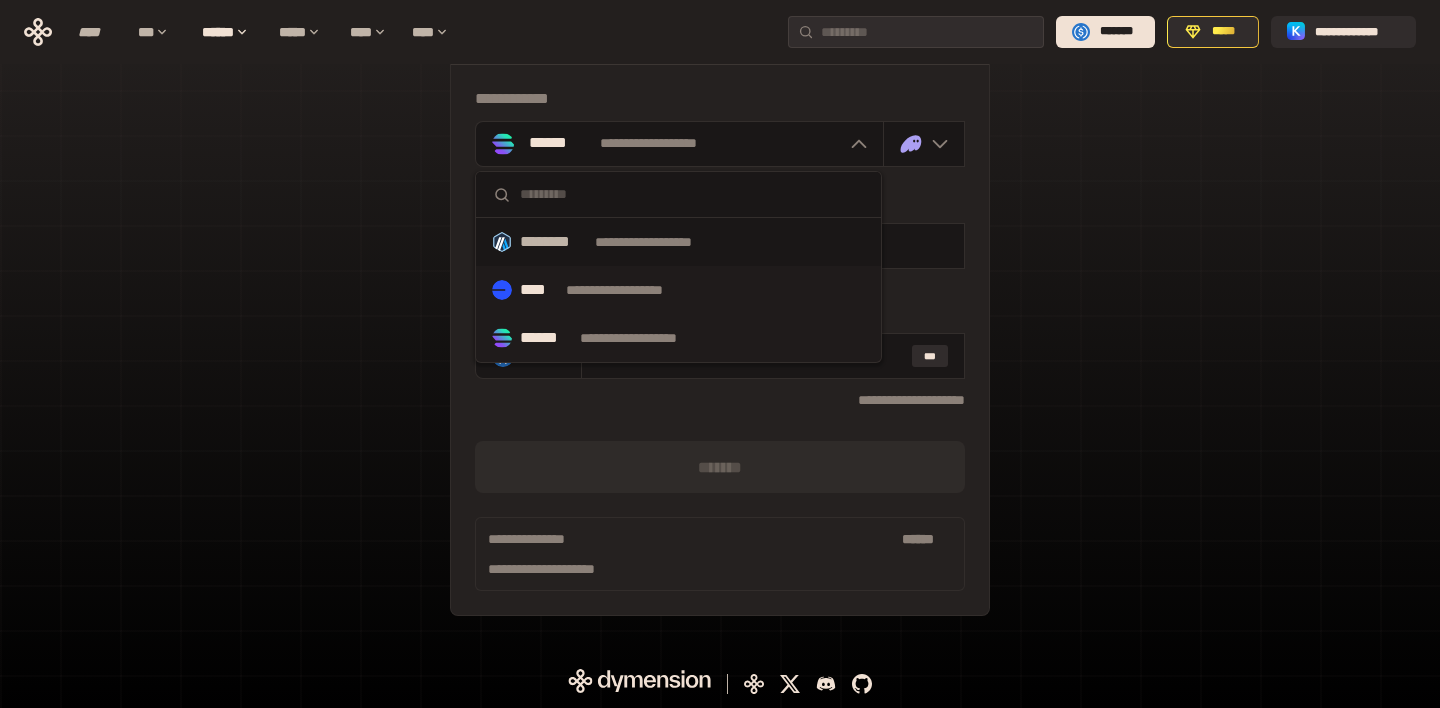 click on "**********" at bounding box center (633, 290) 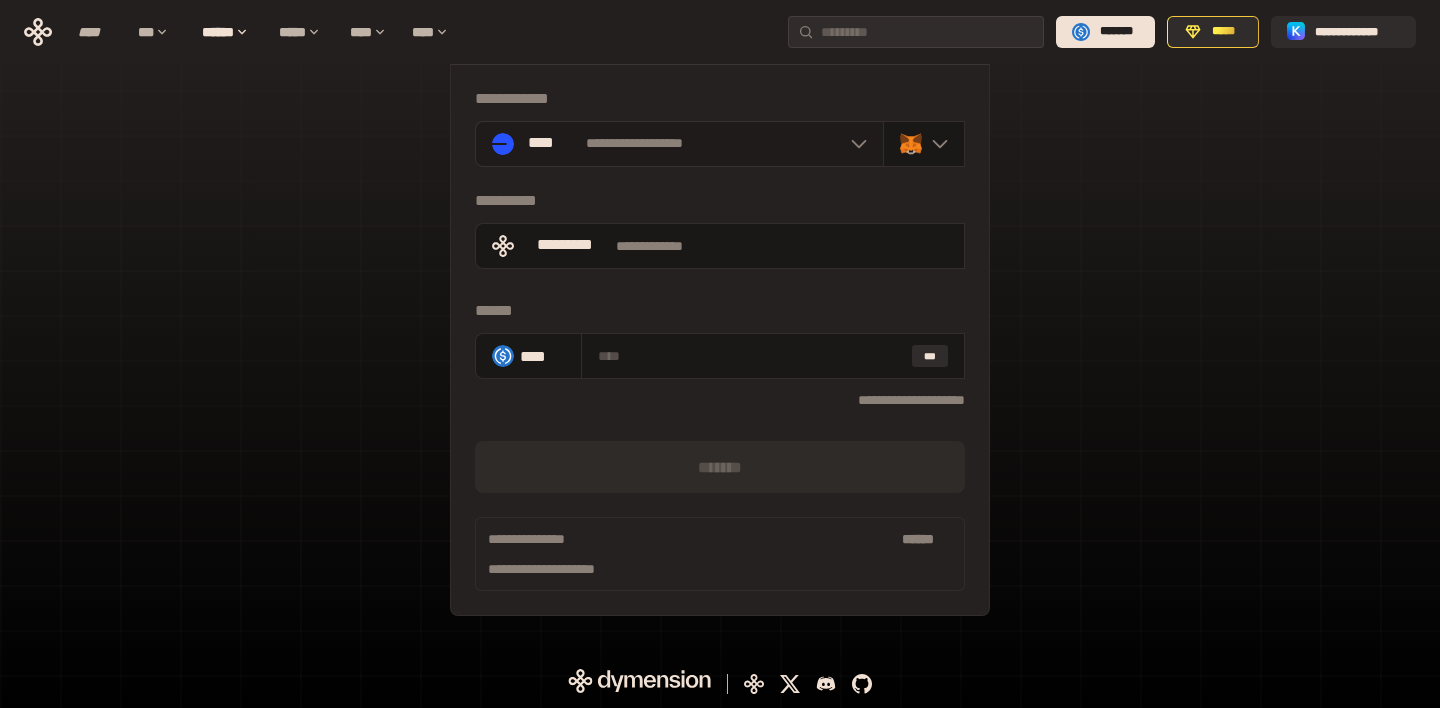 click 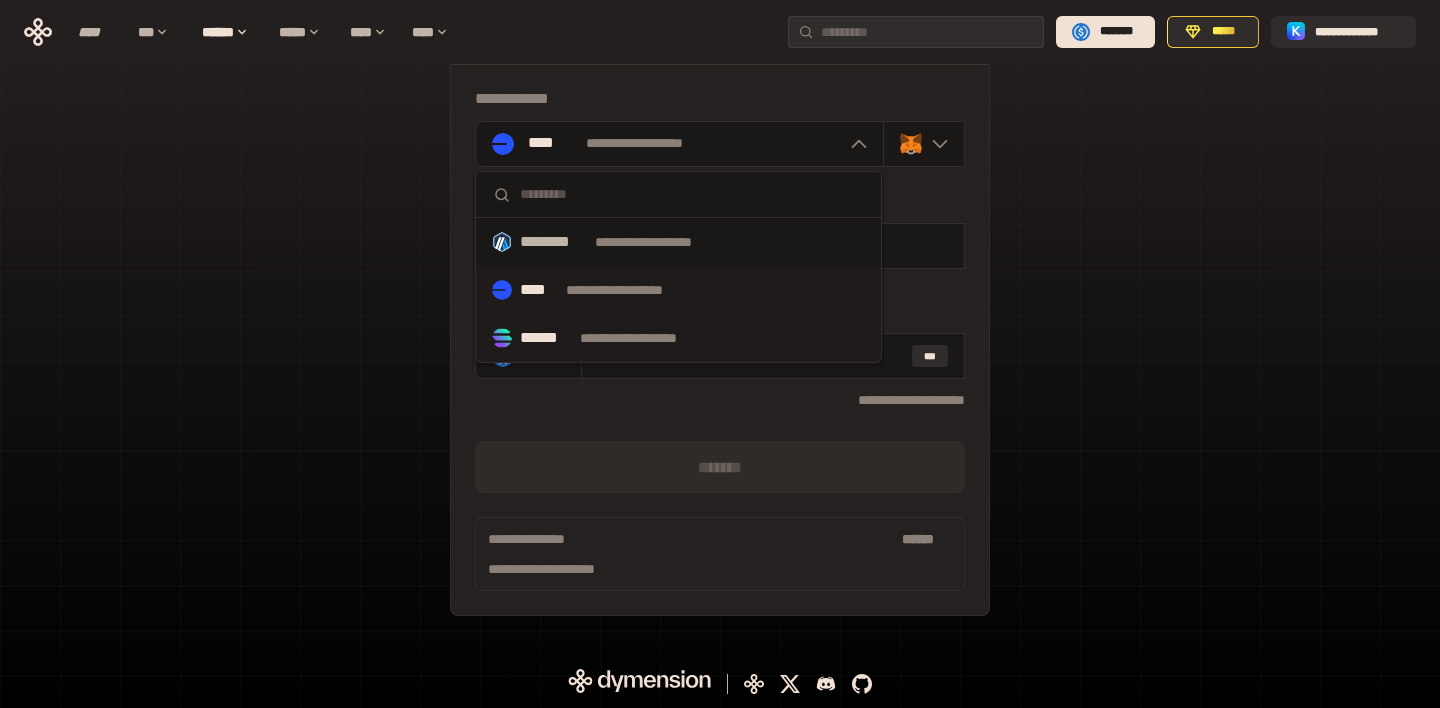 click on "**********" at bounding box center [647, 338] 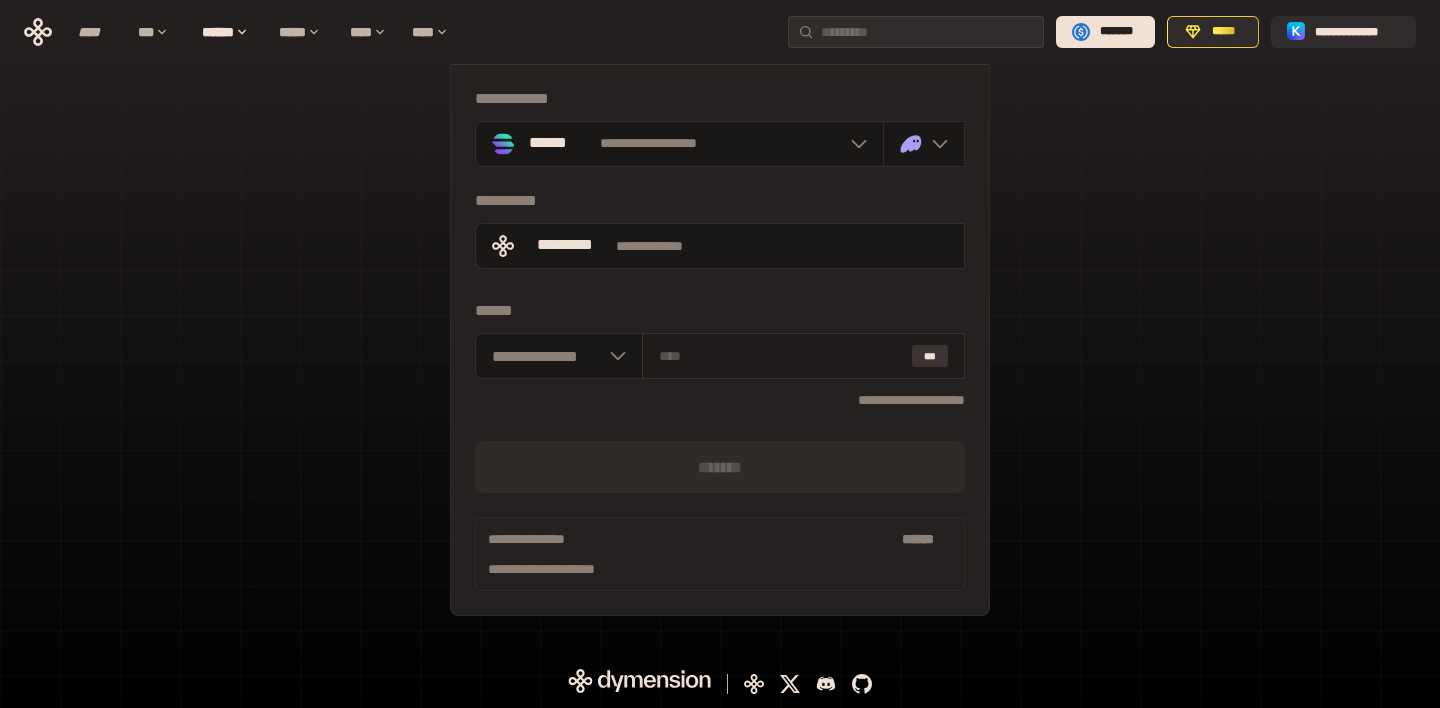 click on "***" at bounding box center (930, 356) 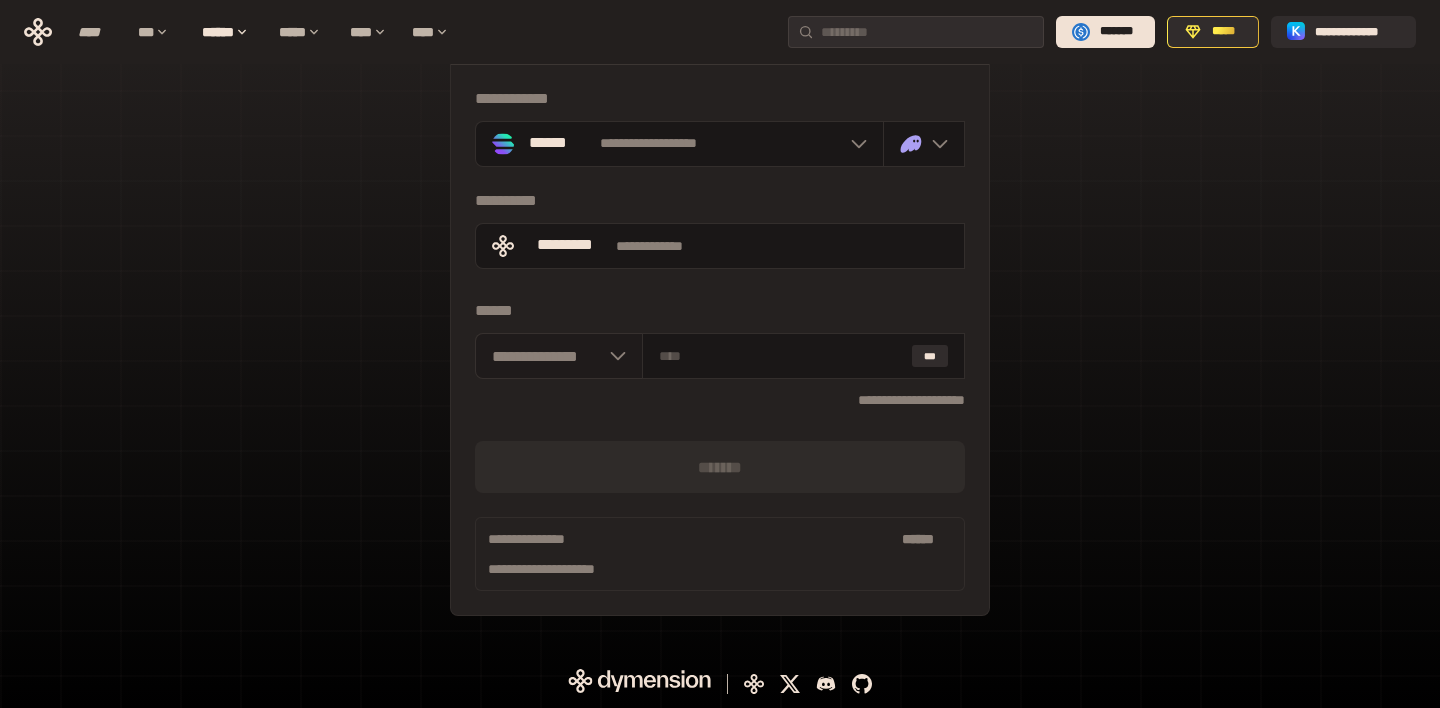 click 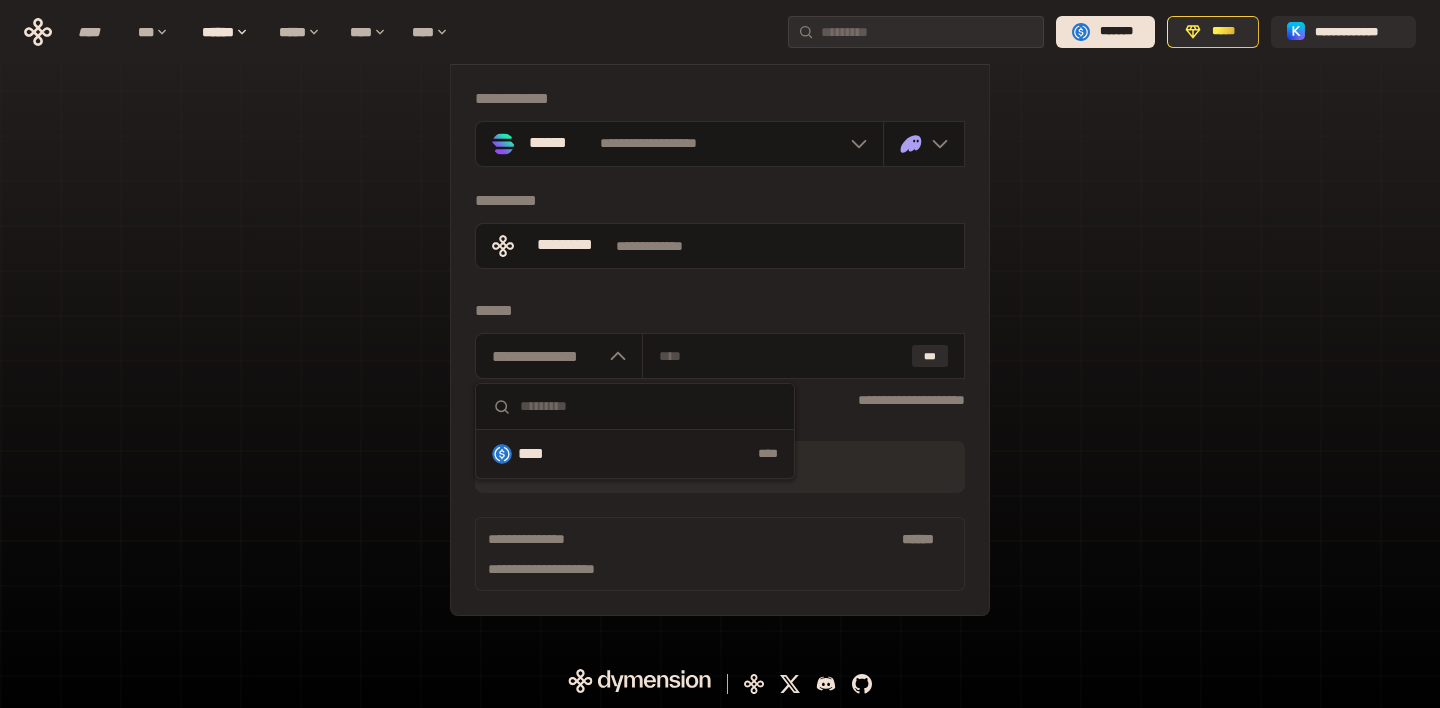 click on "****" at bounding box center [682, 454] 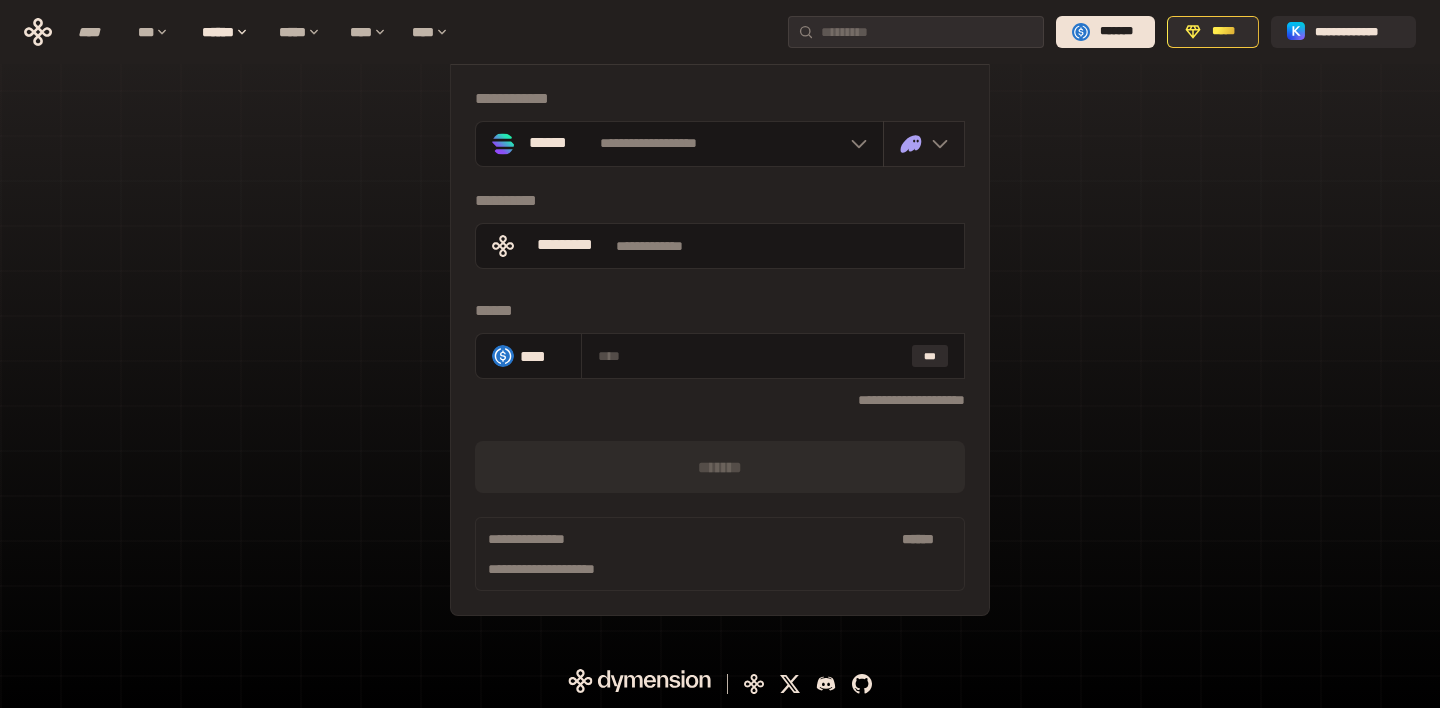 click 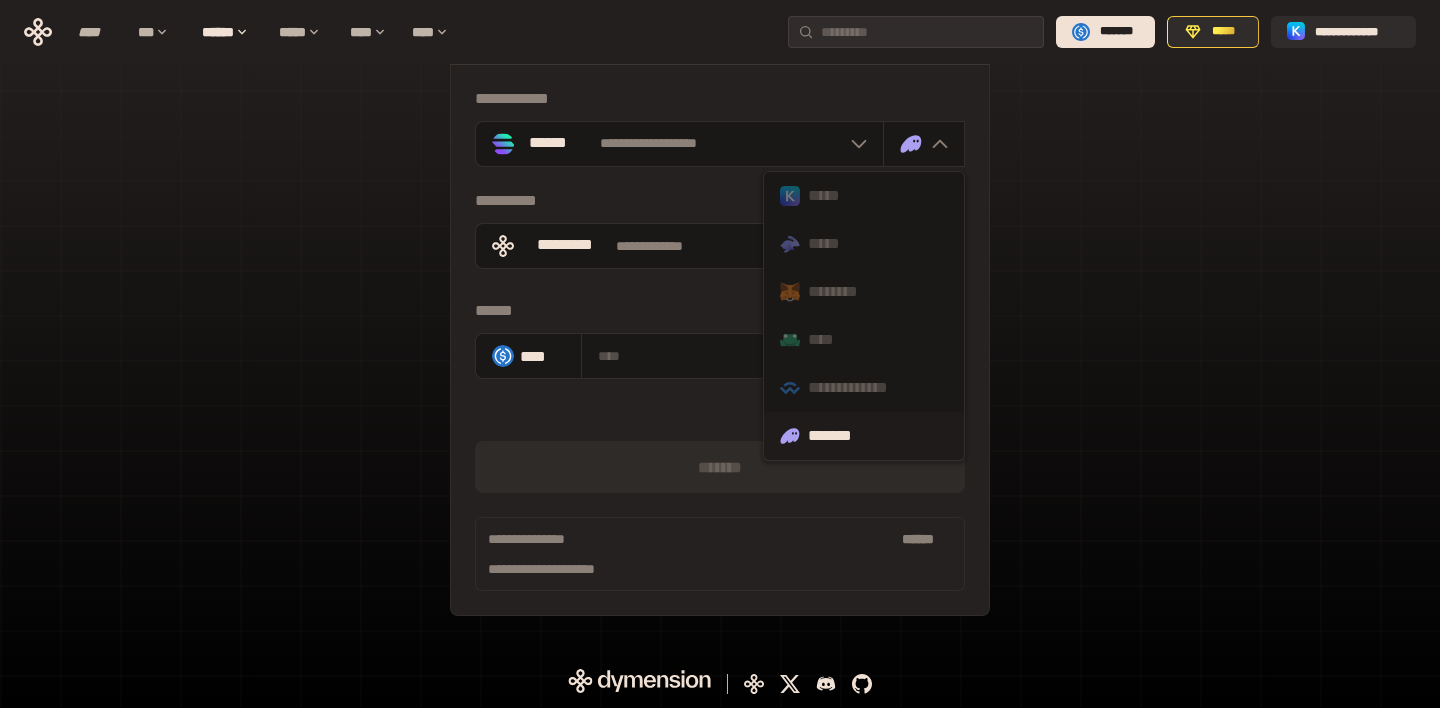 click on "*******" at bounding box center [864, 436] 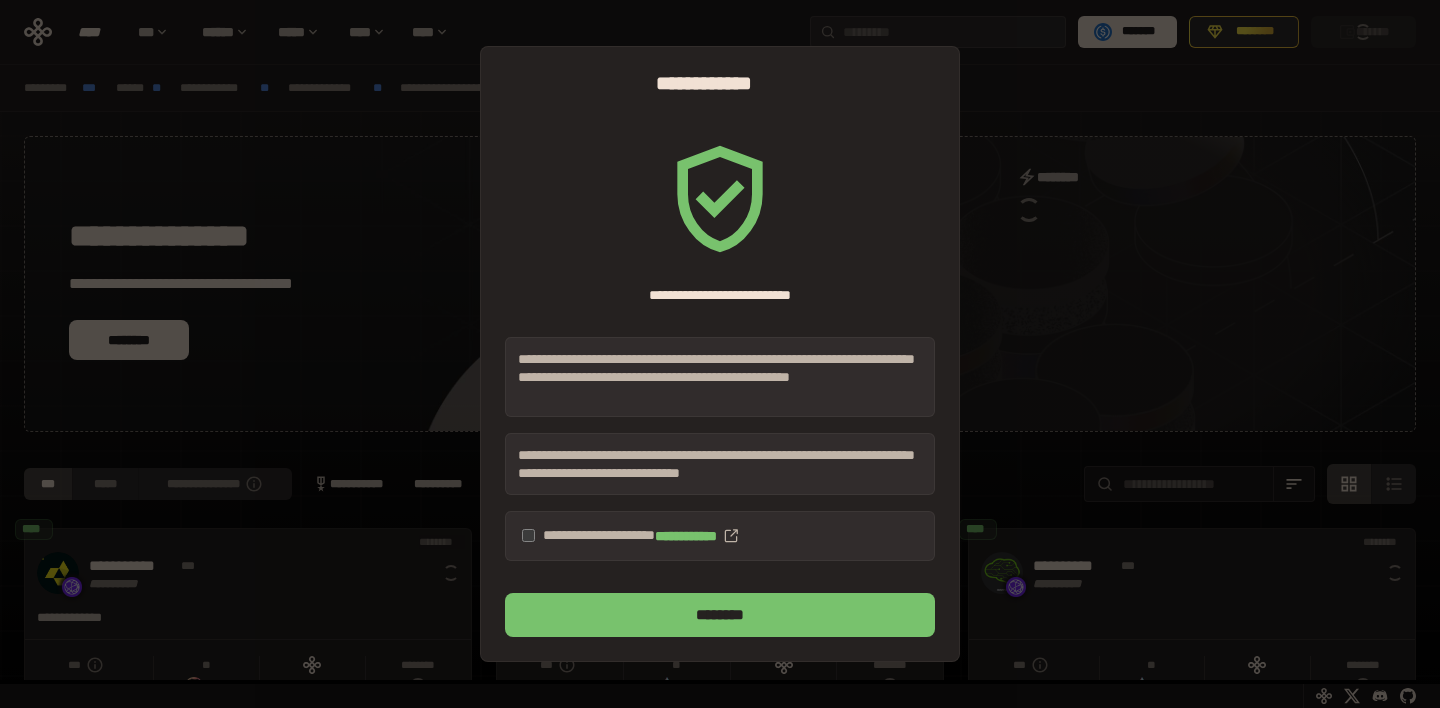 scroll, scrollTop: 0, scrollLeft: 0, axis: both 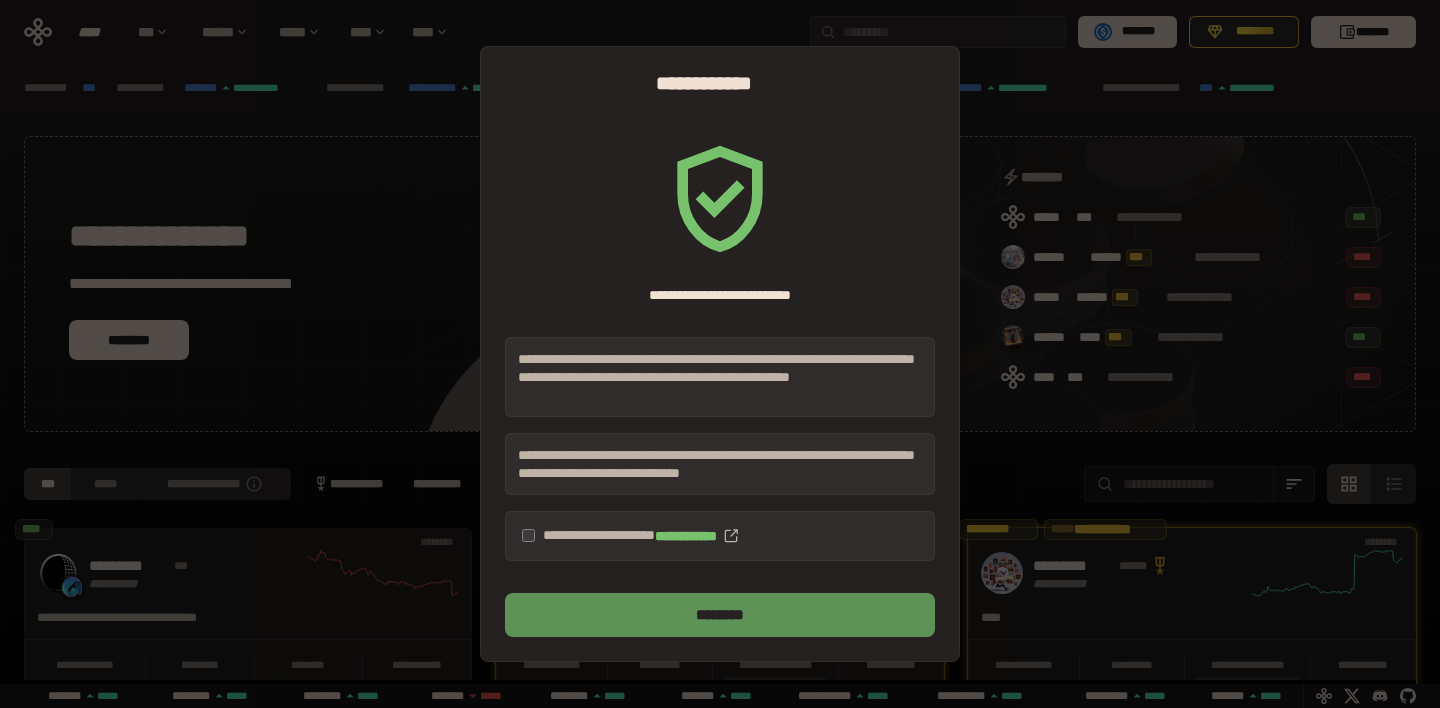 click on "********" at bounding box center [720, 615] 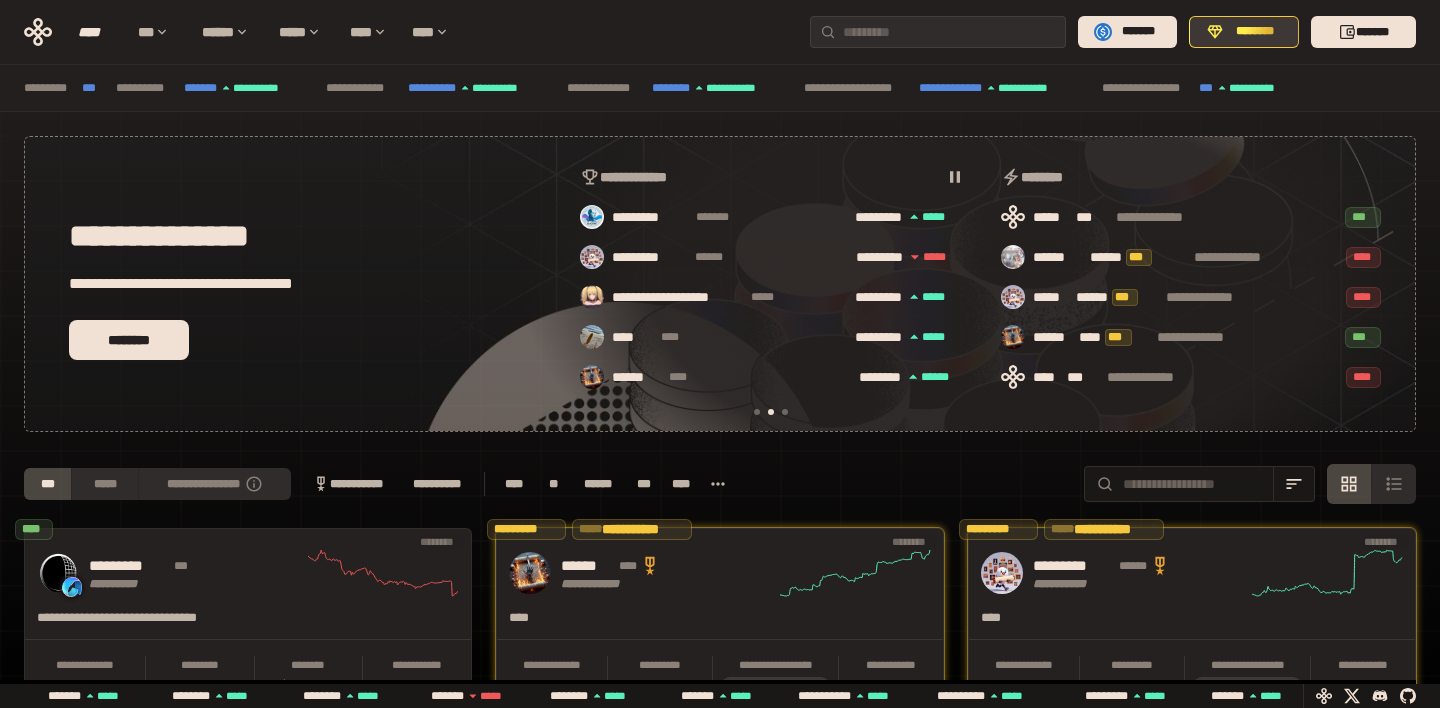 scroll, scrollTop: 0, scrollLeft: 436, axis: horizontal 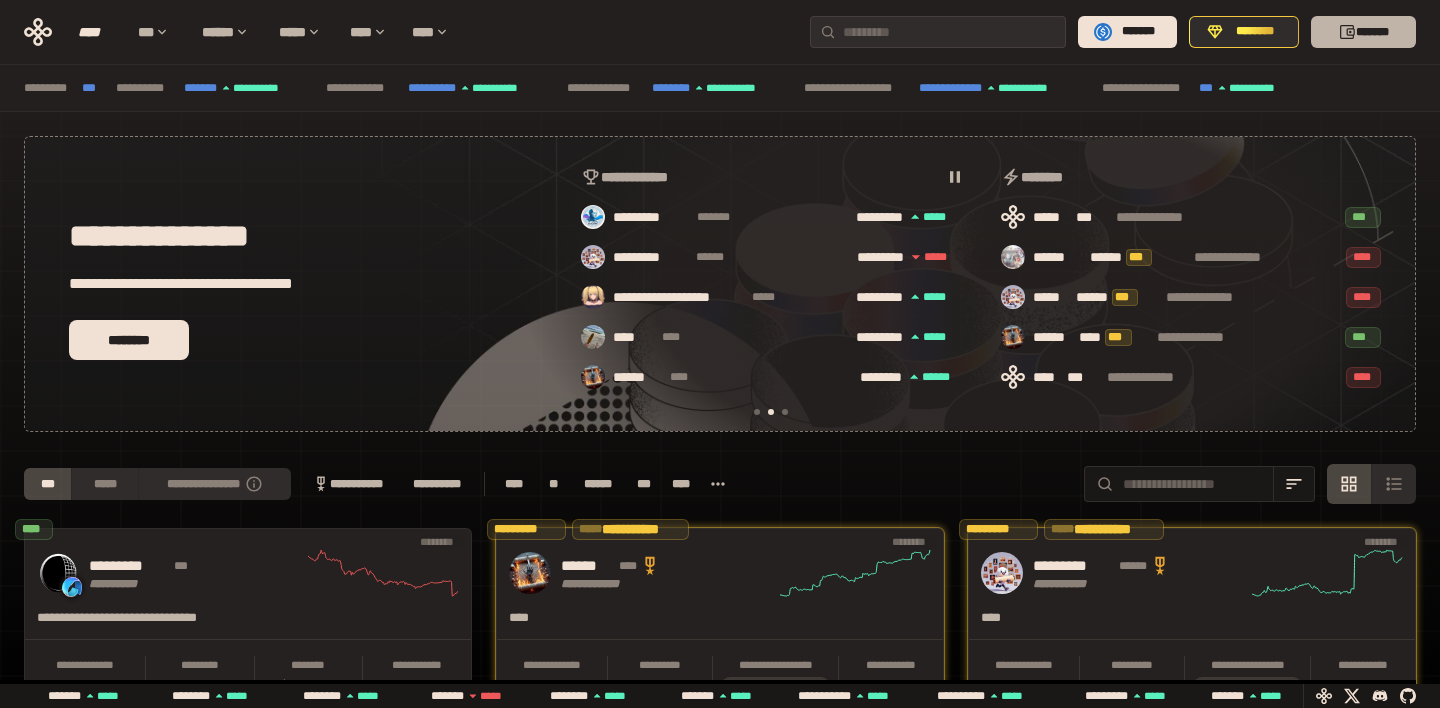 click on "*******" at bounding box center (1363, 32) 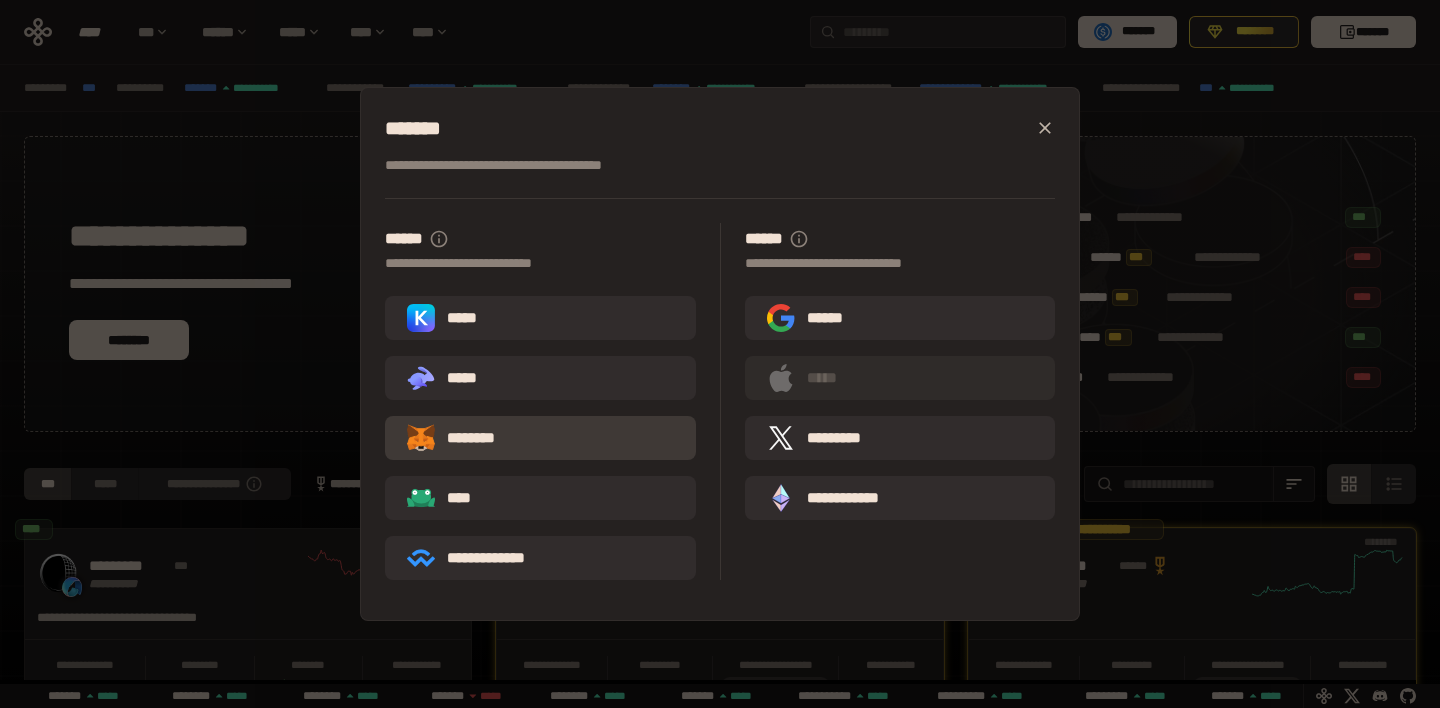 click on "********" at bounding box center [465, 438] 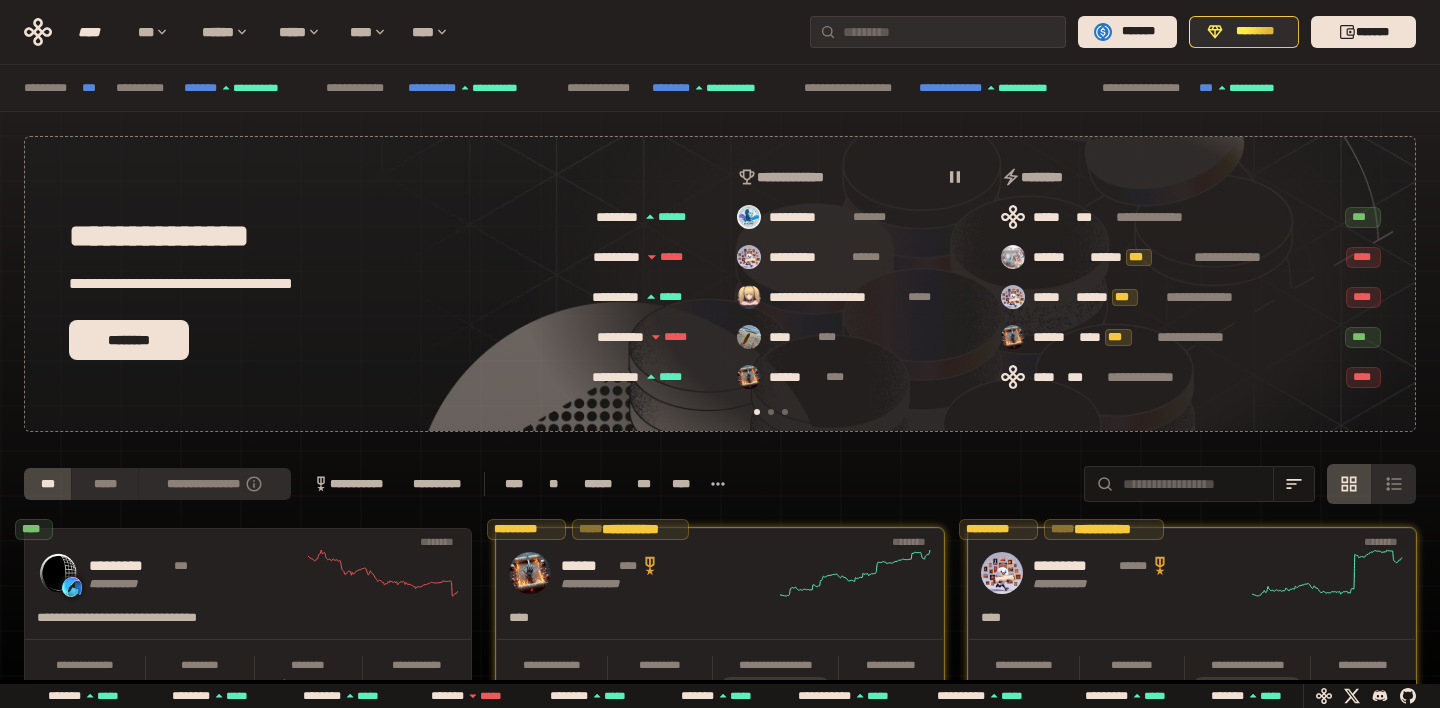 scroll, scrollTop: 0, scrollLeft: 16, axis: horizontal 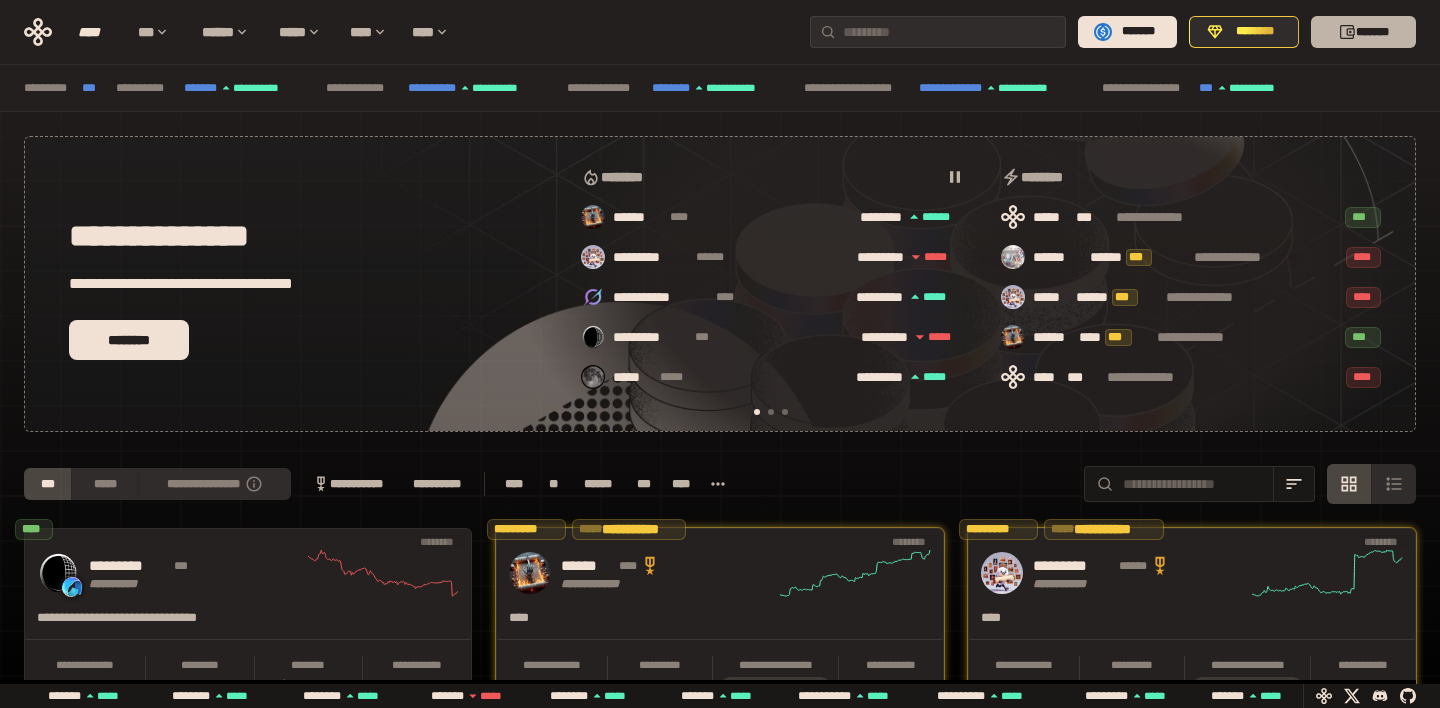 click 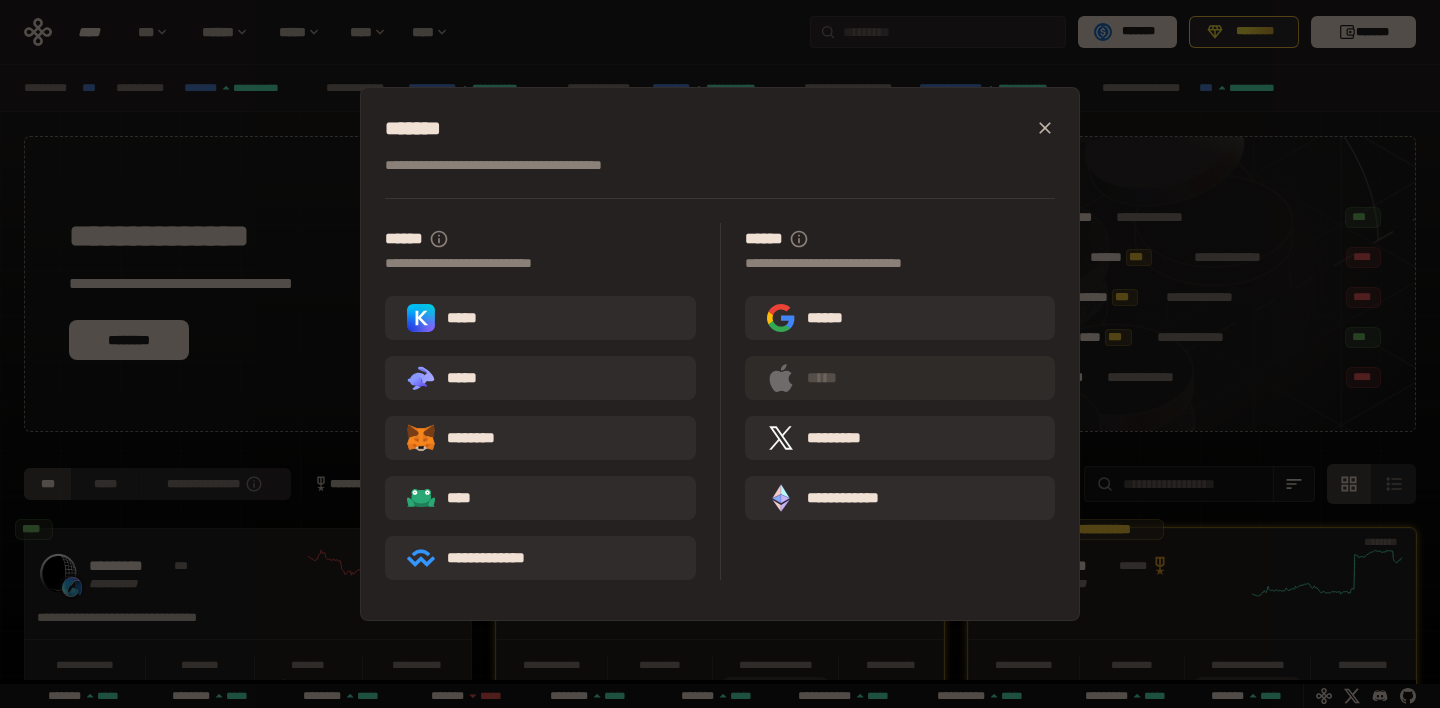scroll, scrollTop: 0, scrollLeft: 436, axis: horizontal 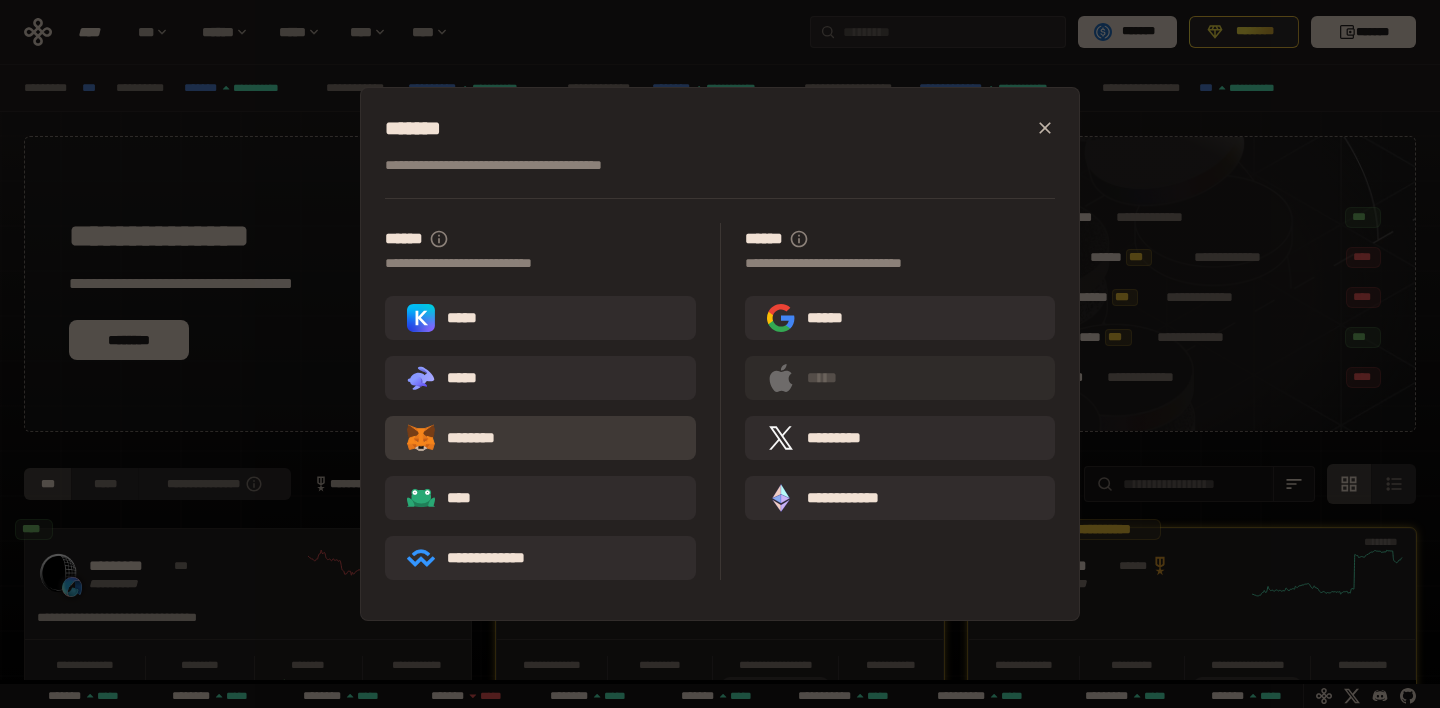 click on "********" at bounding box center [465, 438] 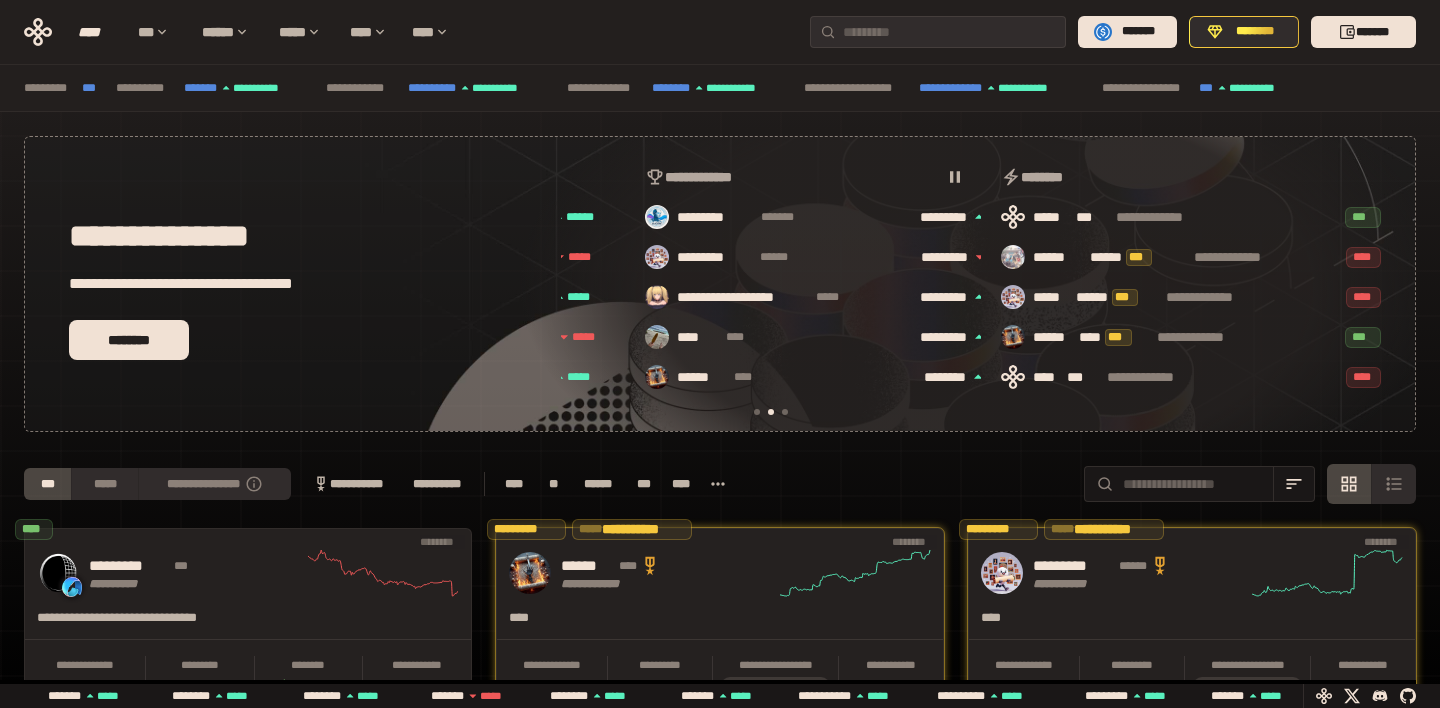 scroll, scrollTop: 0, scrollLeft: 436, axis: horizontal 